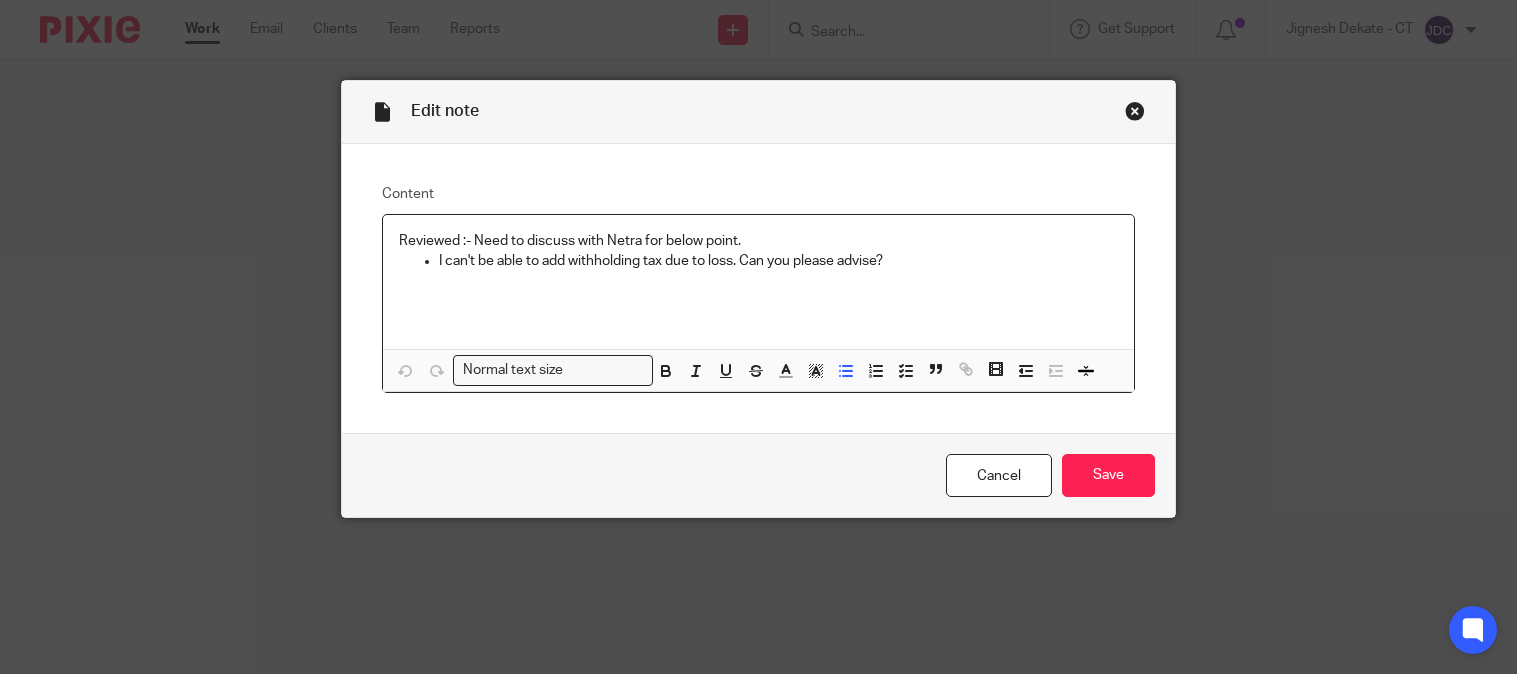 scroll, scrollTop: 0, scrollLeft: 0, axis: both 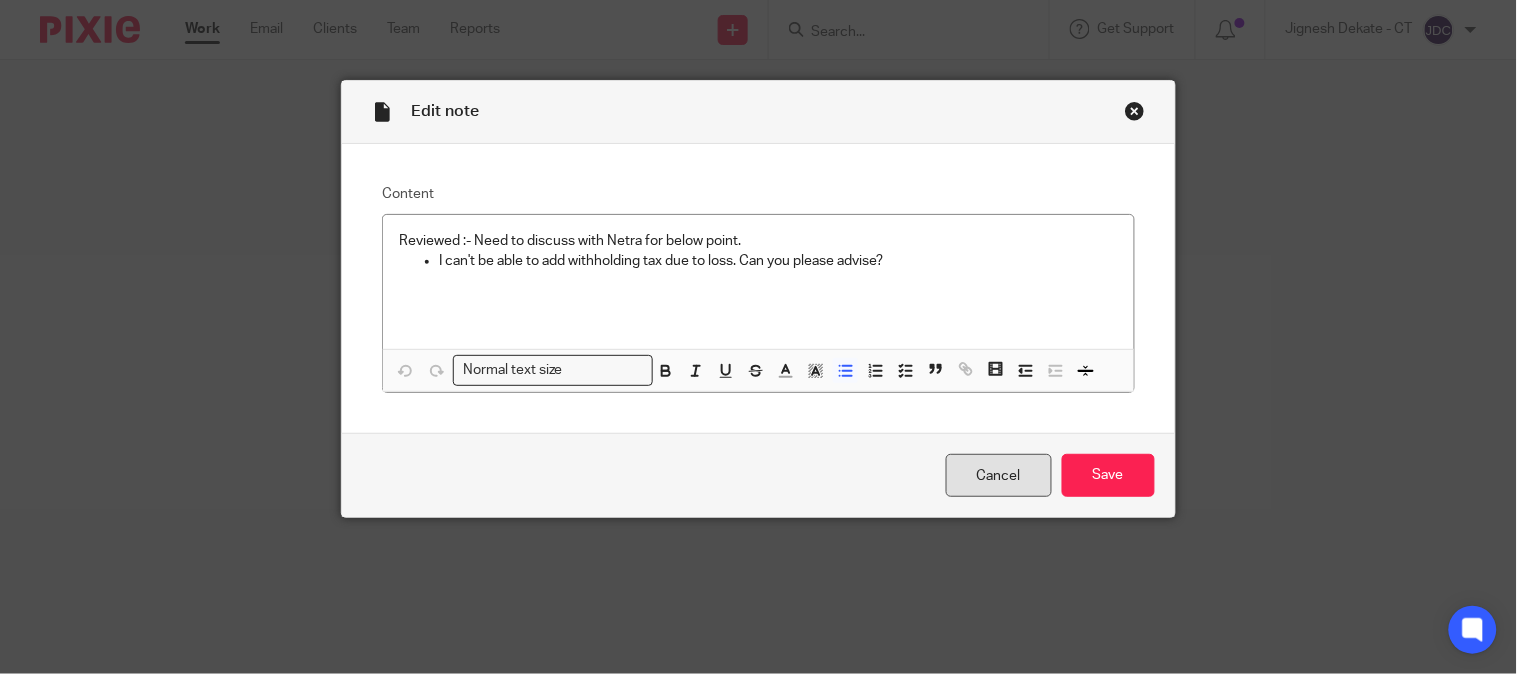 click on "Cancel" at bounding box center (999, 475) 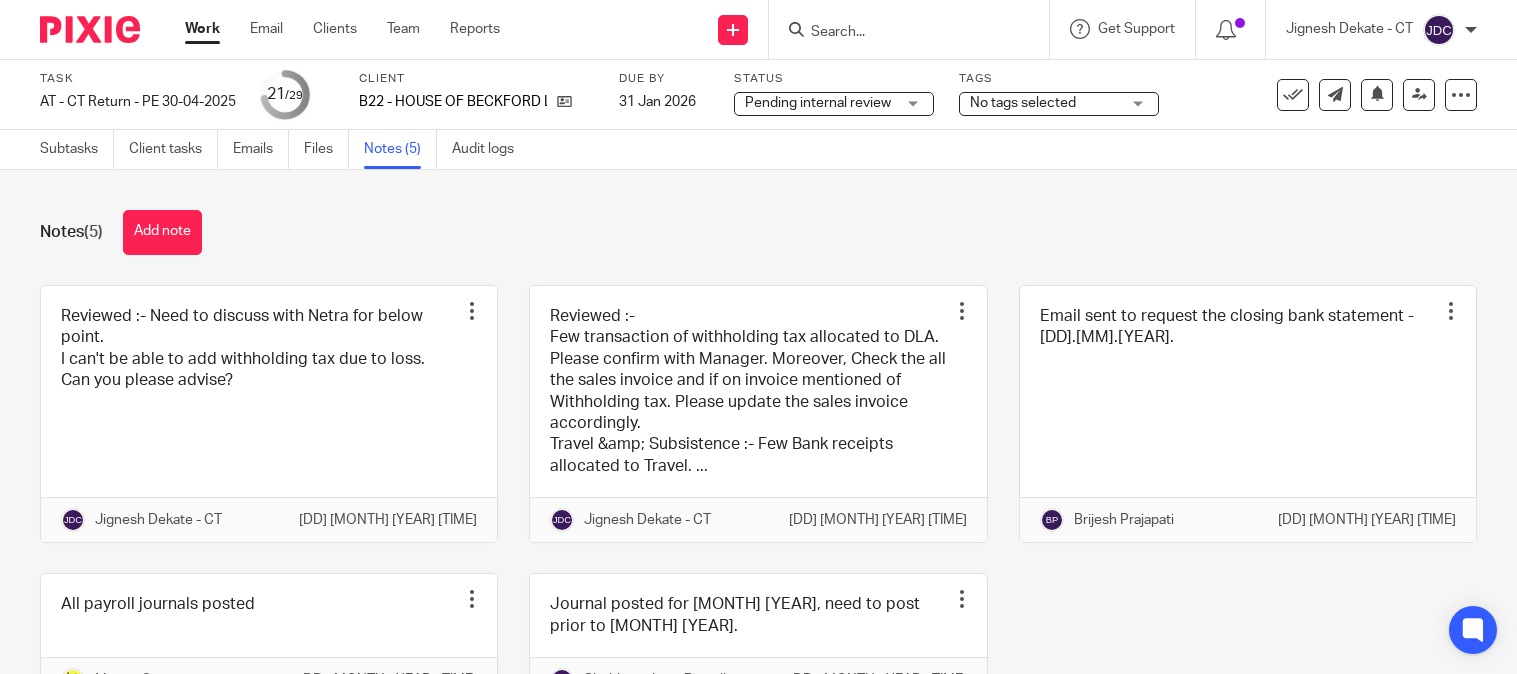 scroll, scrollTop: 0, scrollLeft: 0, axis: both 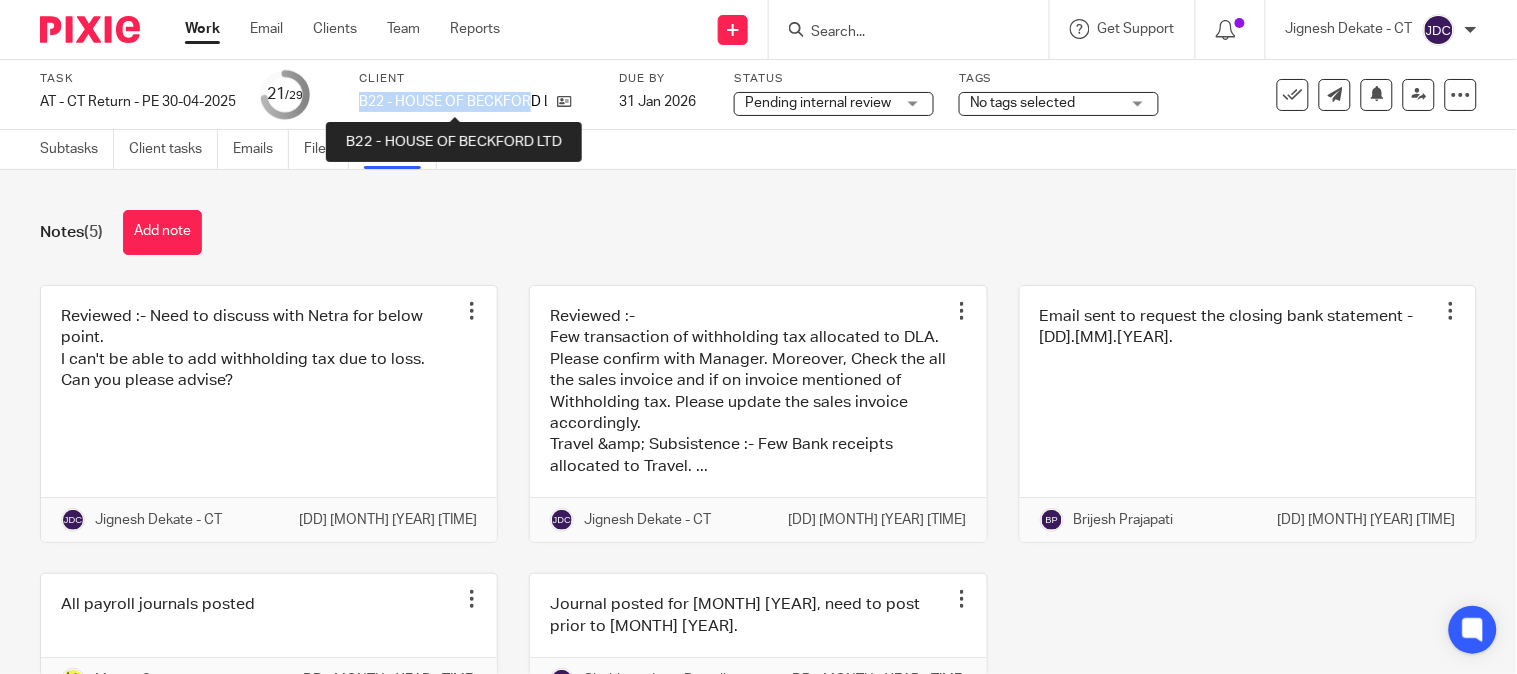 drag, startPoint x: 358, startPoint y: 102, endPoint x: 534, endPoint y: 97, distance: 176.07101 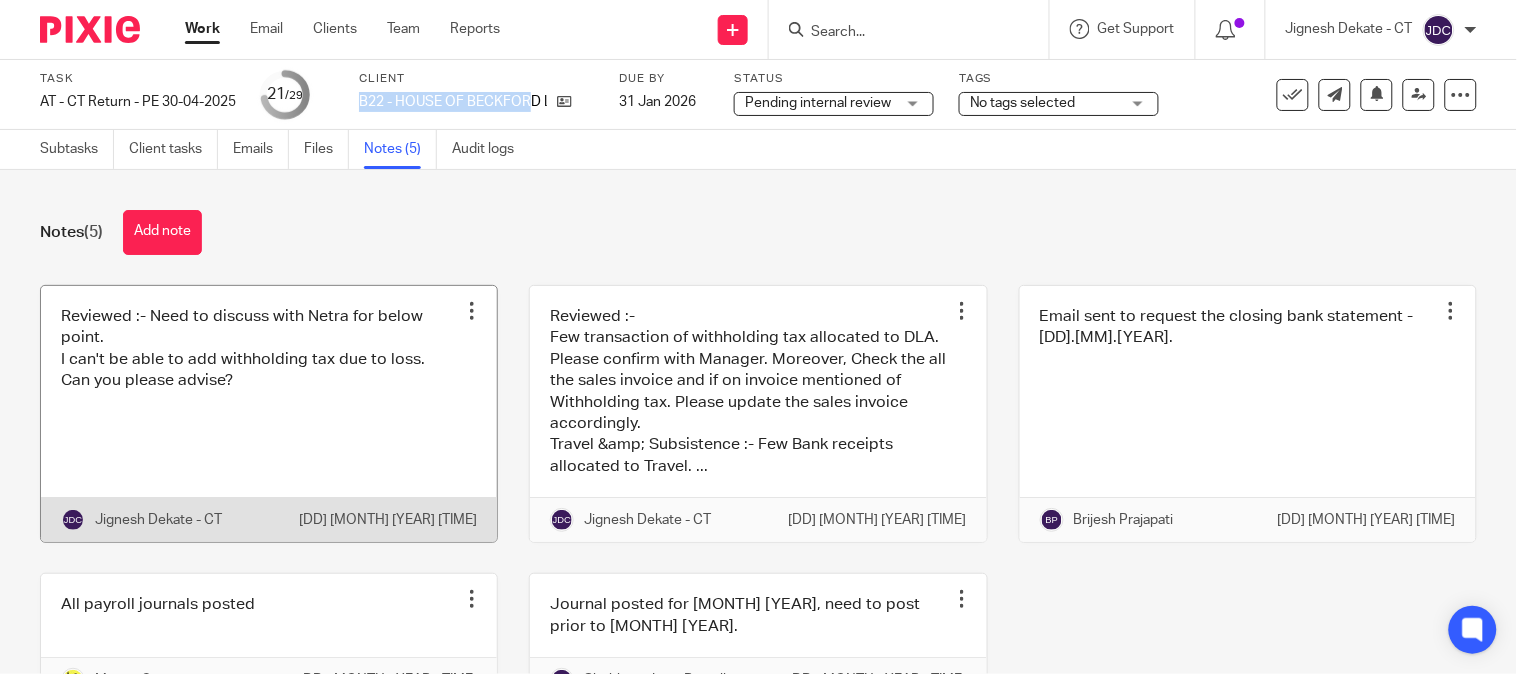 click at bounding box center (269, 414) 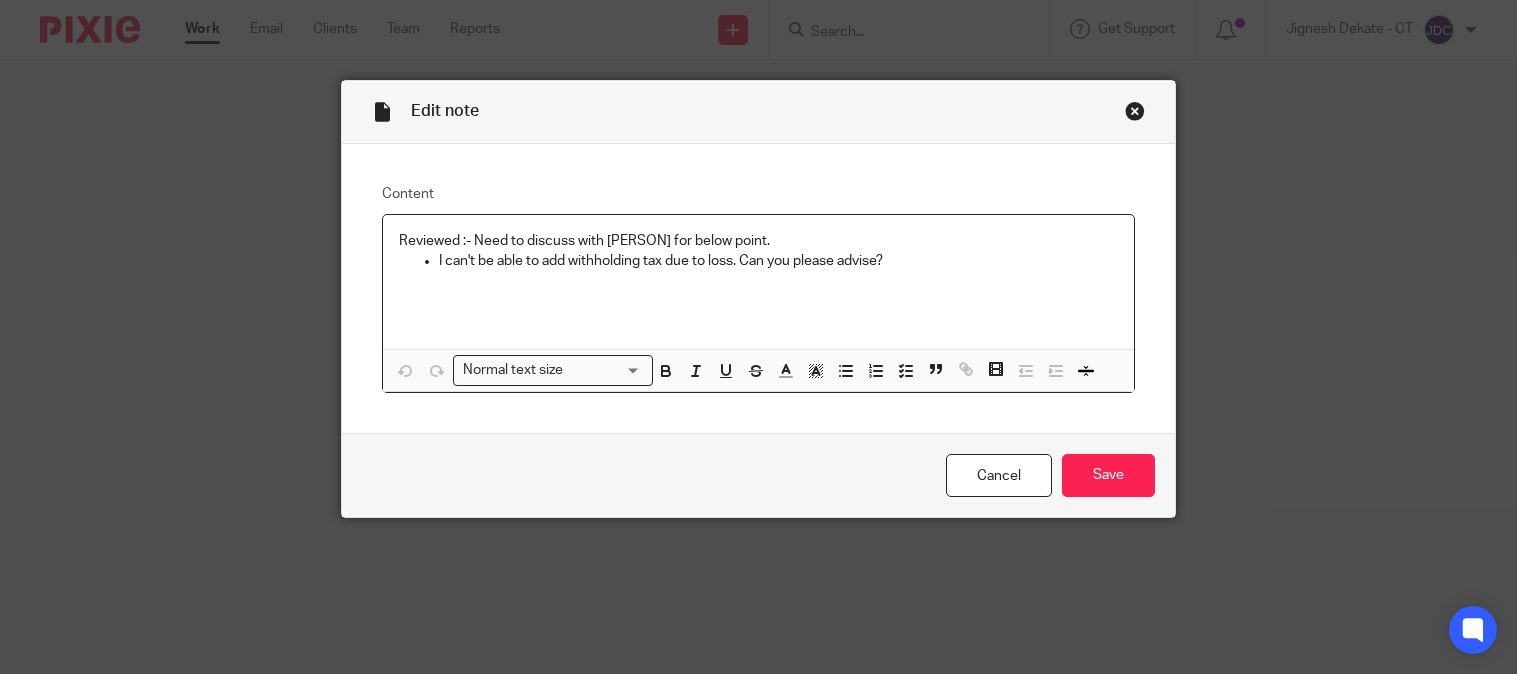 scroll, scrollTop: 0, scrollLeft: 0, axis: both 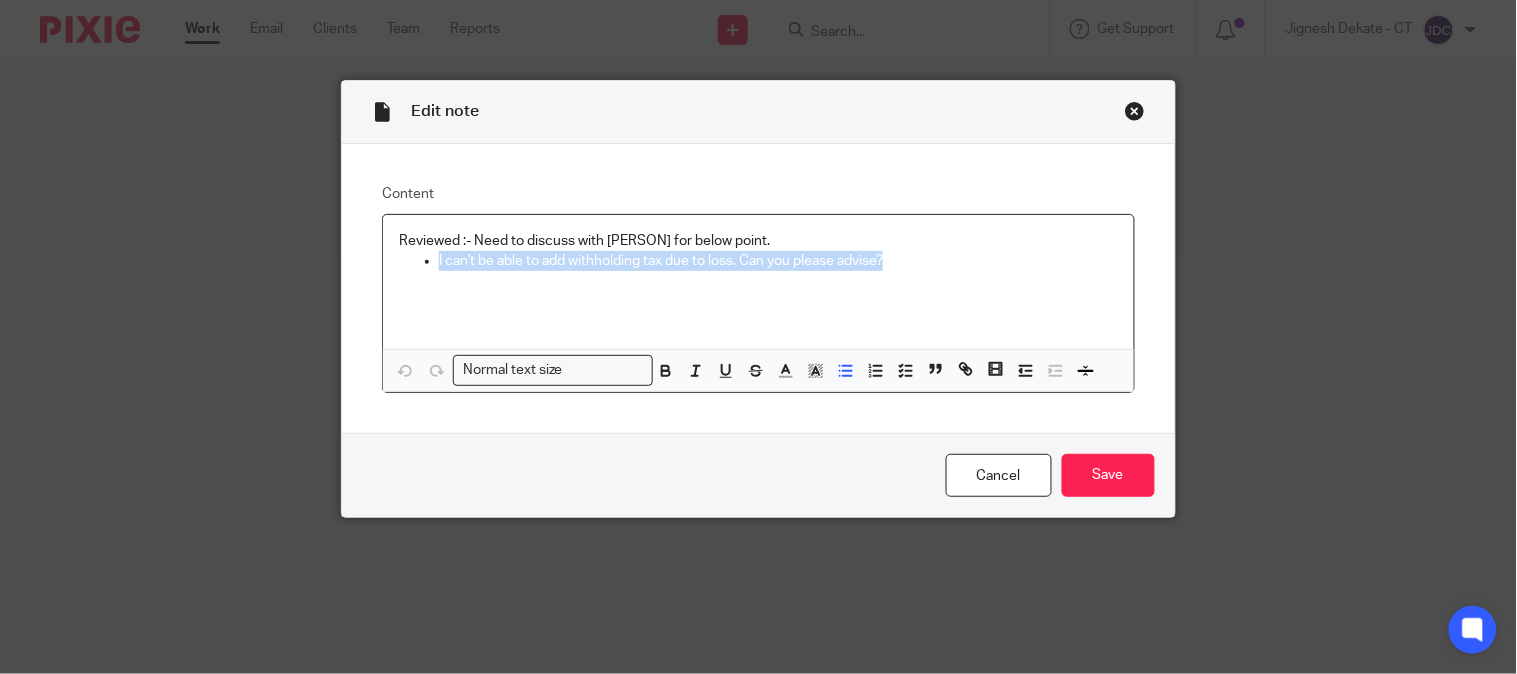 drag, startPoint x: 958, startPoint y: 260, endPoint x: 428, endPoint y: 266, distance: 530.03394 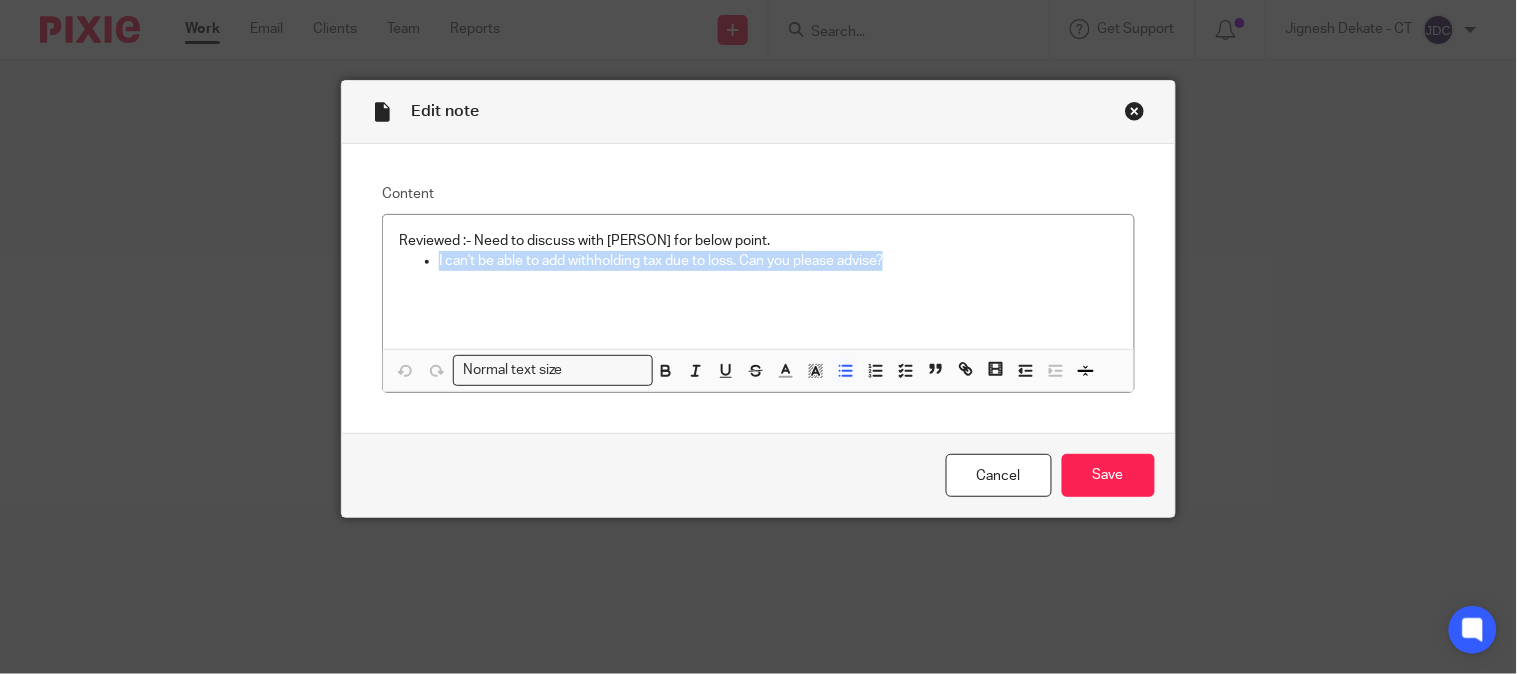 click at bounding box center [1135, 111] 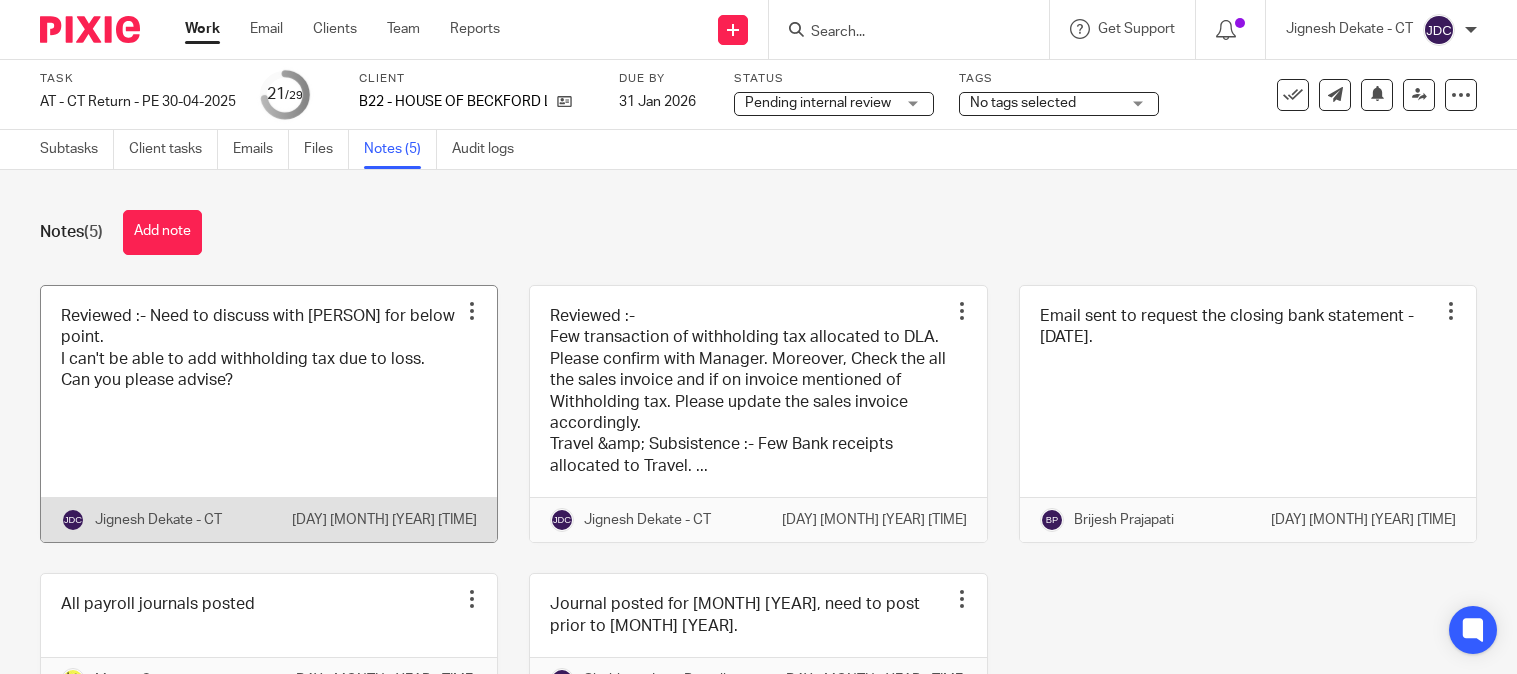 scroll, scrollTop: 0, scrollLeft: 0, axis: both 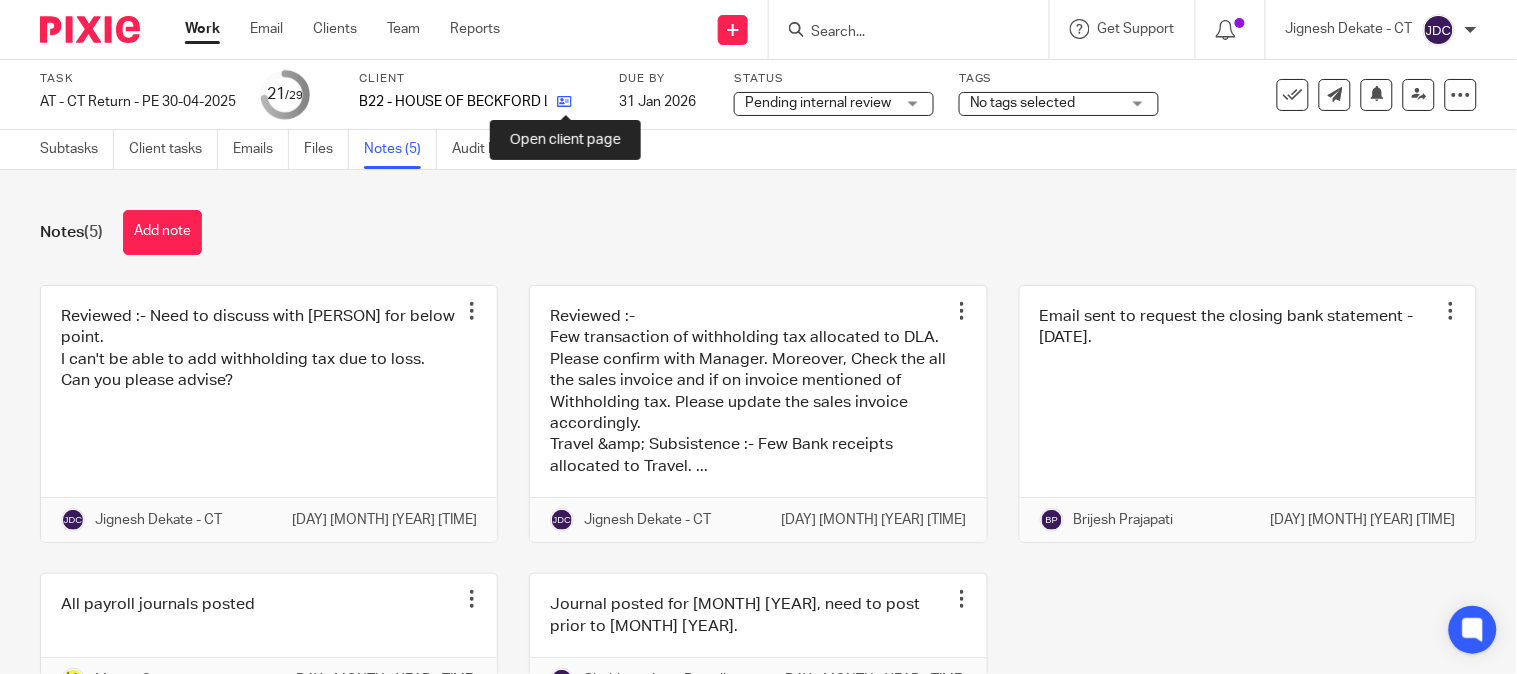 drag, startPoint x: 566, startPoint y: 106, endPoint x: 552, endPoint y: 92, distance: 19.79899 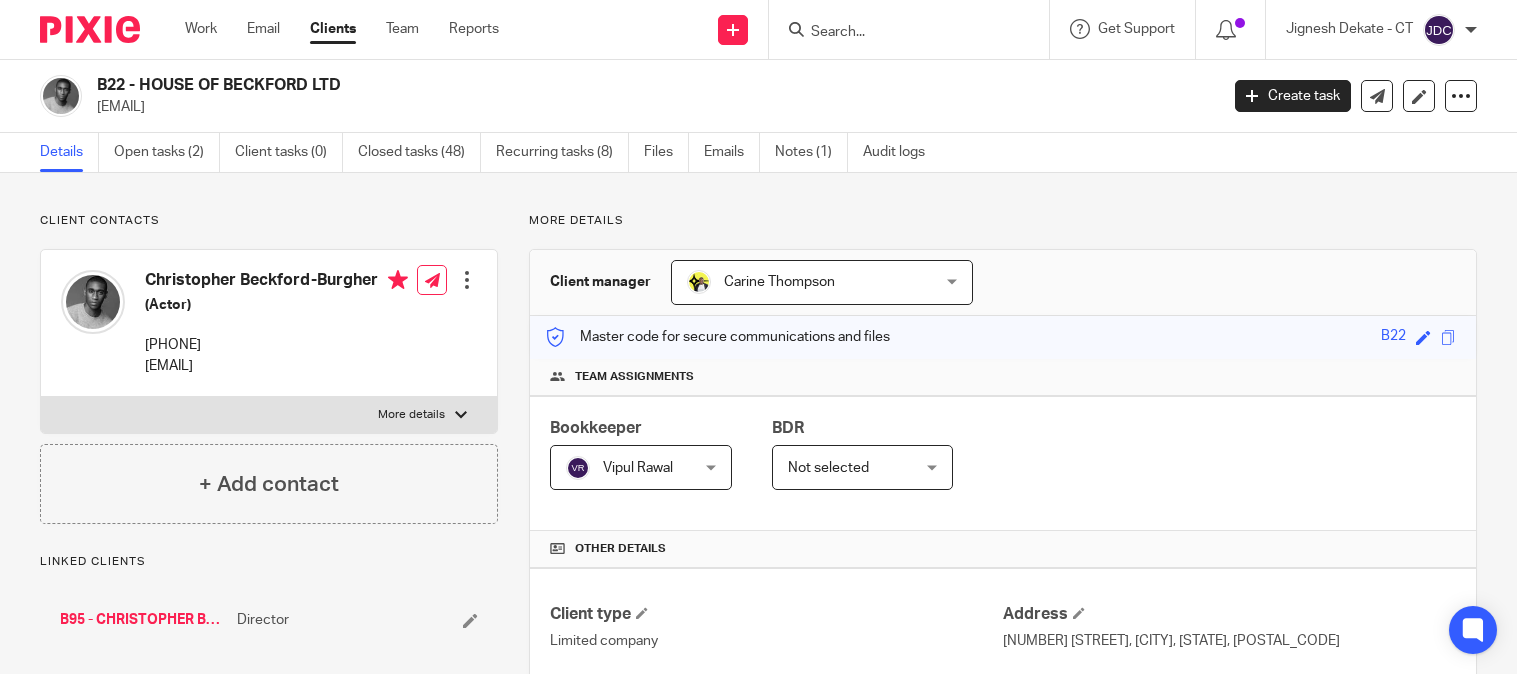 scroll, scrollTop: 0, scrollLeft: 0, axis: both 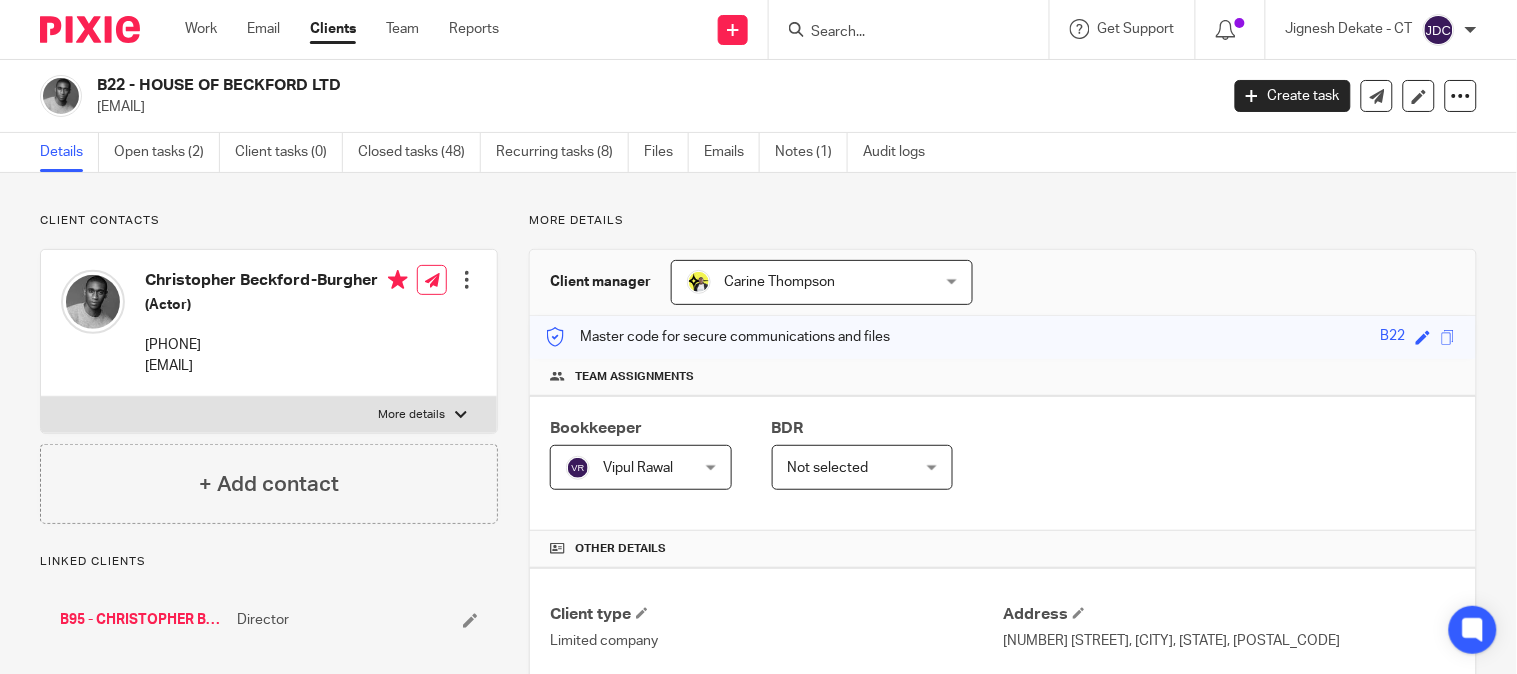 drag, startPoint x: 347, startPoint y: 85, endPoint x: 97, endPoint y: 90, distance: 250.04999 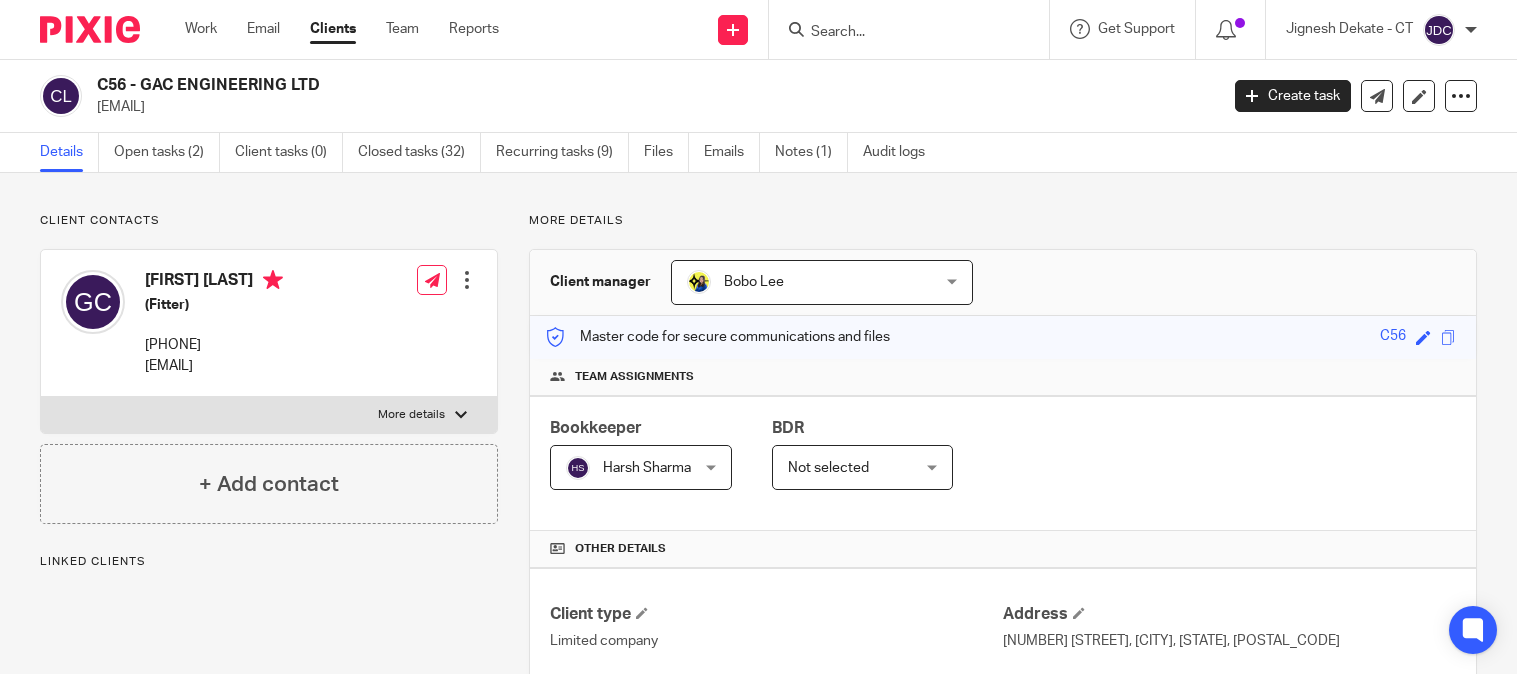 scroll, scrollTop: 0, scrollLeft: 0, axis: both 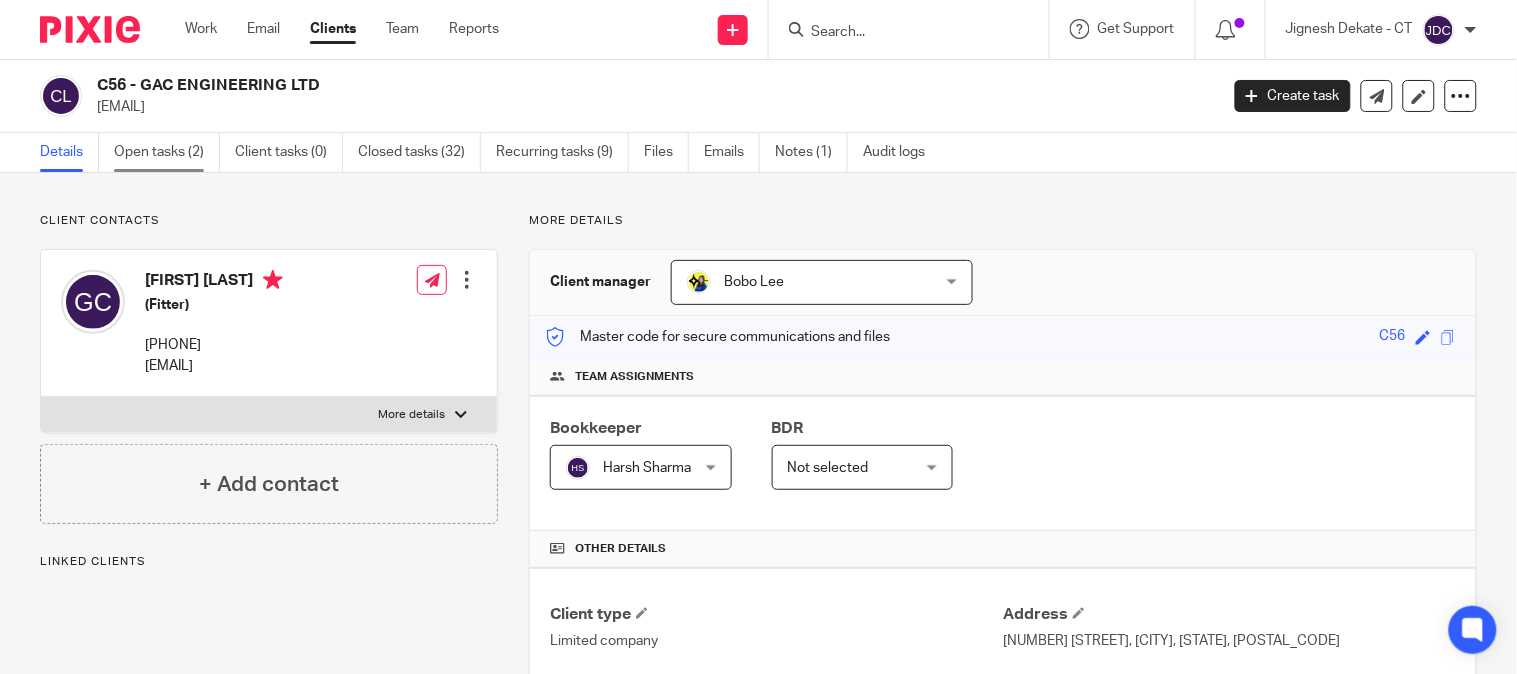 click on "Open tasks (2)" at bounding box center [167, 152] 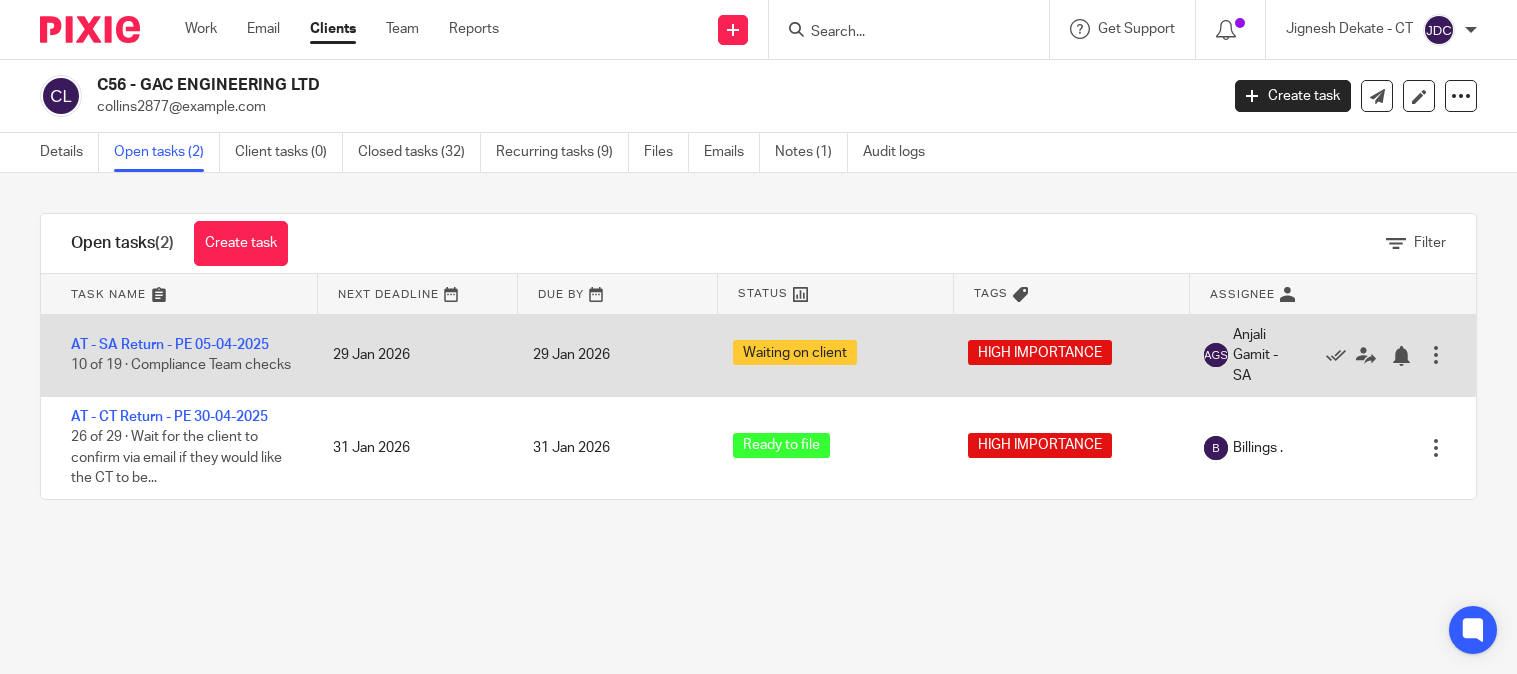 scroll, scrollTop: 0, scrollLeft: 0, axis: both 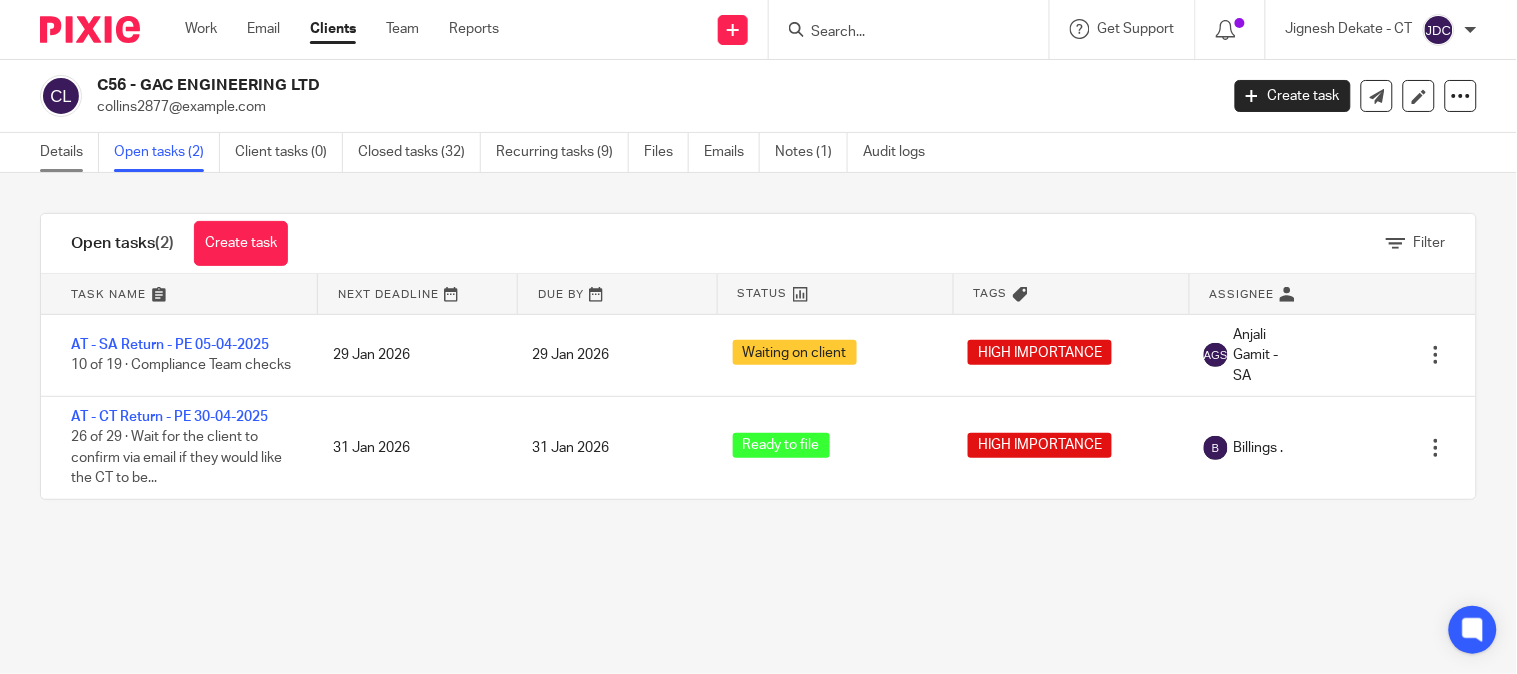 click on "Details" at bounding box center (69, 152) 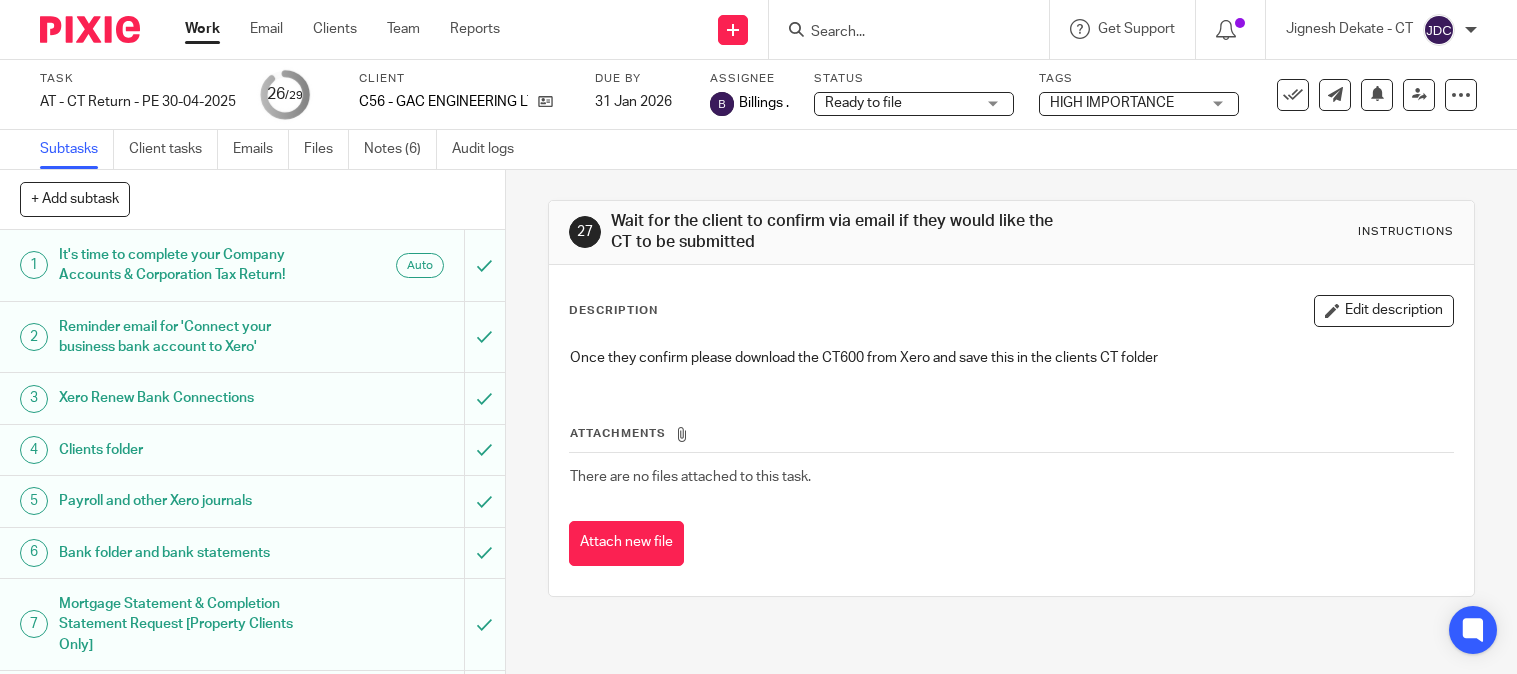 scroll, scrollTop: 0, scrollLeft: 0, axis: both 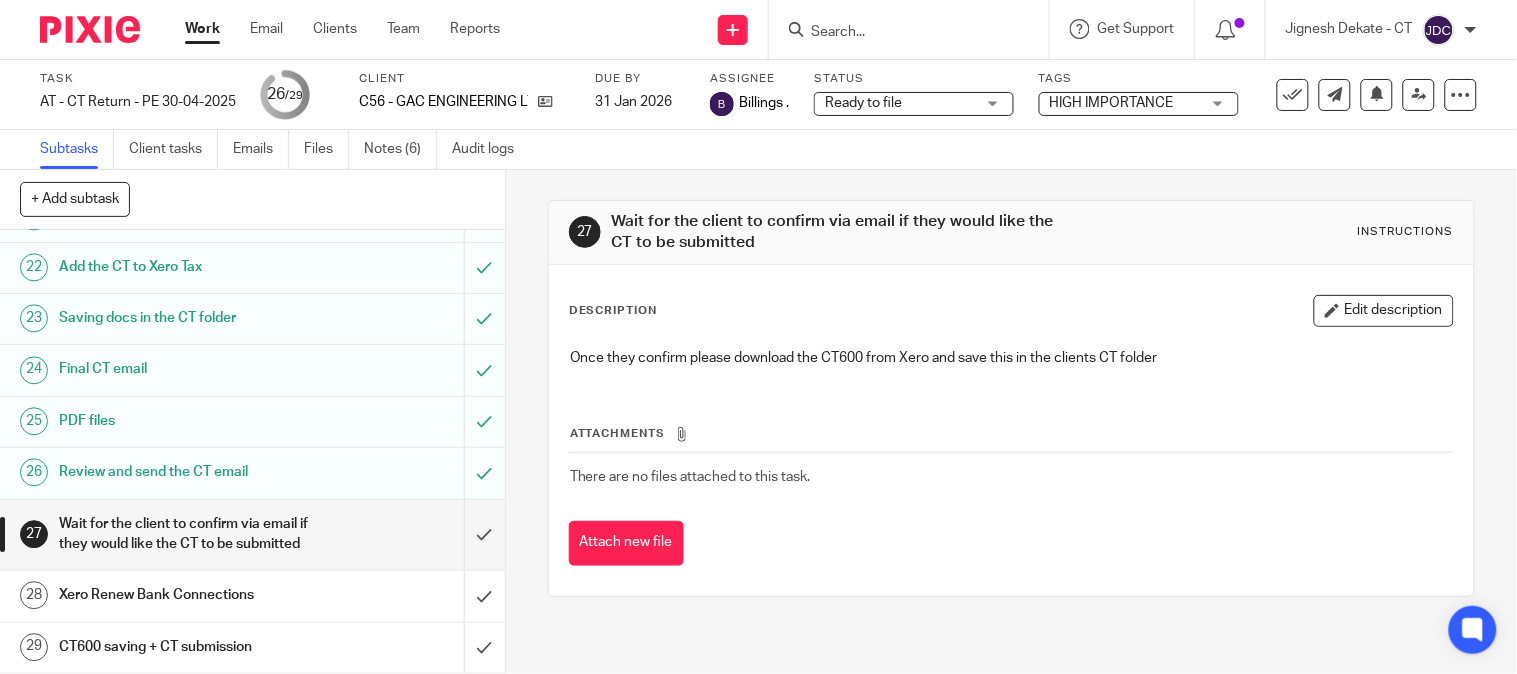 click on "Subtasks
Client tasks
Emails
Files
Notes (6)
Audit logs" at bounding box center (292, 149) 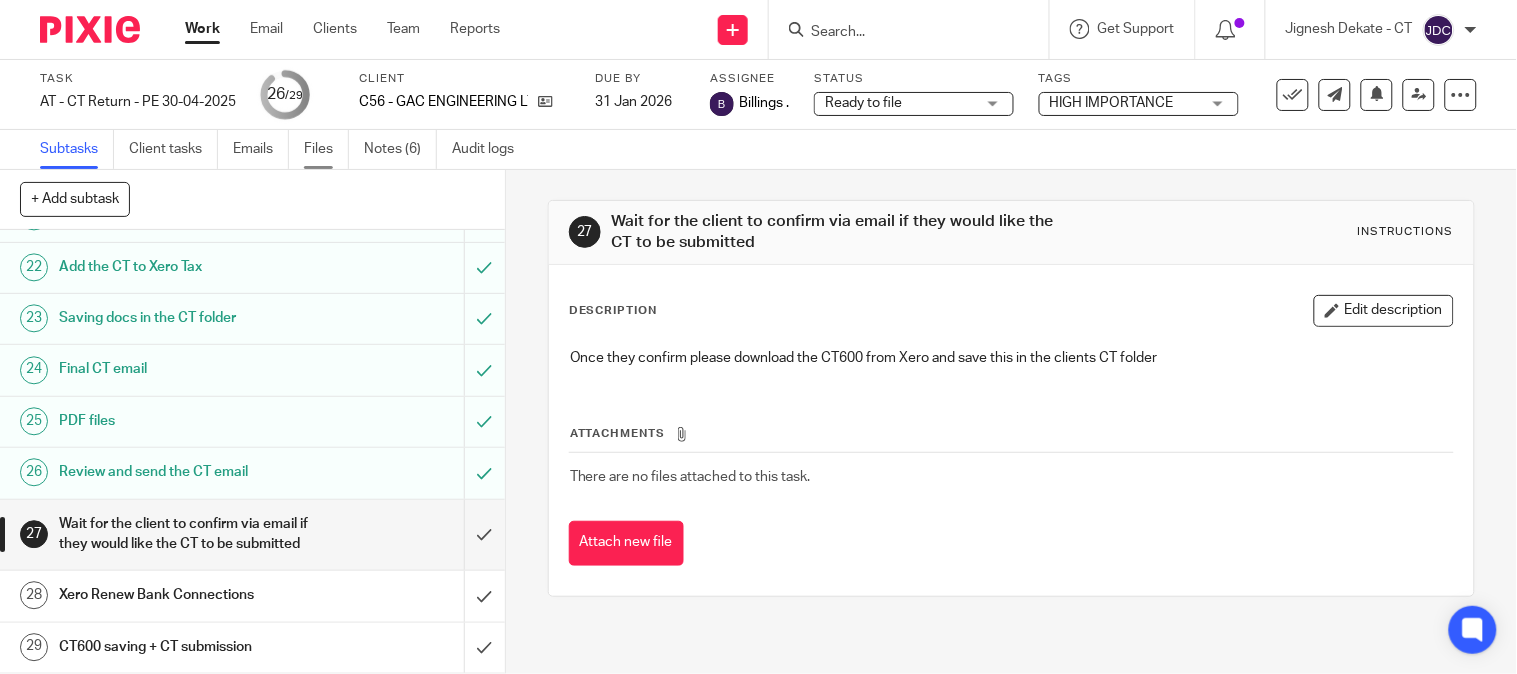 click on "Files" at bounding box center [326, 149] 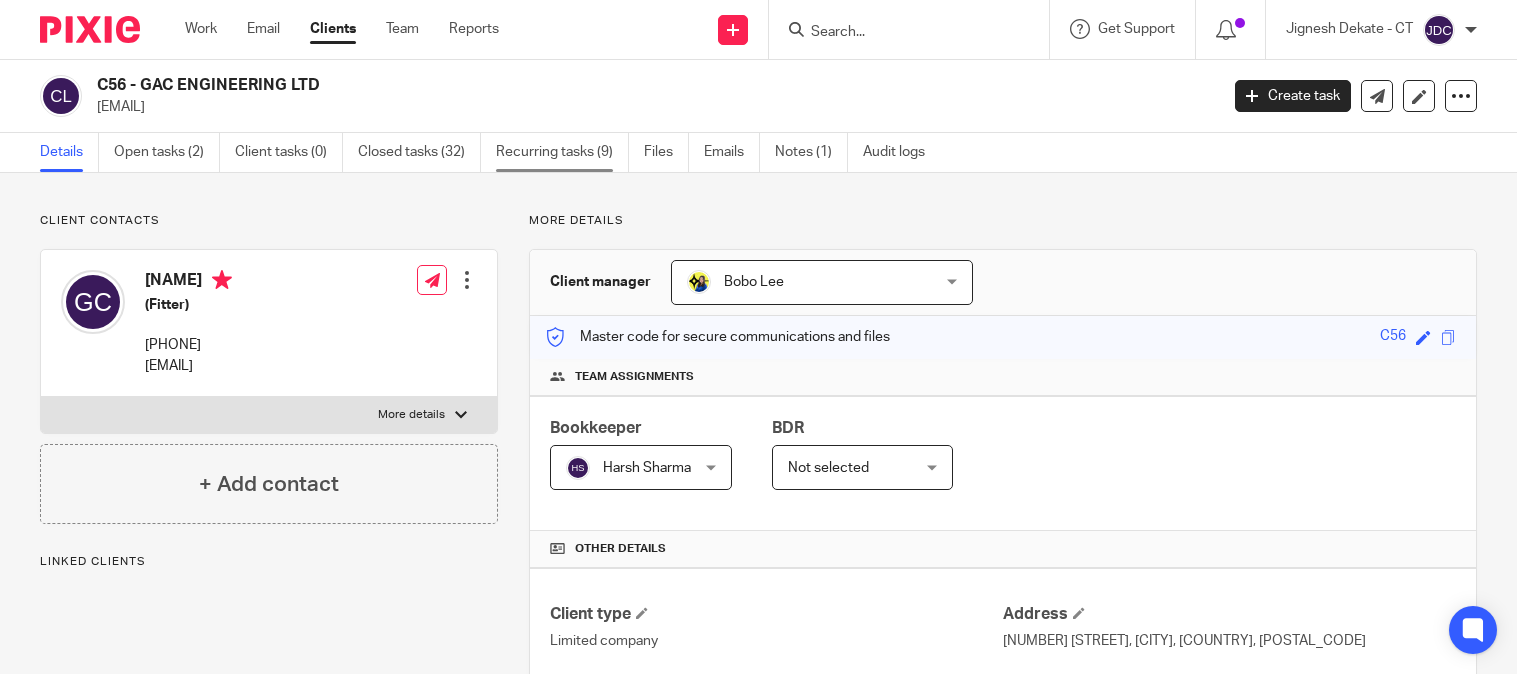 scroll, scrollTop: 0, scrollLeft: 0, axis: both 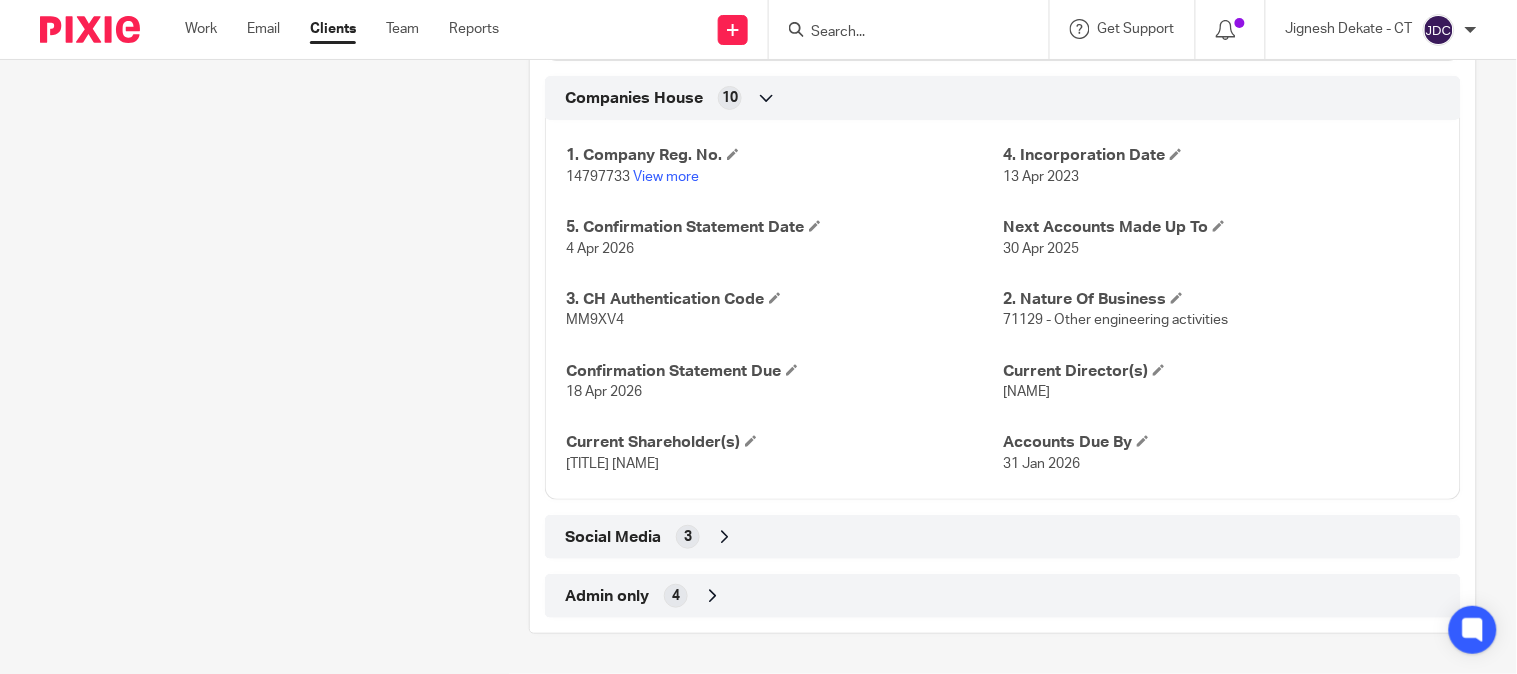 click on "MM9XV4" at bounding box center (595, 320) 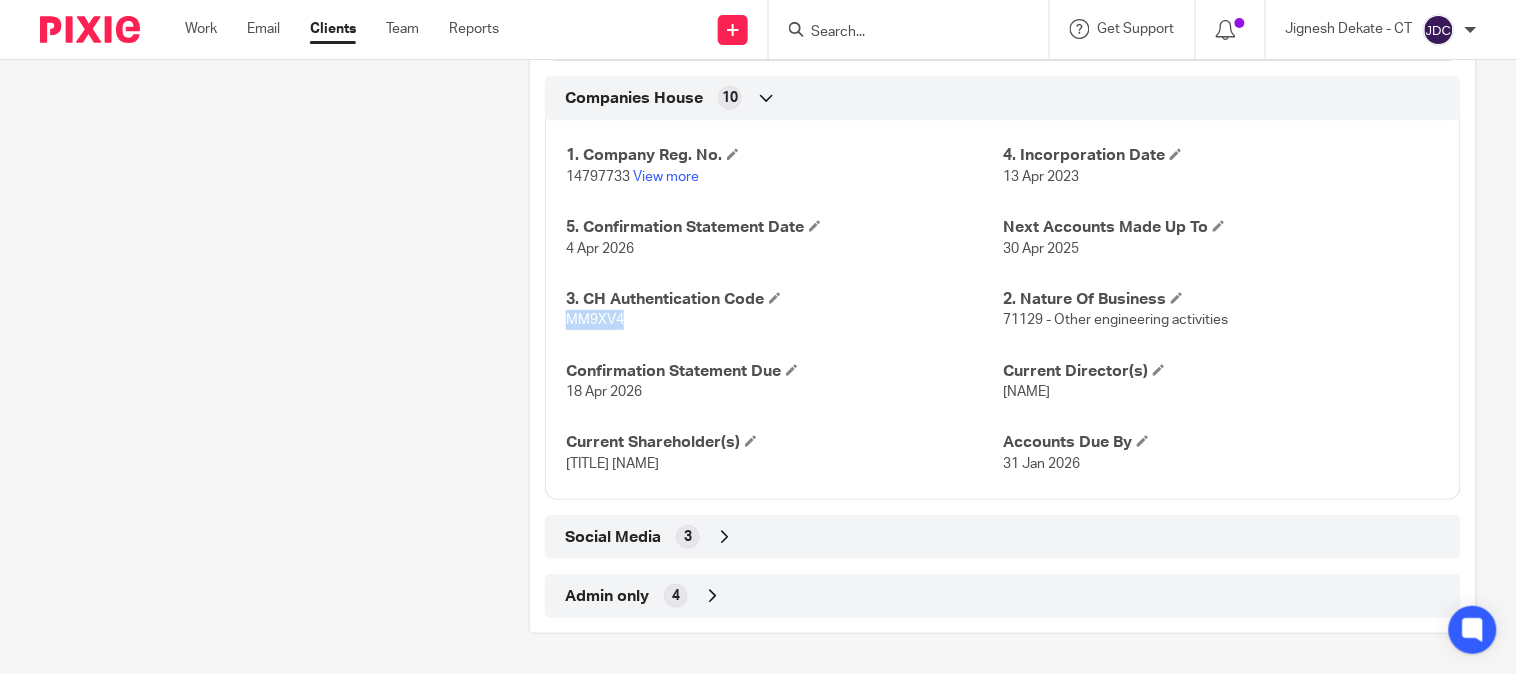 click on "MM9XV4" at bounding box center (595, 320) 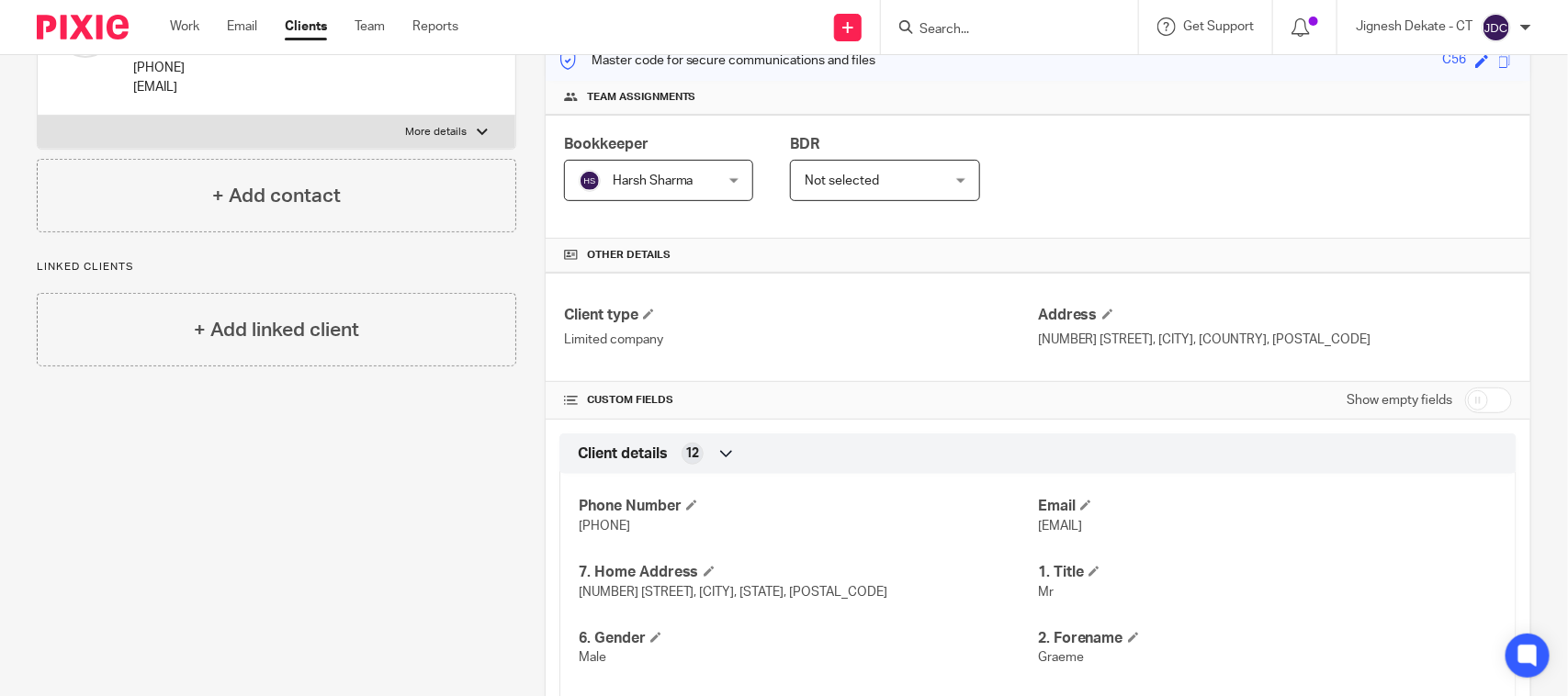 scroll, scrollTop: 26, scrollLeft: 0, axis: vertical 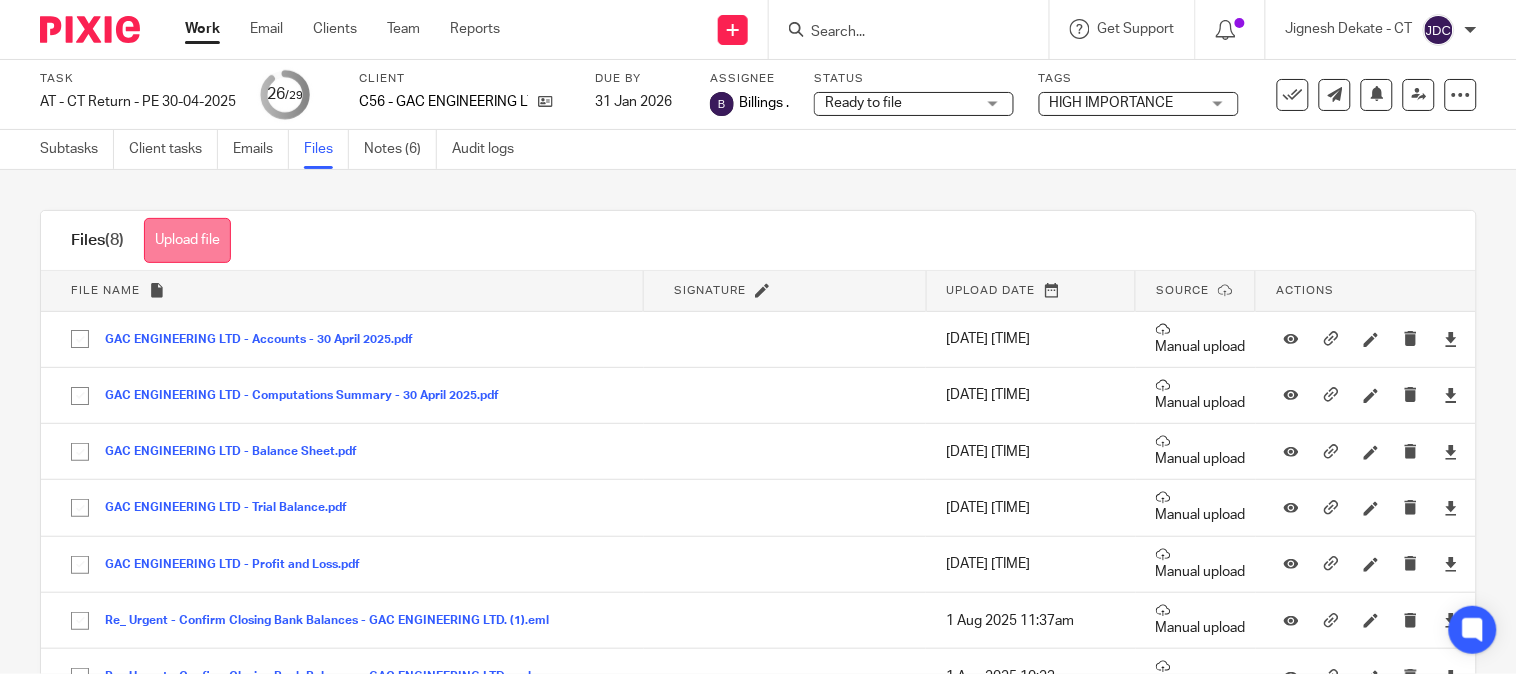 click on "Upload file" at bounding box center (187, 240) 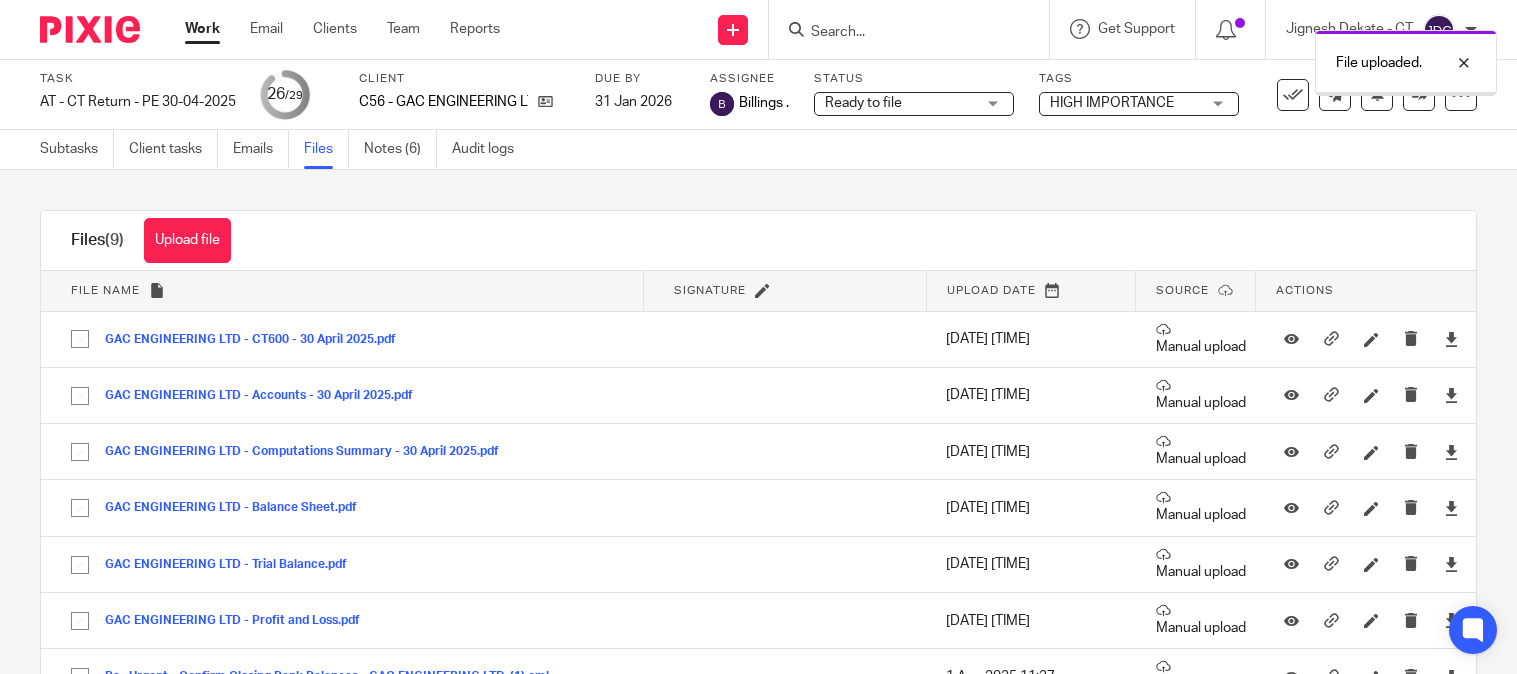 scroll, scrollTop: 0, scrollLeft: 0, axis: both 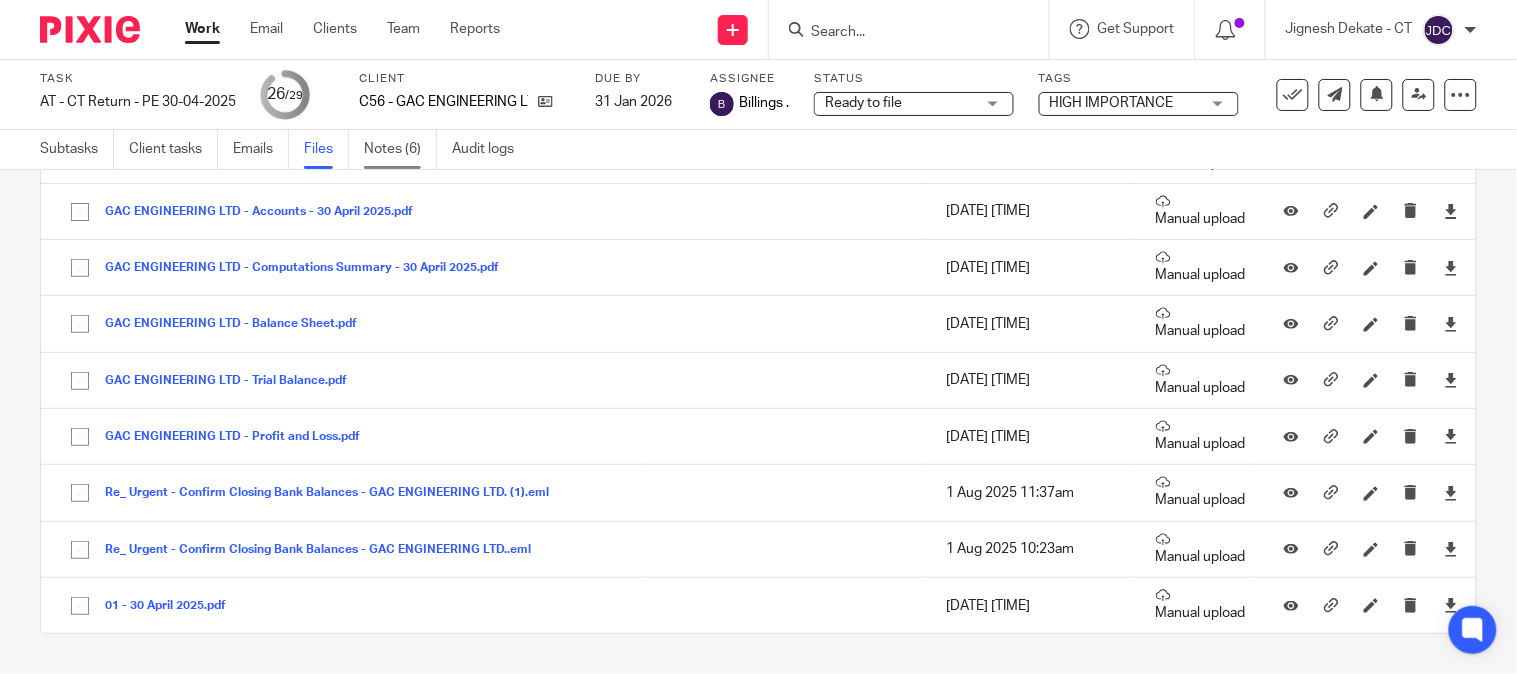 click on "Notes (6)" at bounding box center (400, 149) 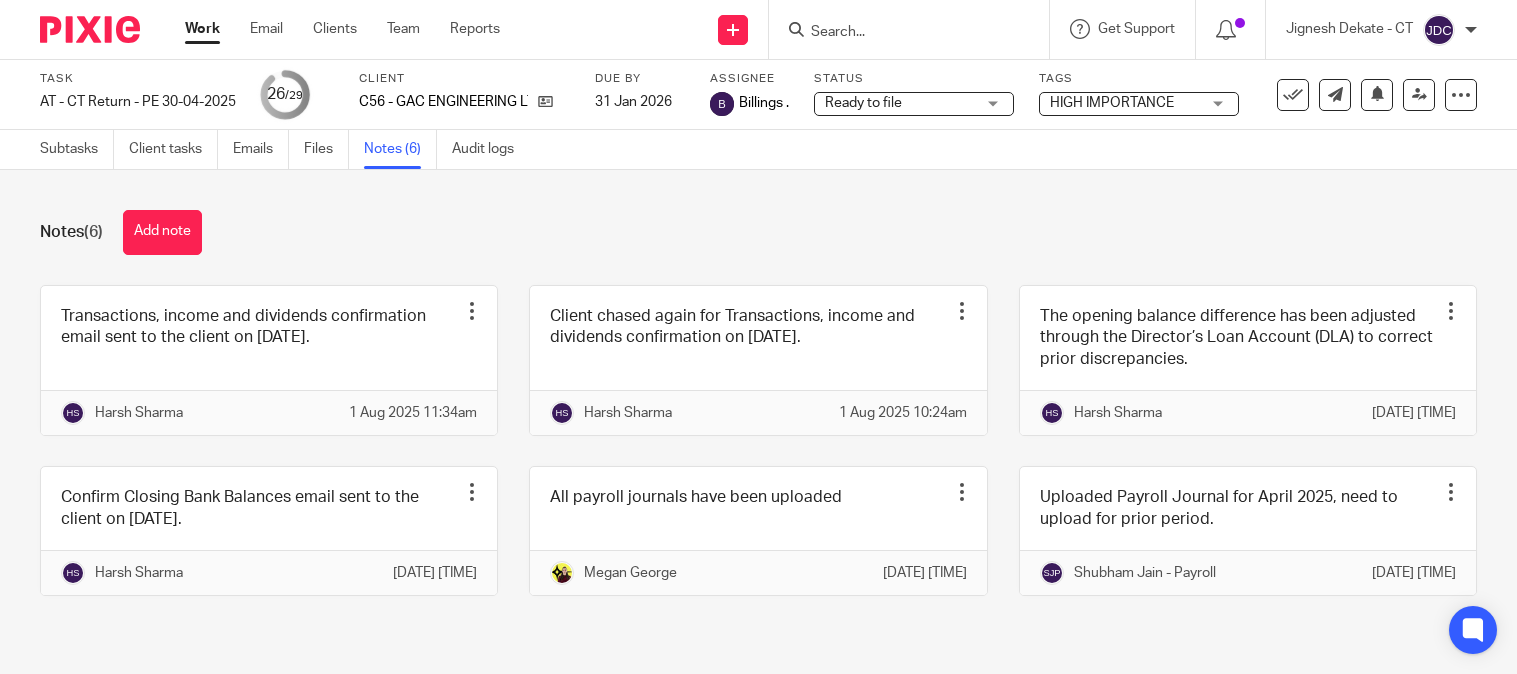 scroll, scrollTop: 0, scrollLeft: 0, axis: both 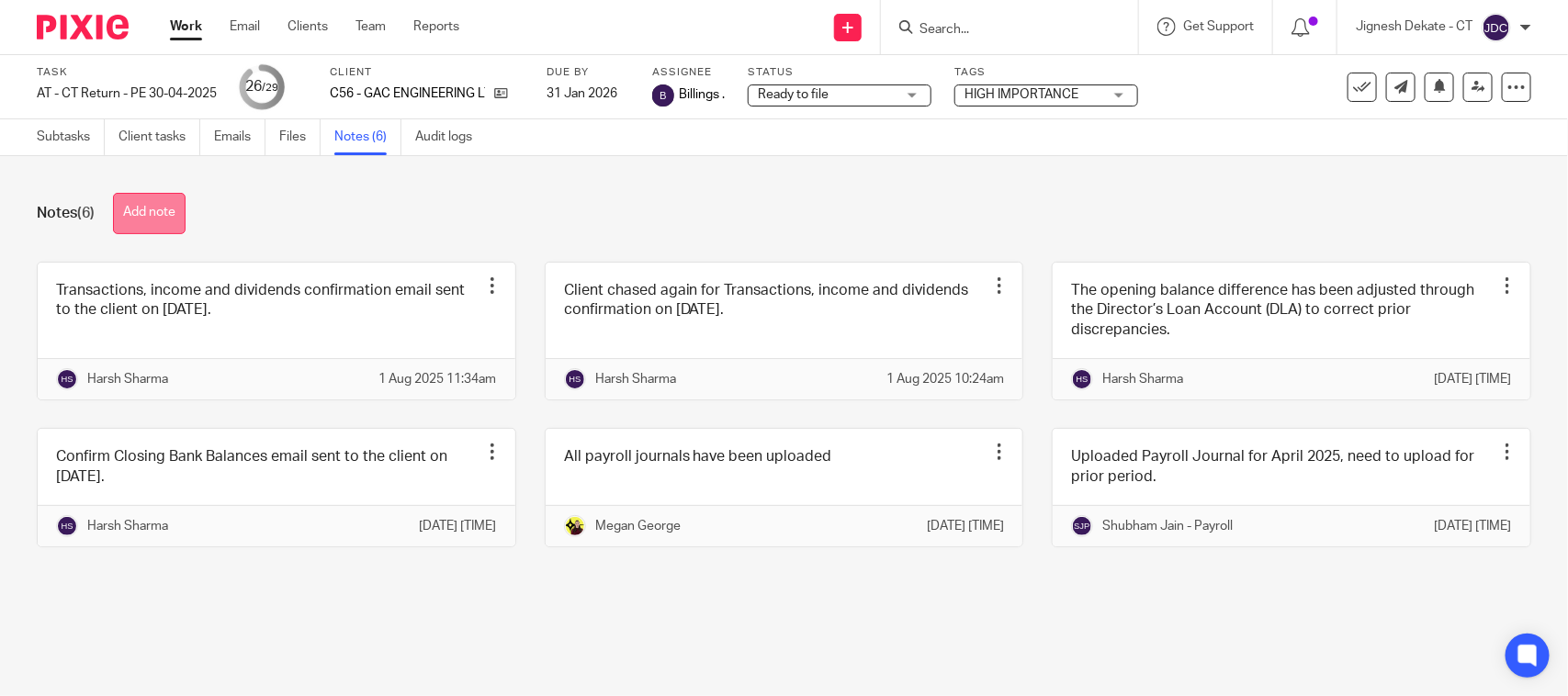 click on "Add note" at bounding box center [149, 213] 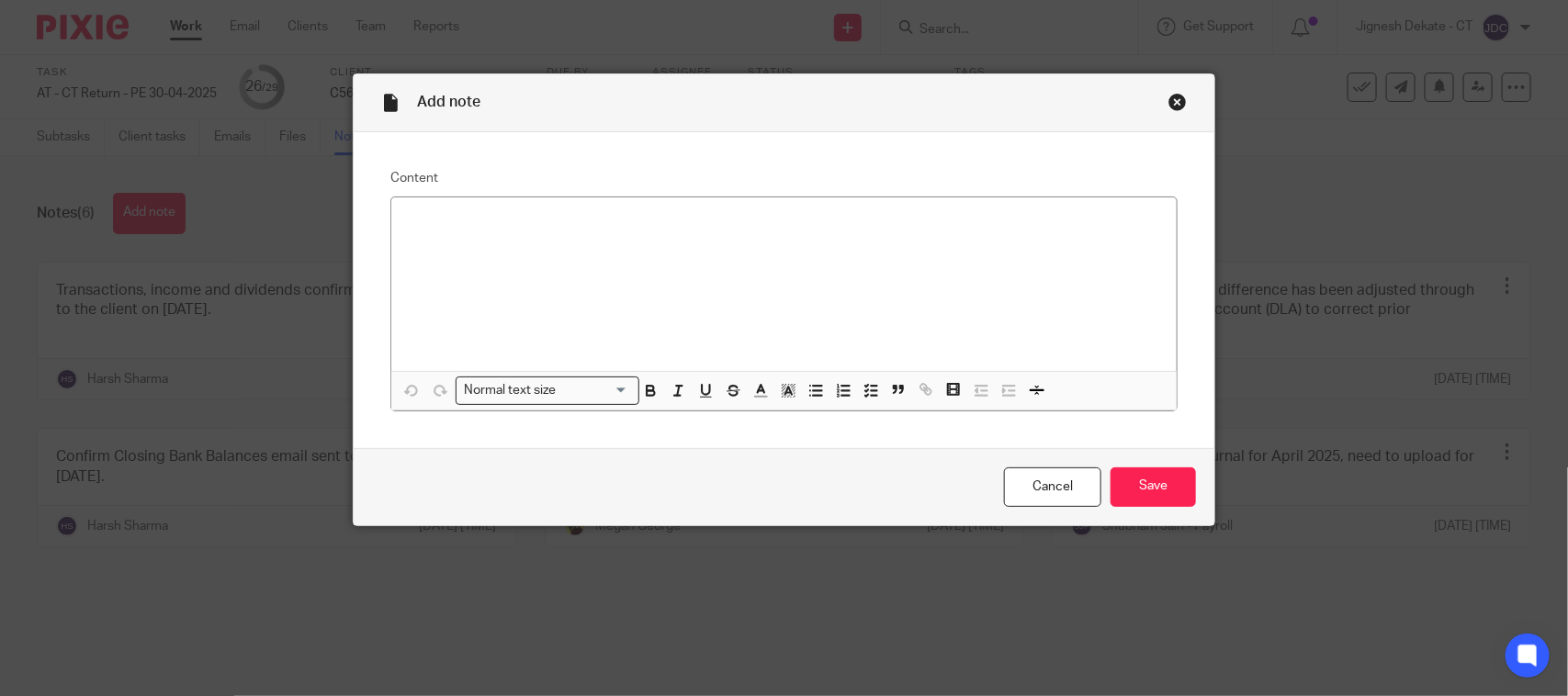 click at bounding box center [1178, 102] 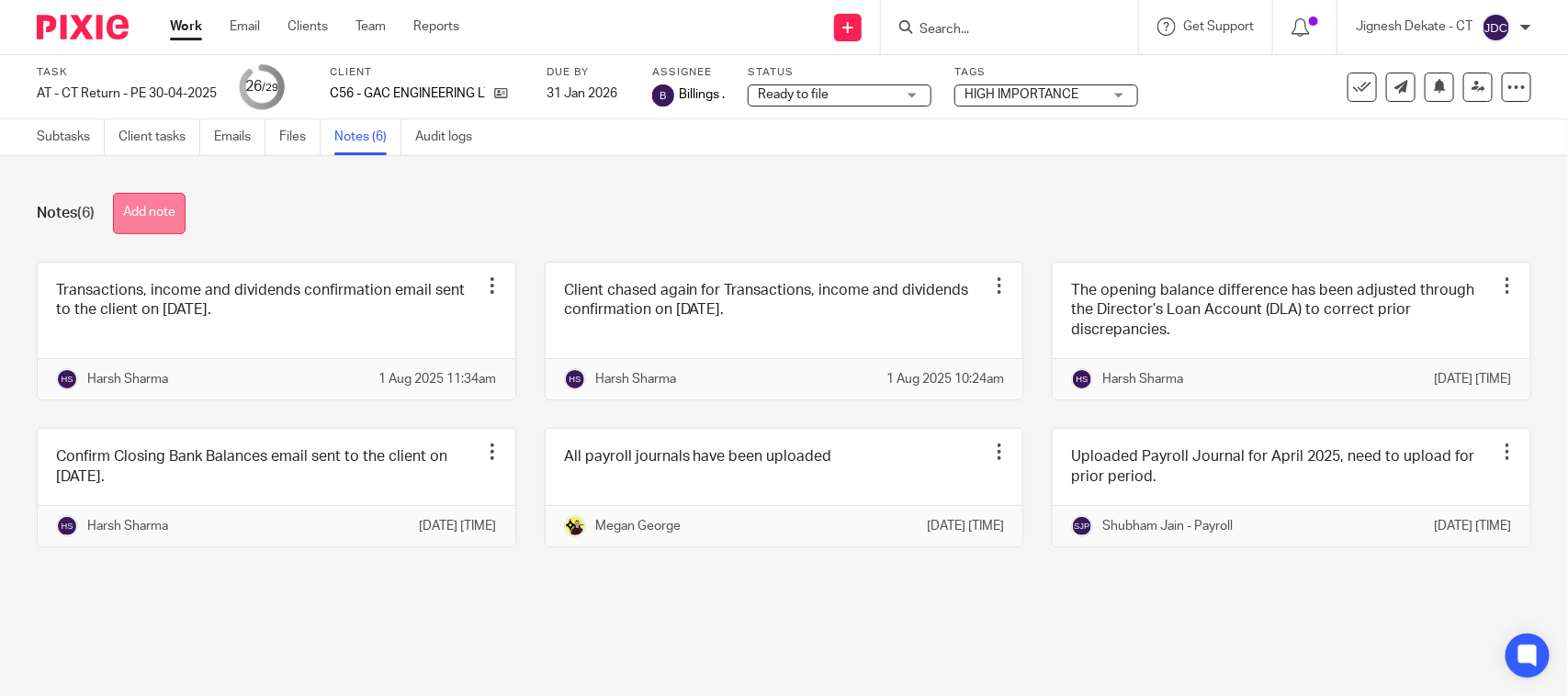 click on "Add note" at bounding box center (149, 213) 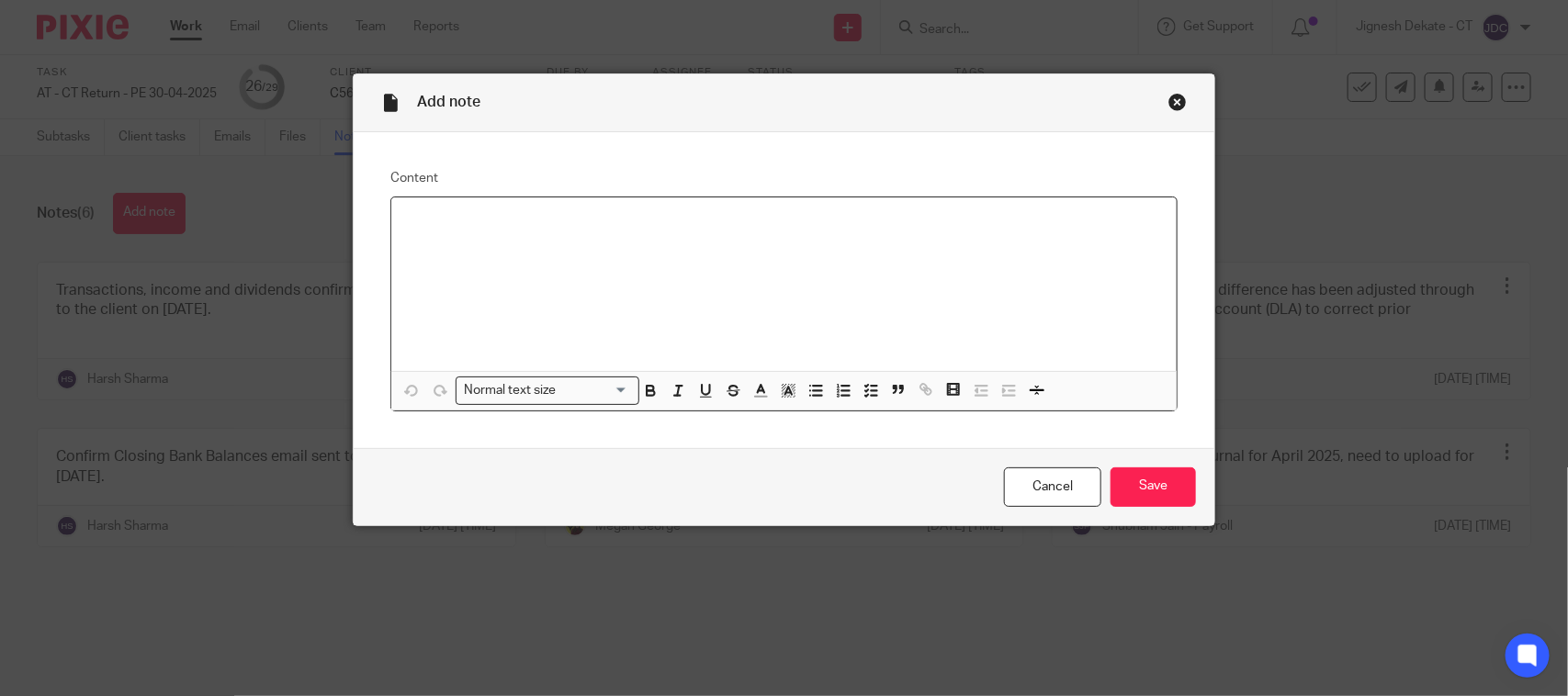 type 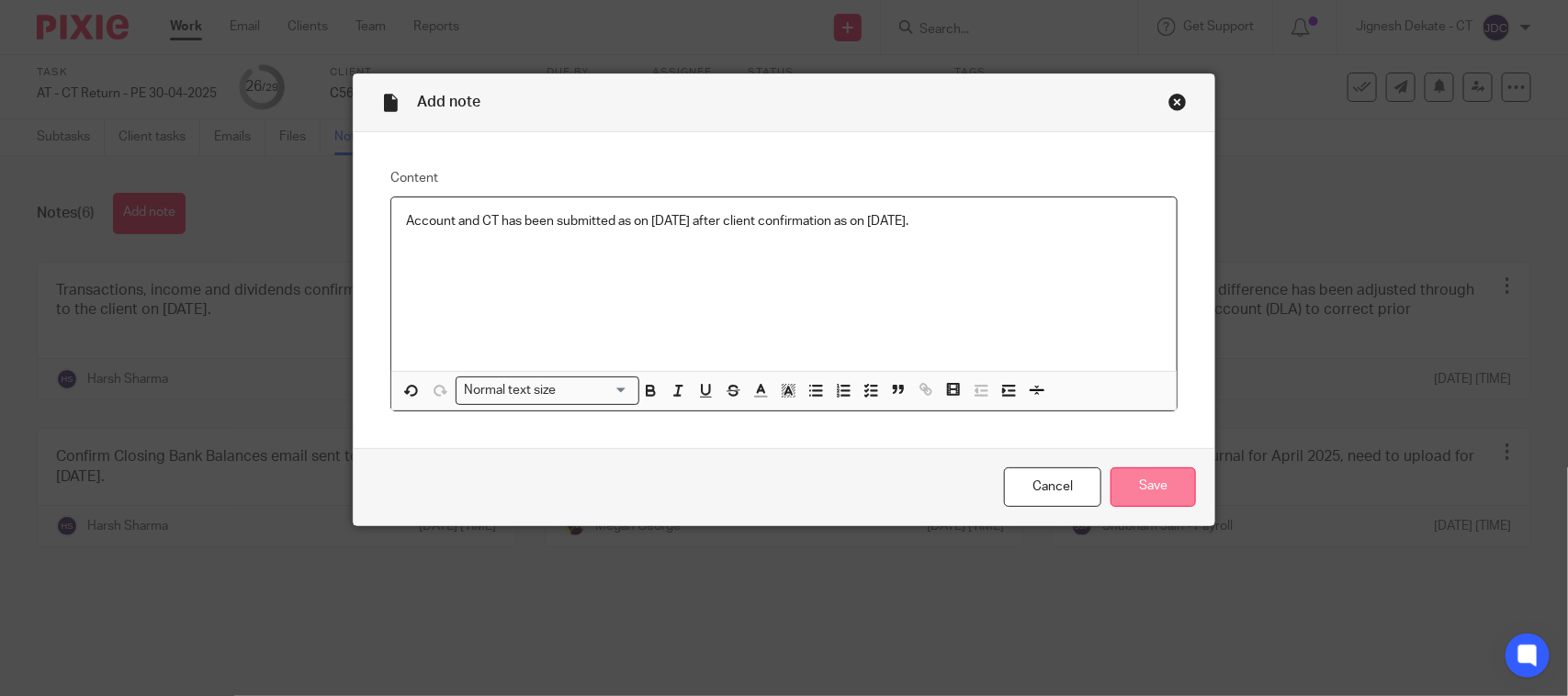 click on "Save" at bounding box center [1153, 487] 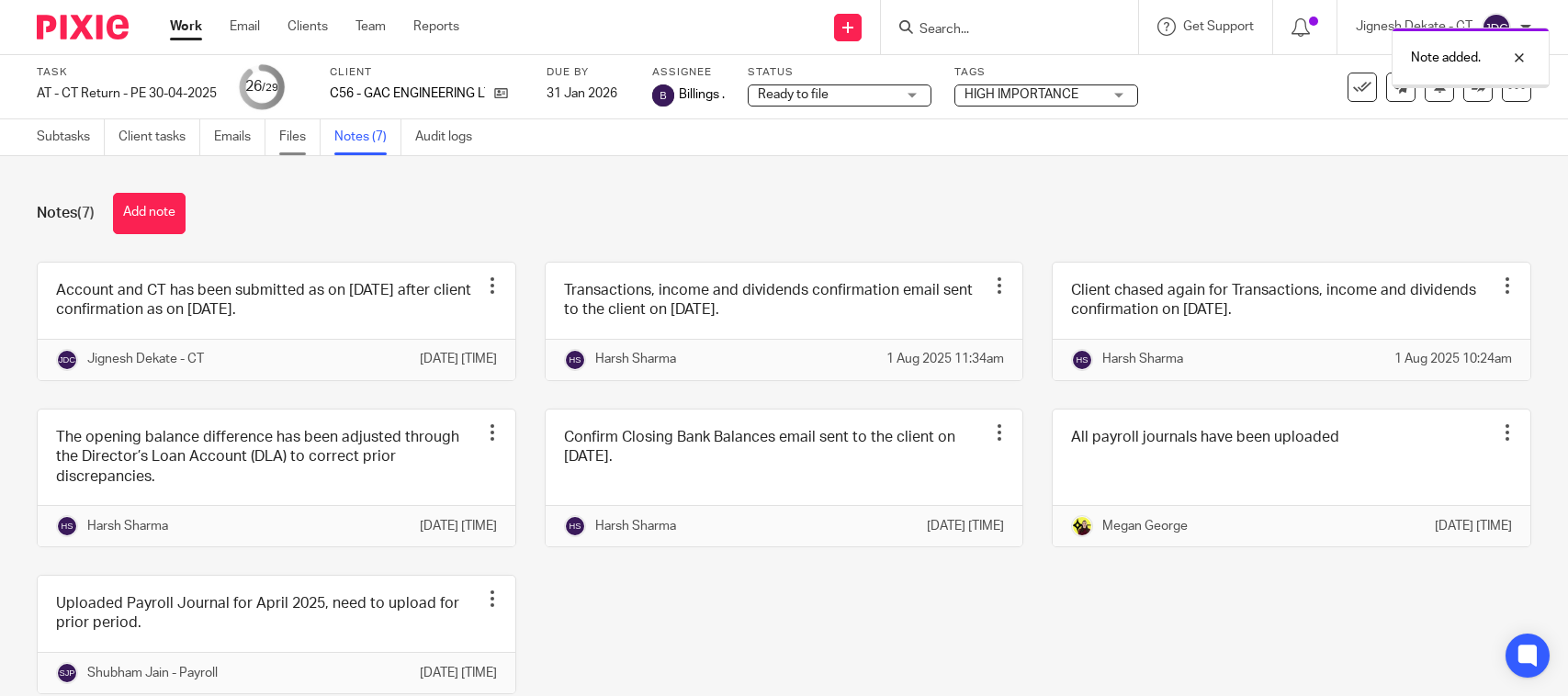 scroll, scrollTop: 0, scrollLeft: 0, axis: both 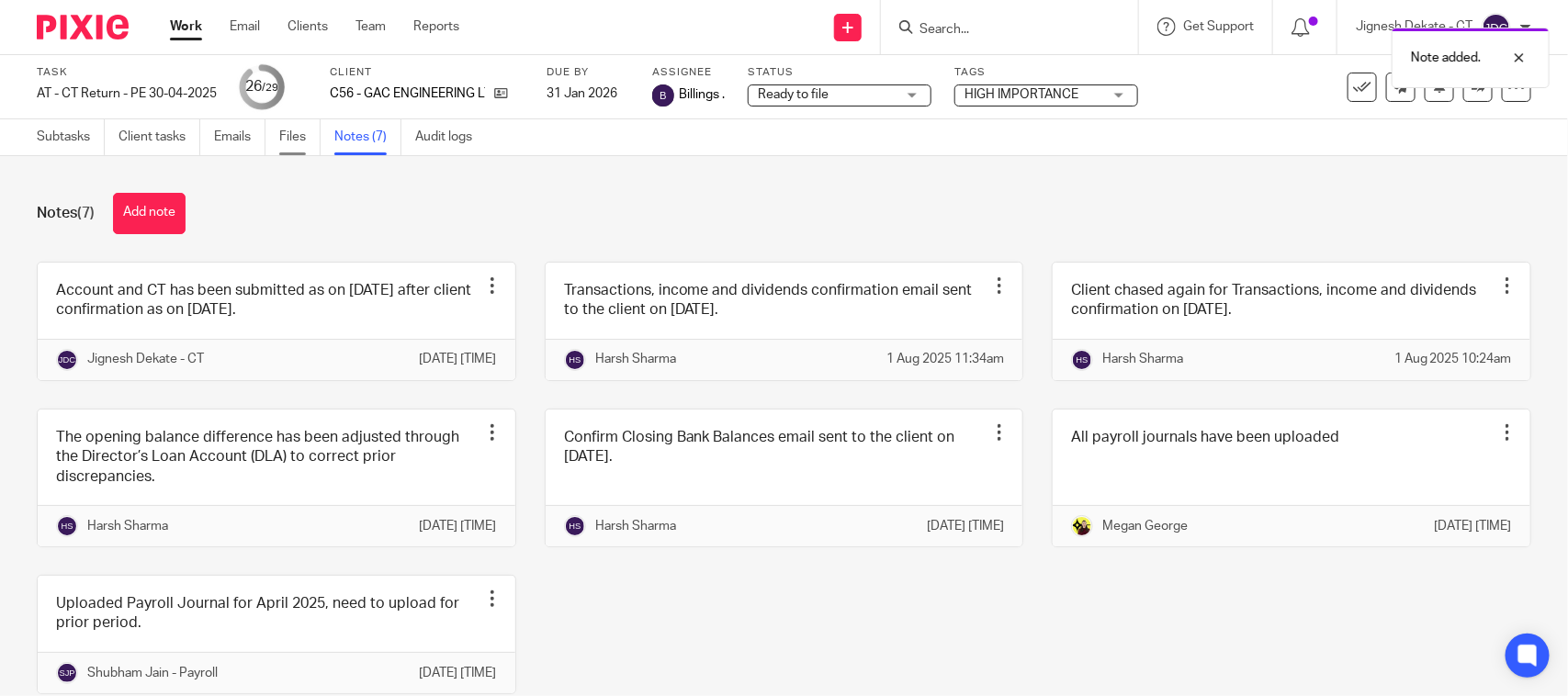 click on "Files" at bounding box center [299, 137] 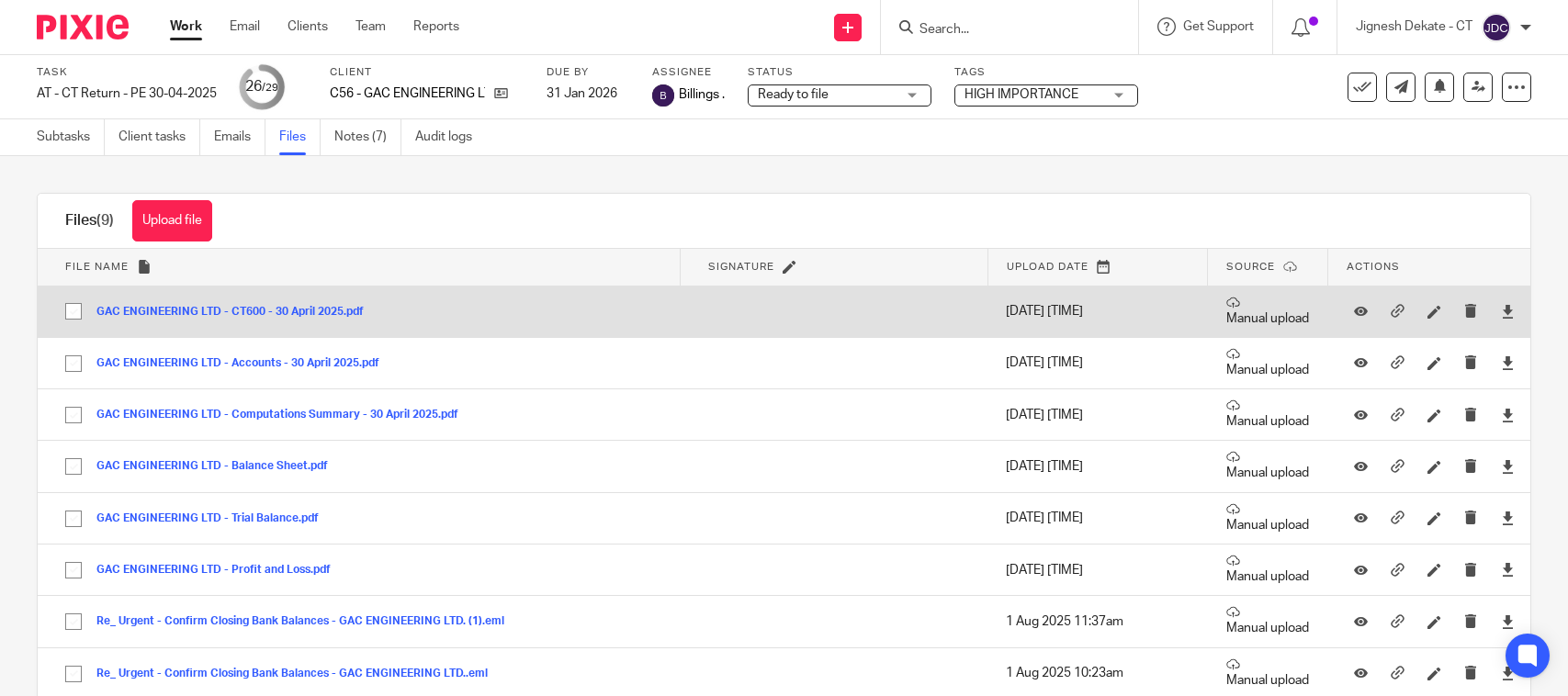 scroll, scrollTop: 0, scrollLeft: 0, axis: both 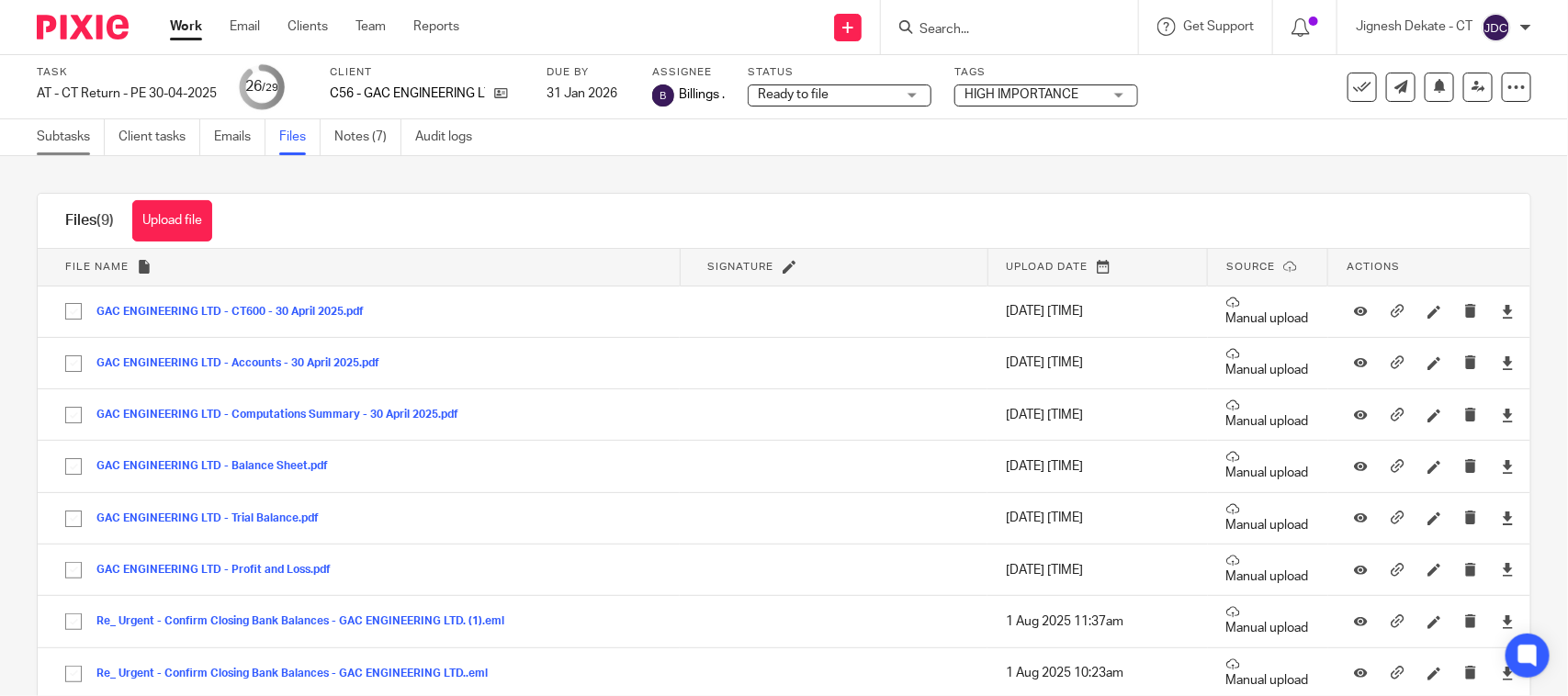 click on "Subtasks" at bounding box center (71, 137) 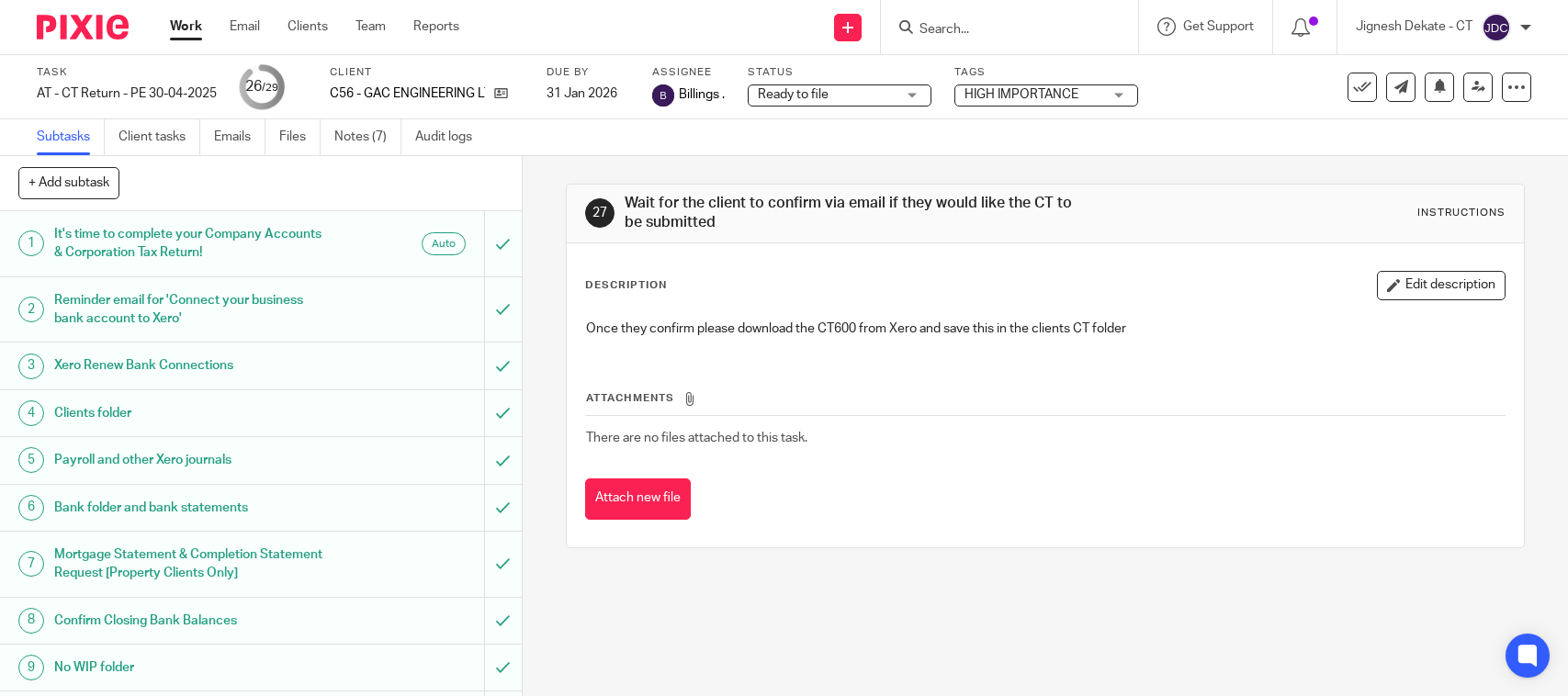 scroll, scrollTop: 0, scrollLeft: 0, axis: both 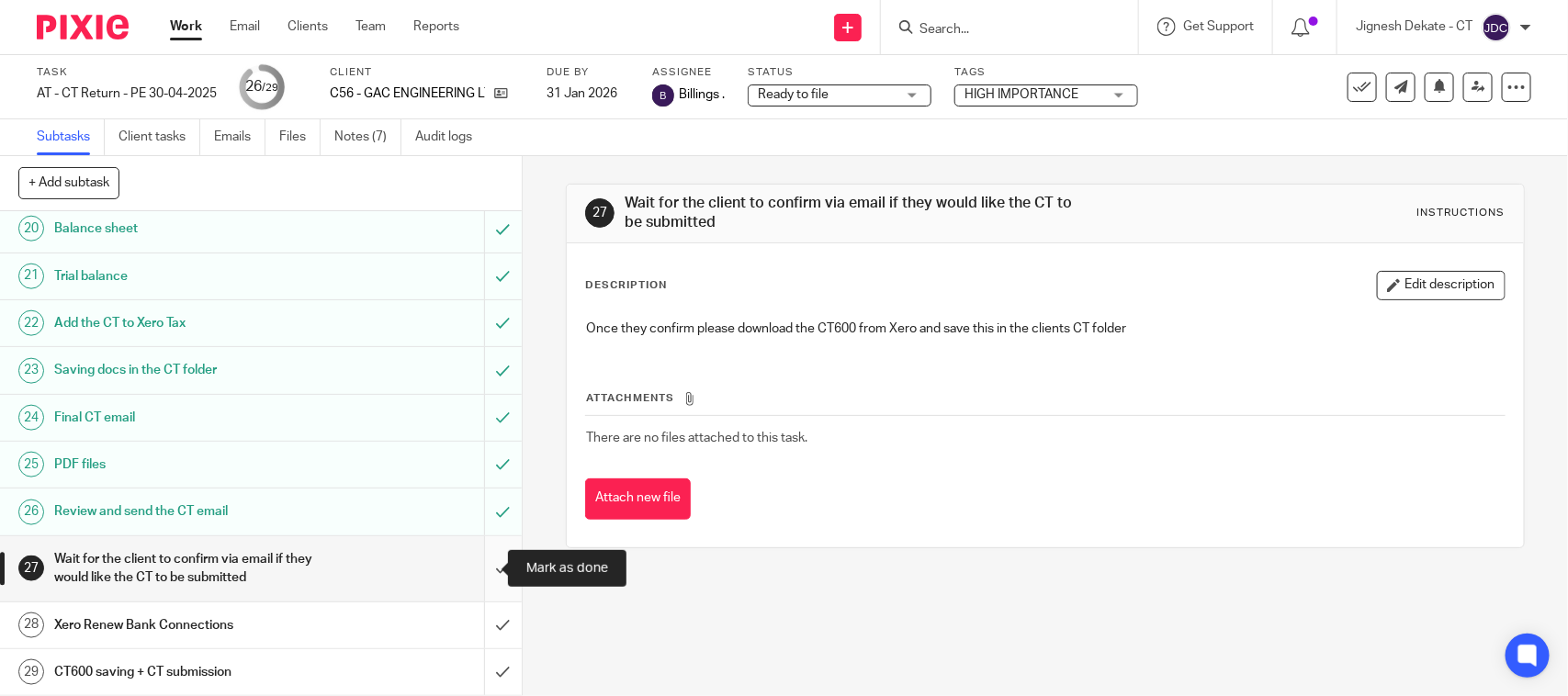 click at bounding box center (261, 568) 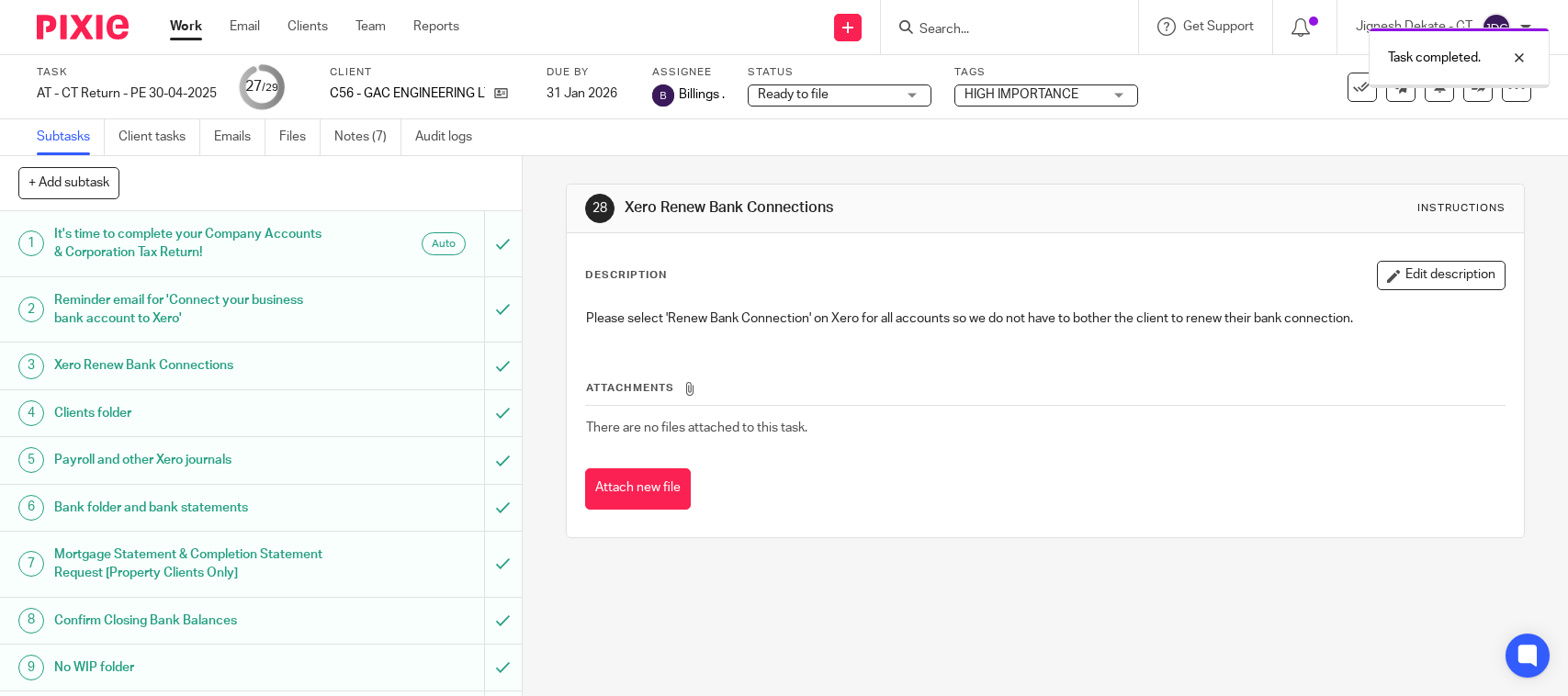 scroll, scrollTop: 0, scrollLeft: 0, axis: both 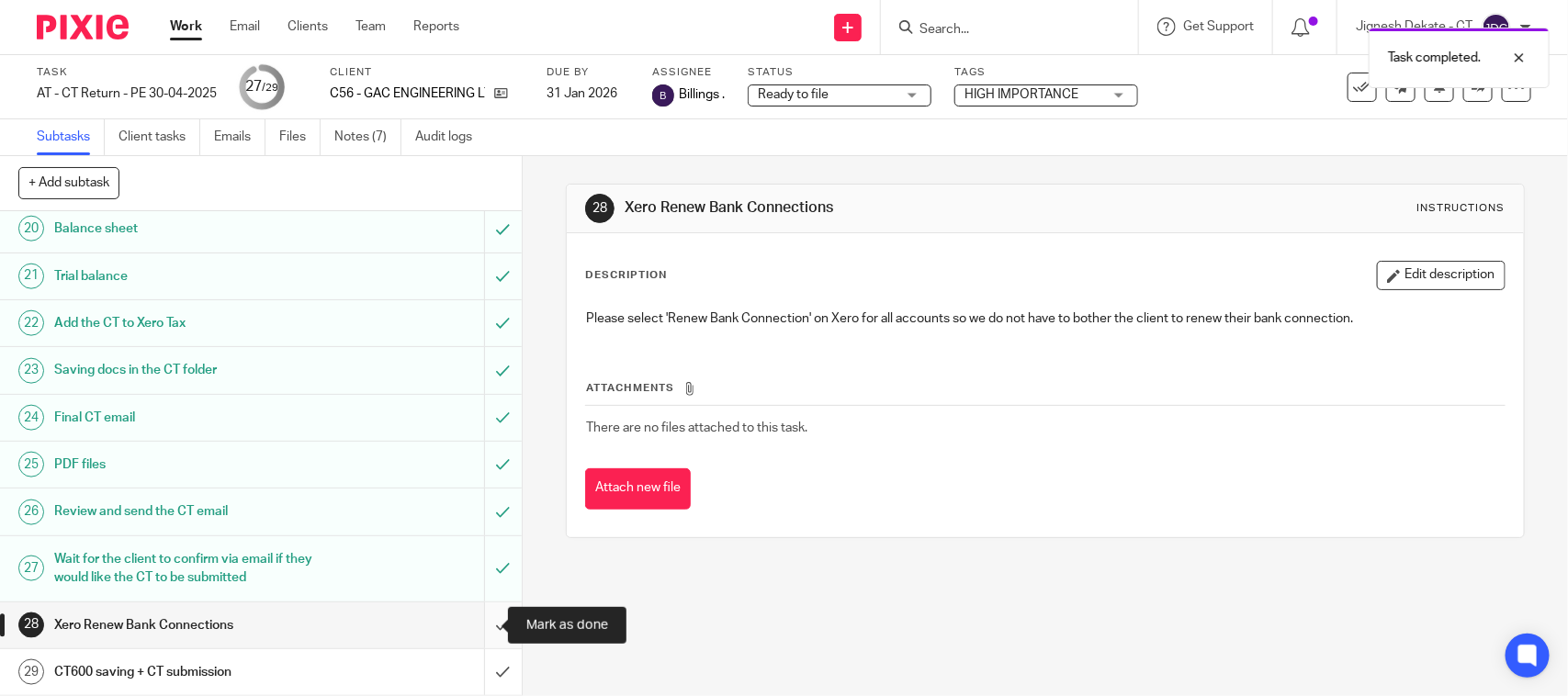 click at bounding box center (261, 625) 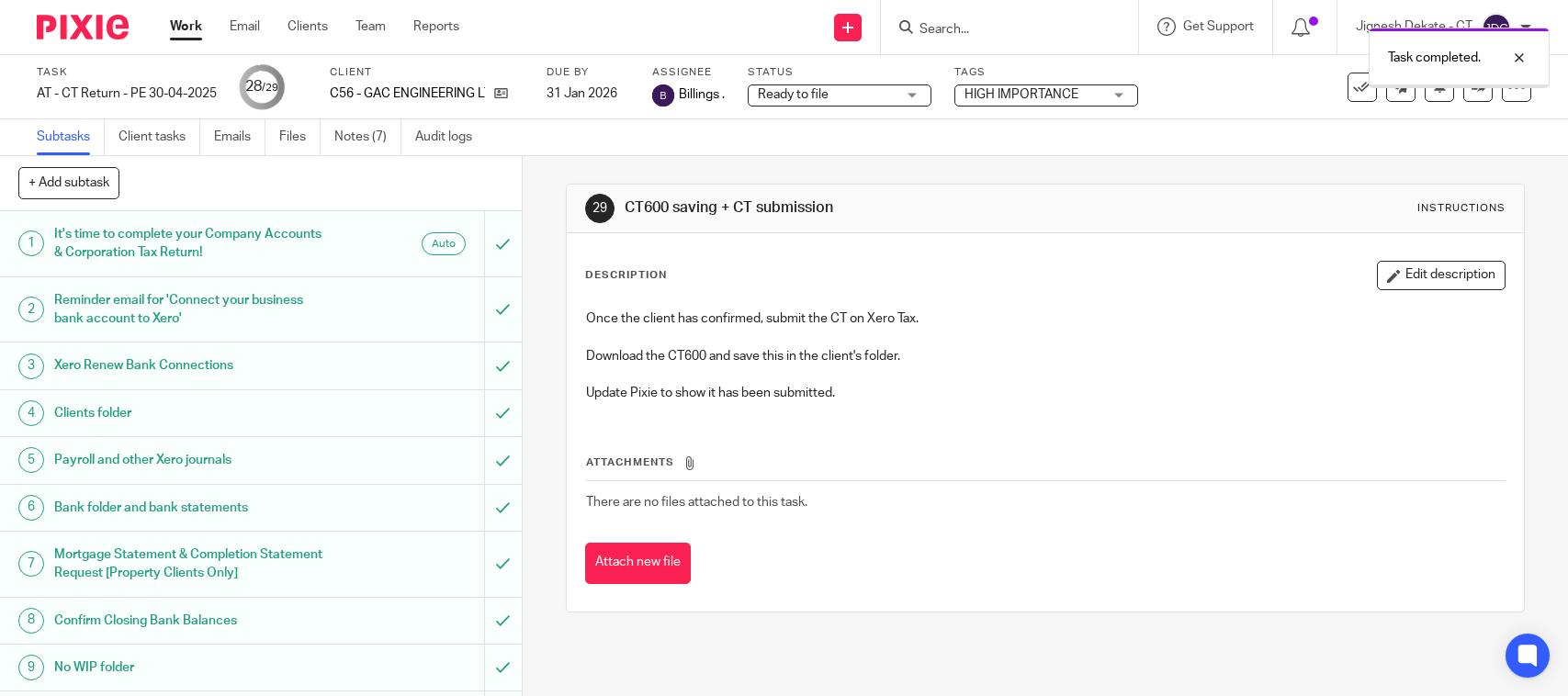 scroll, scrollTop: 0, scrollLeft: 0, axis: both 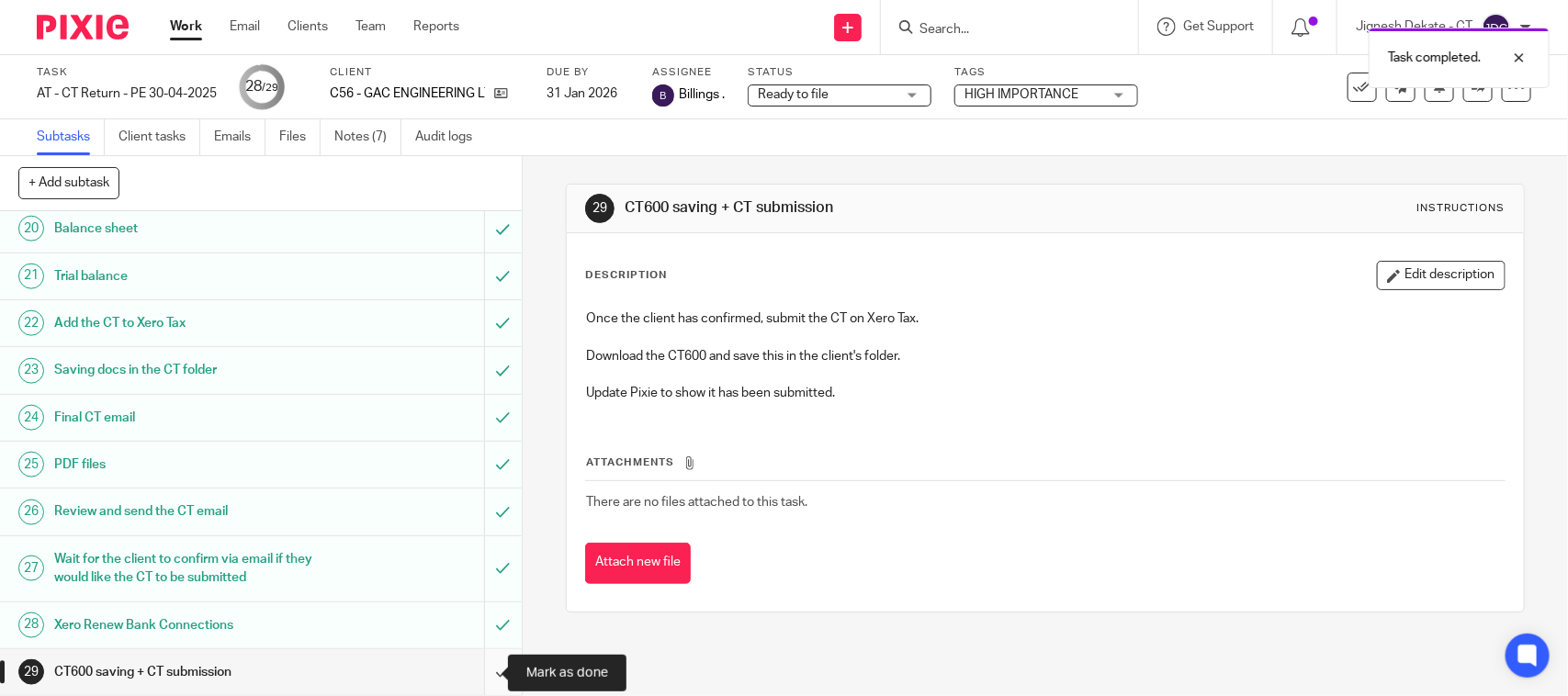 click at bounding box center [261, 672] 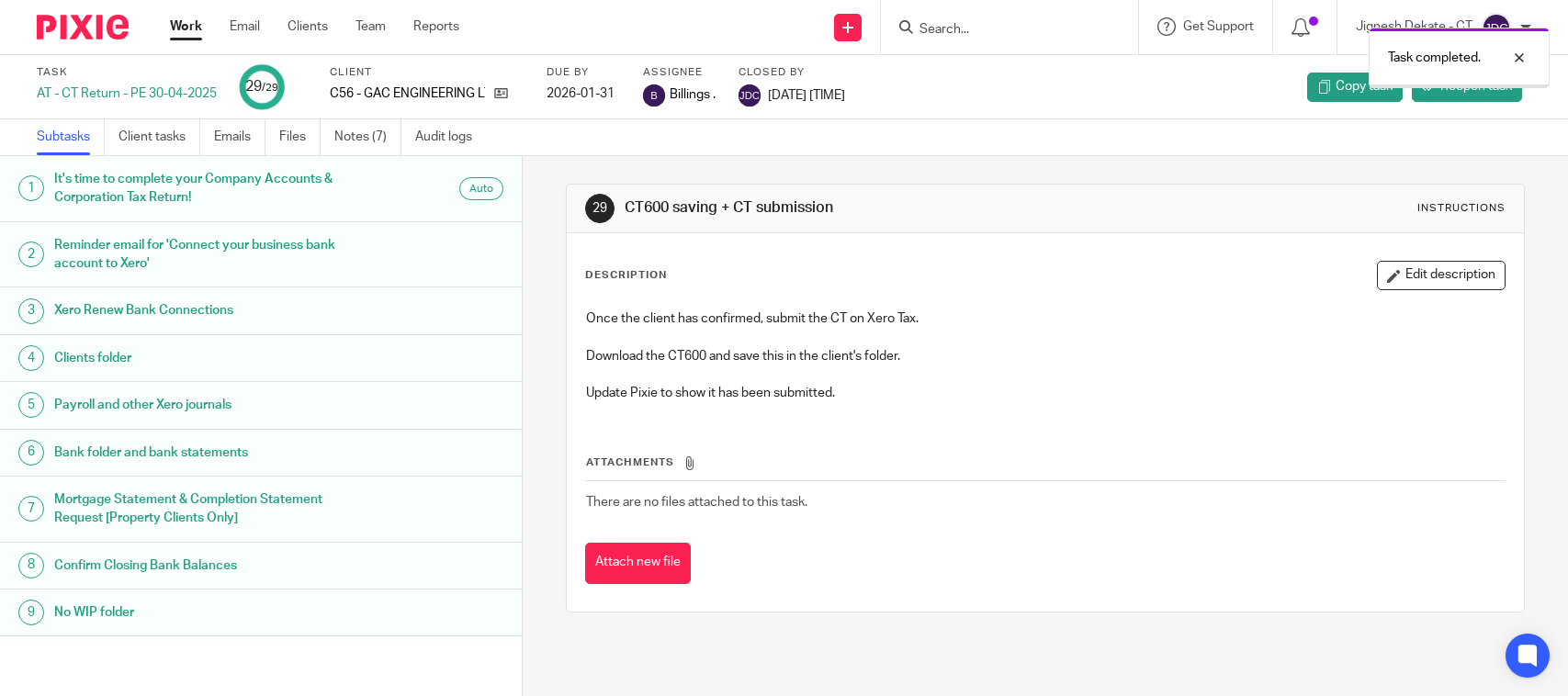 scroll, scrollTop: 0, scrollLeft: 0, axis: both 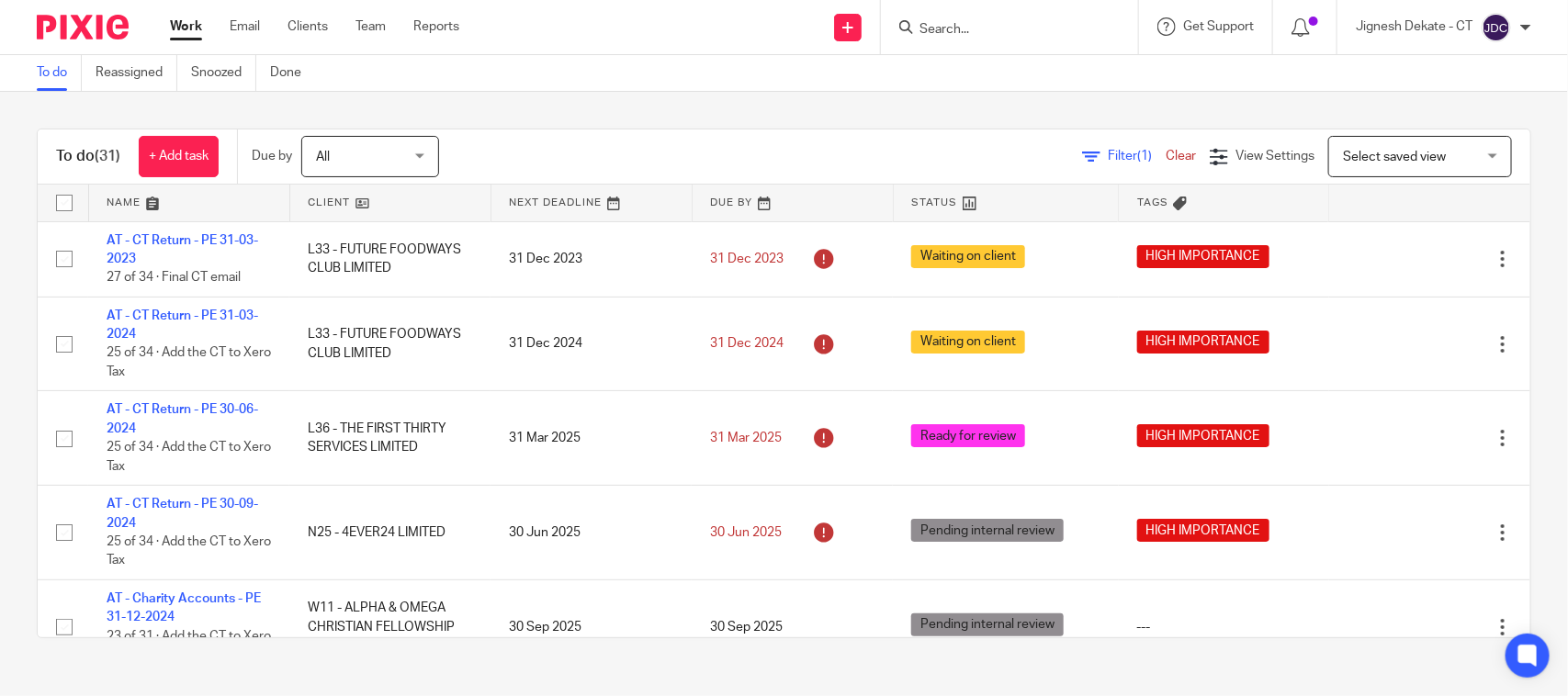 click on "To do" at bounding box center (59, 73) 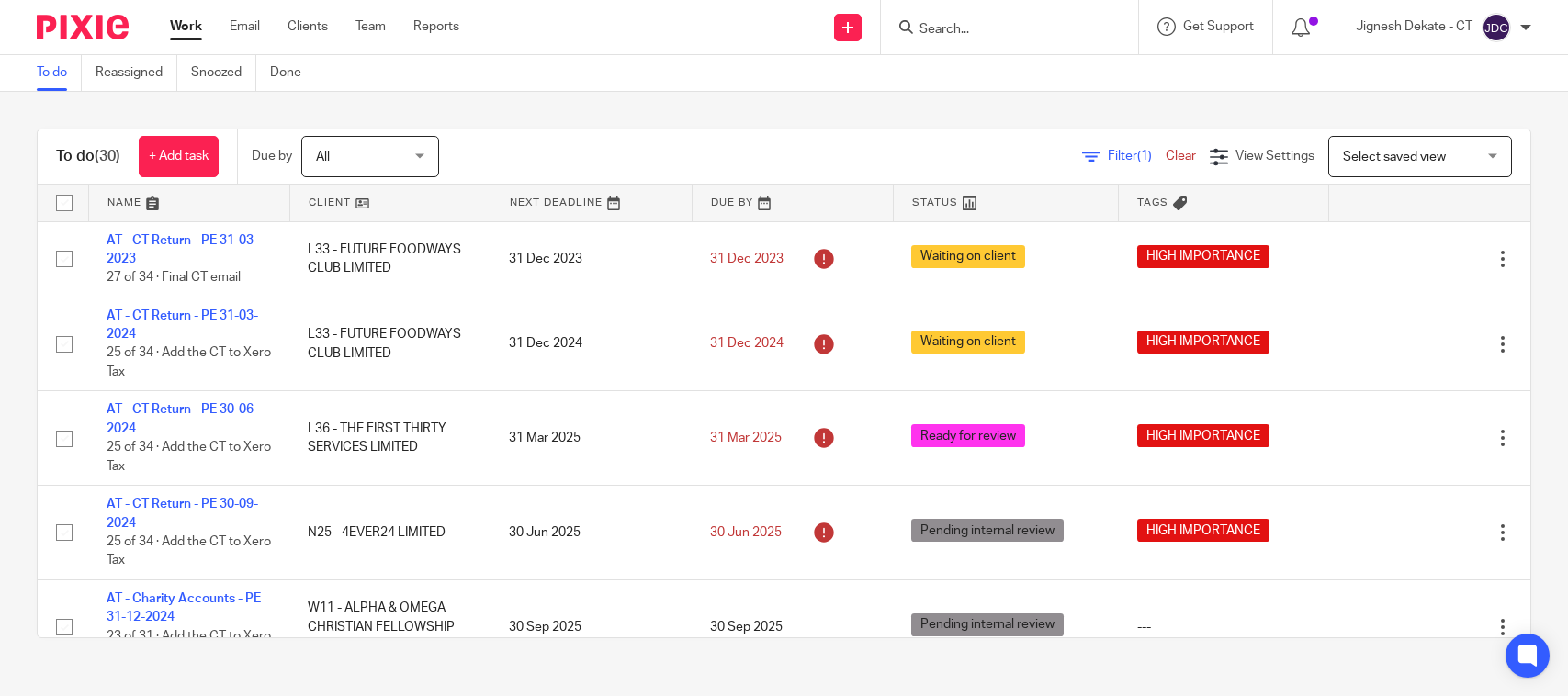 scroll, scrollTop: 0, scrollLeft: 0, axis: both 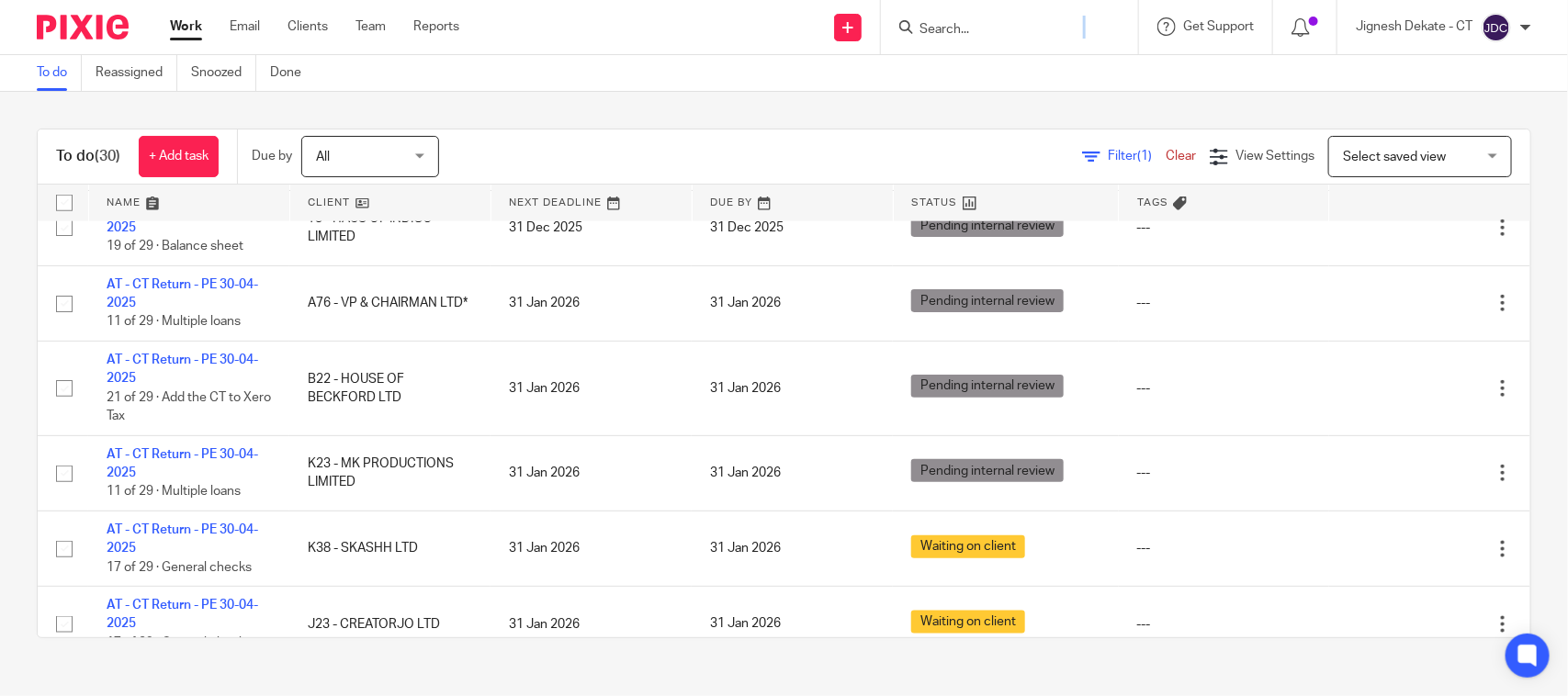 click at bounding box center [1010, 27] 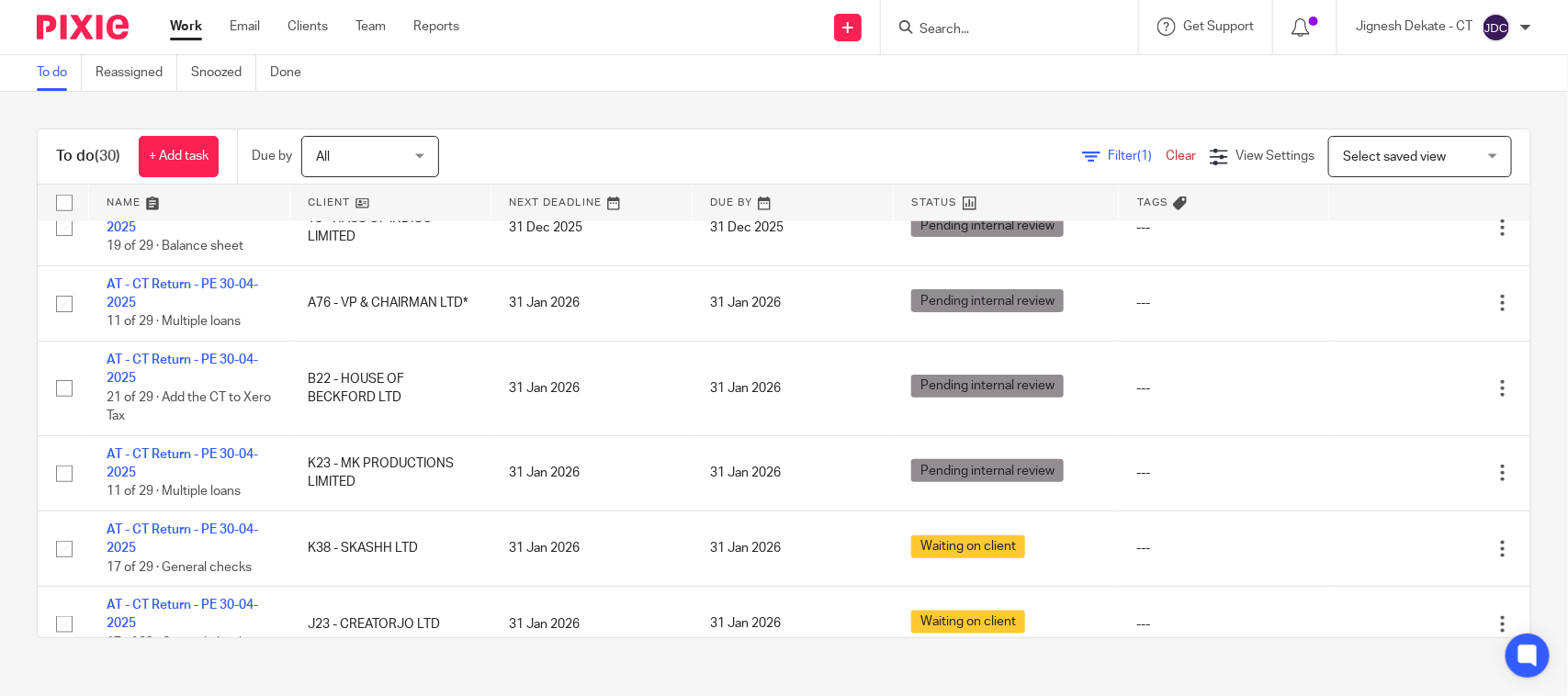 click at bounding box center (1000, 30) 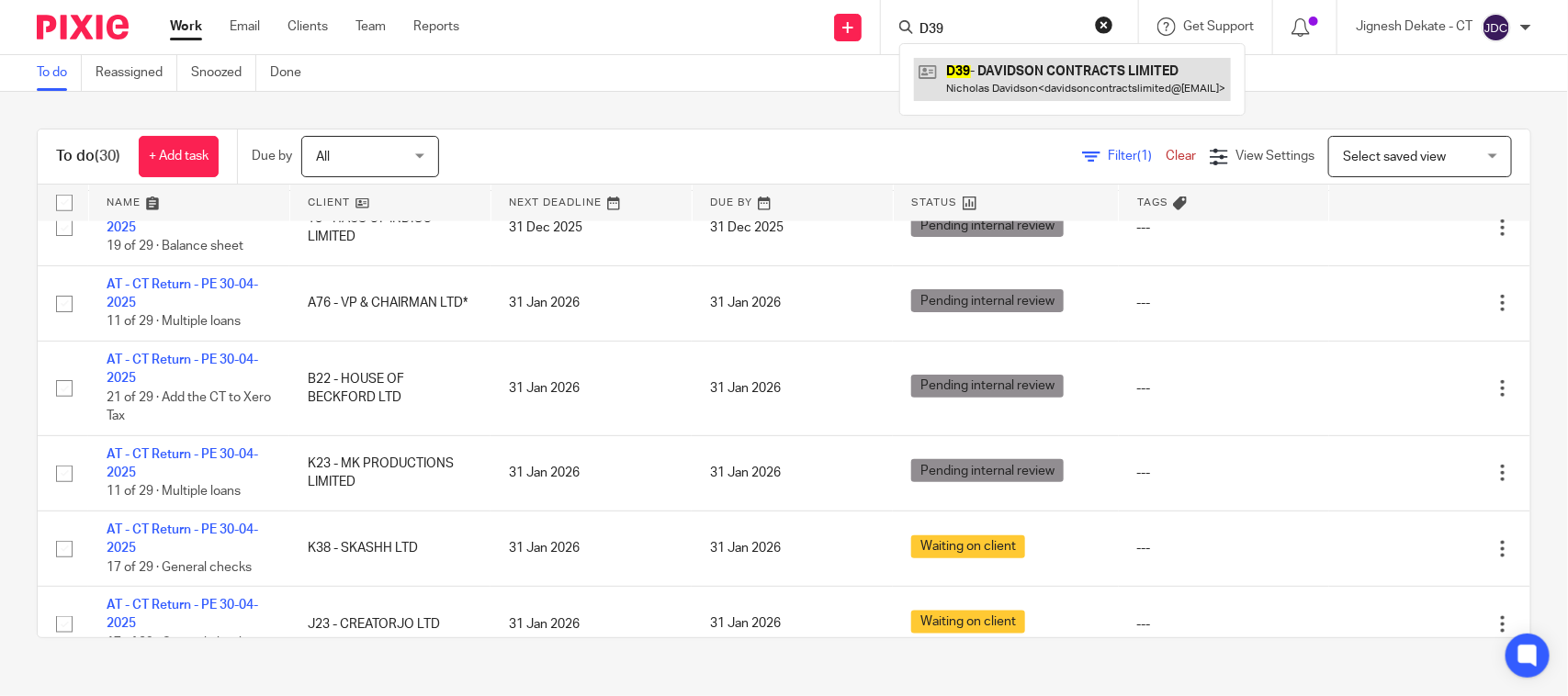type on "D39" 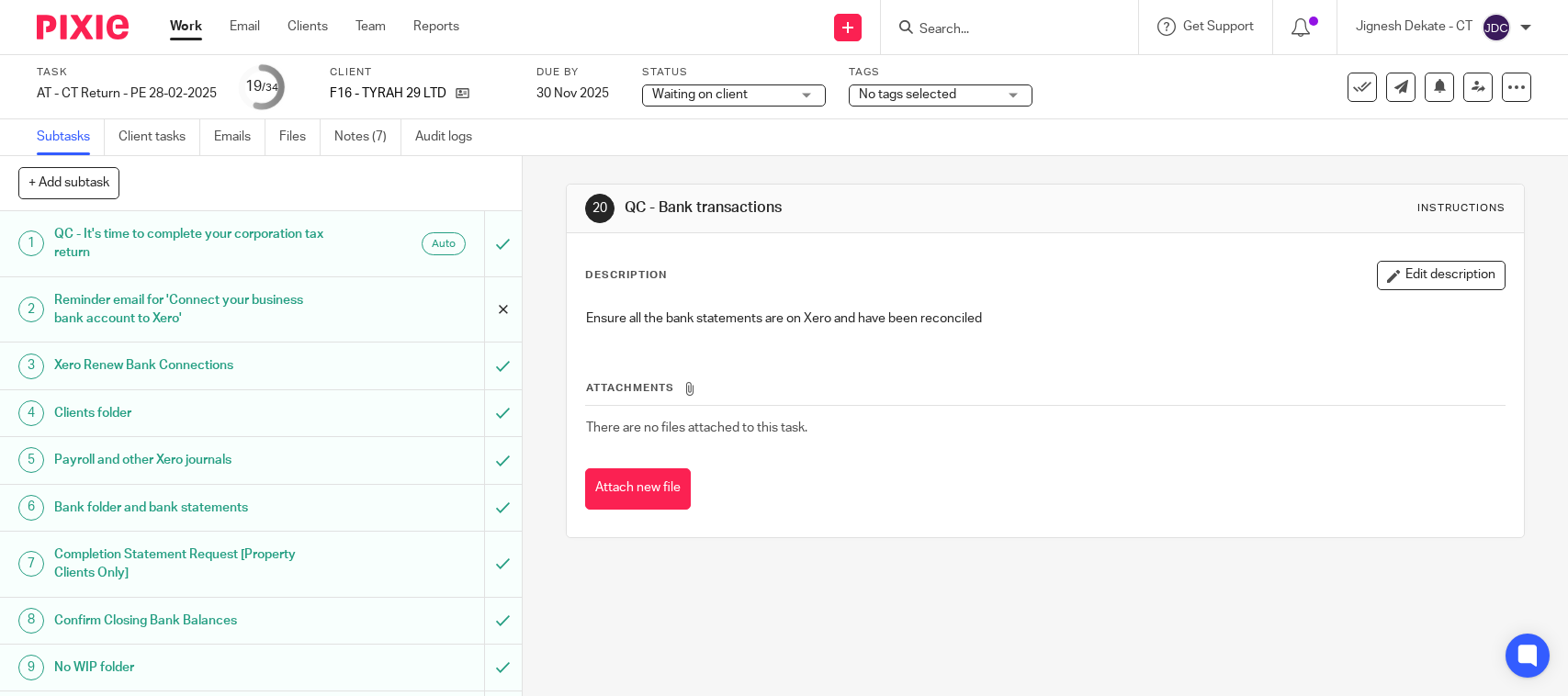 scroll, scrollTop: 0, scrollLeft: 0, axis: both 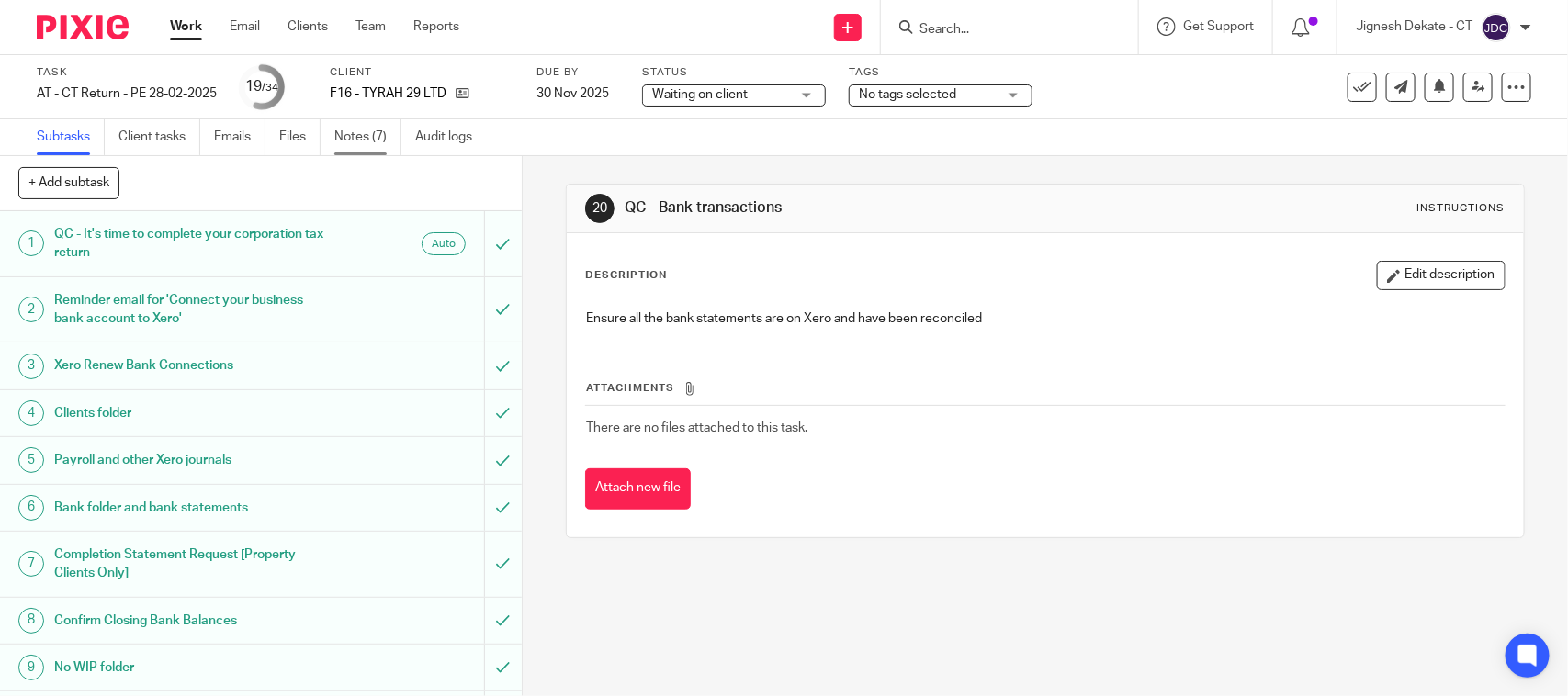 click on "Notes (7)" at bounding box center [367, 137] 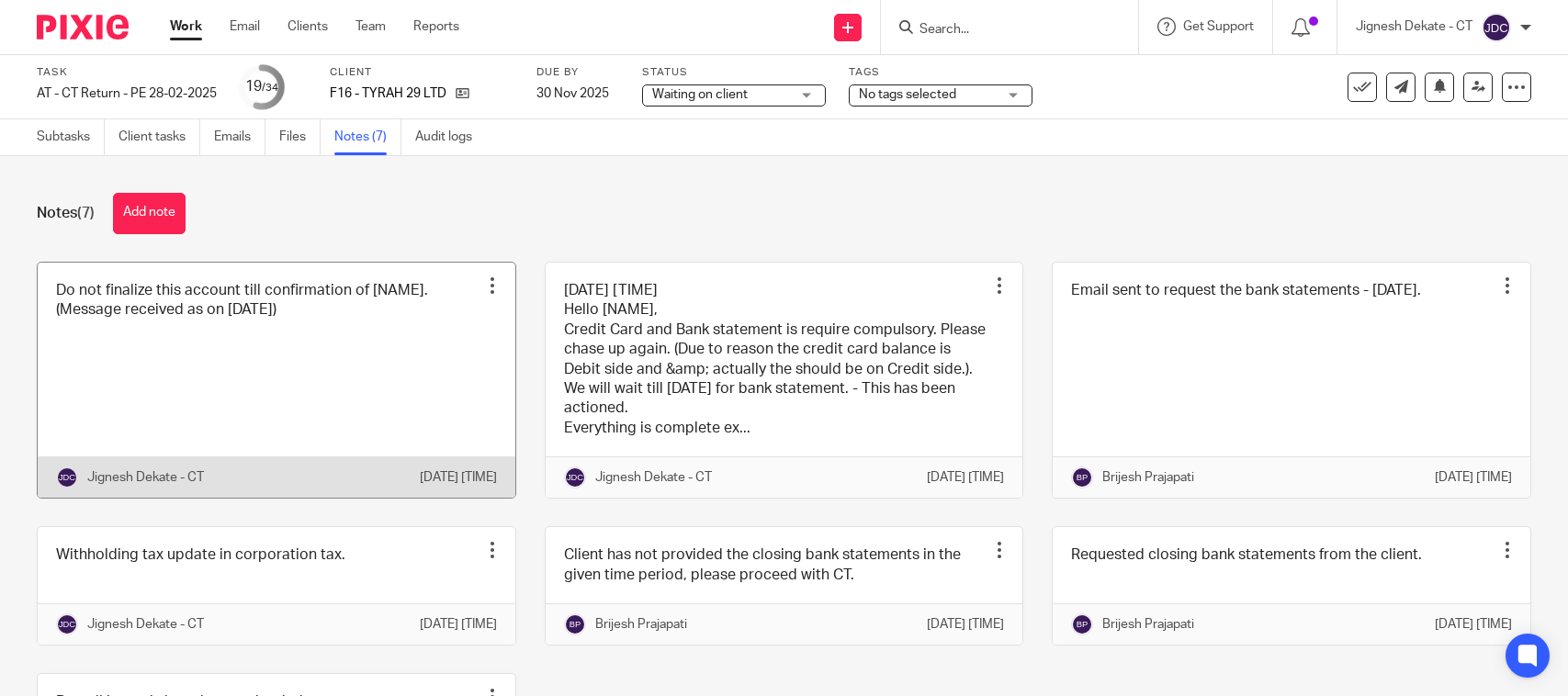 scroll, scrollTop: 0, scrollLeft: 0, axis: both 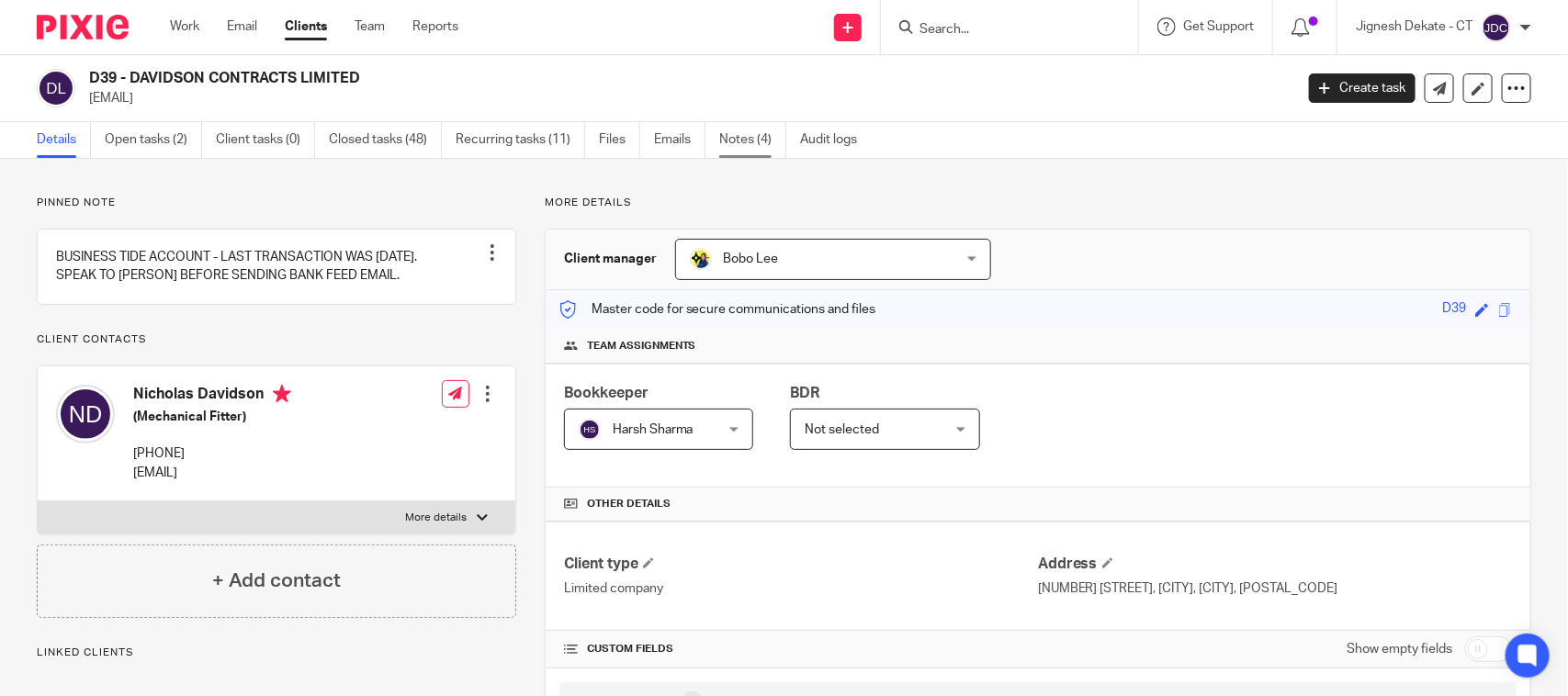 click on "Notes (4)" at bounding box center [752, 140] 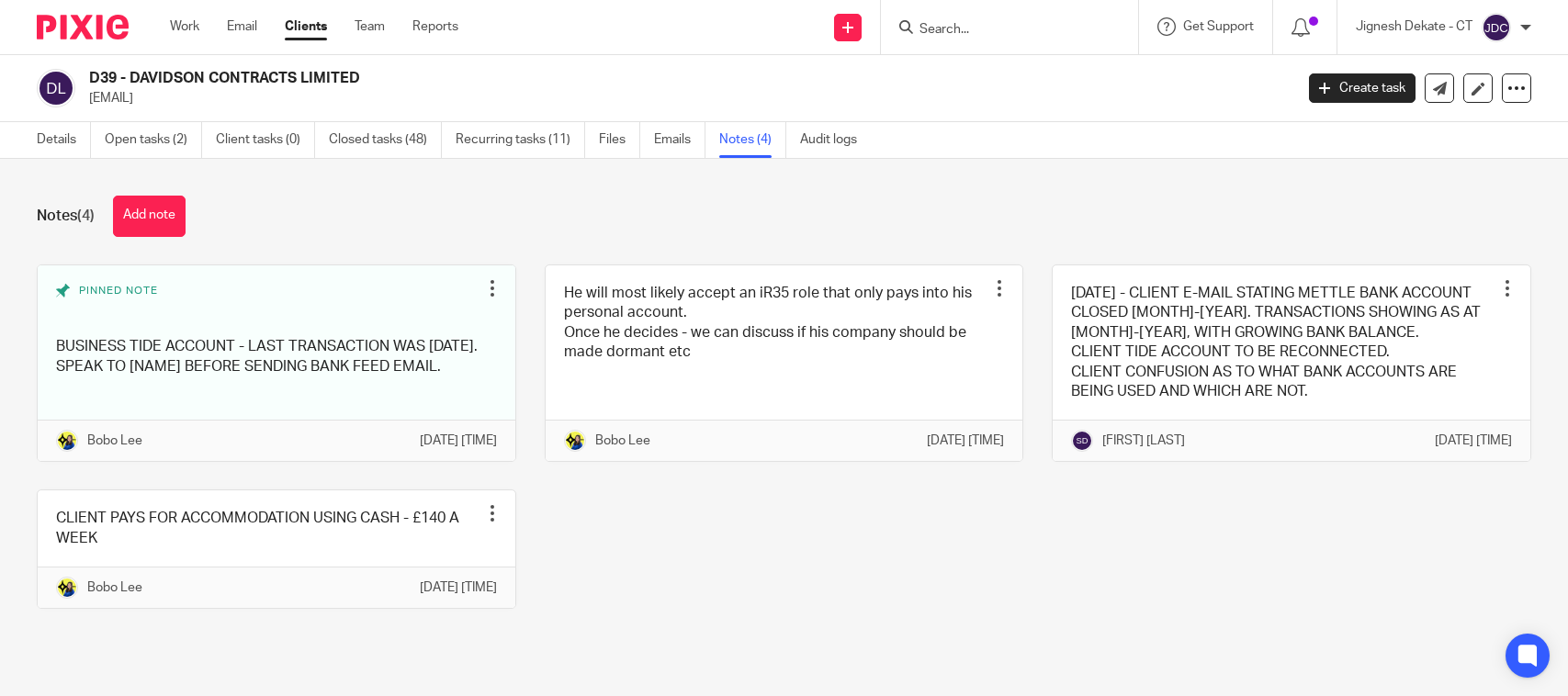 scroll, scrollTop: 0, scrollLeft: 0, axis: both 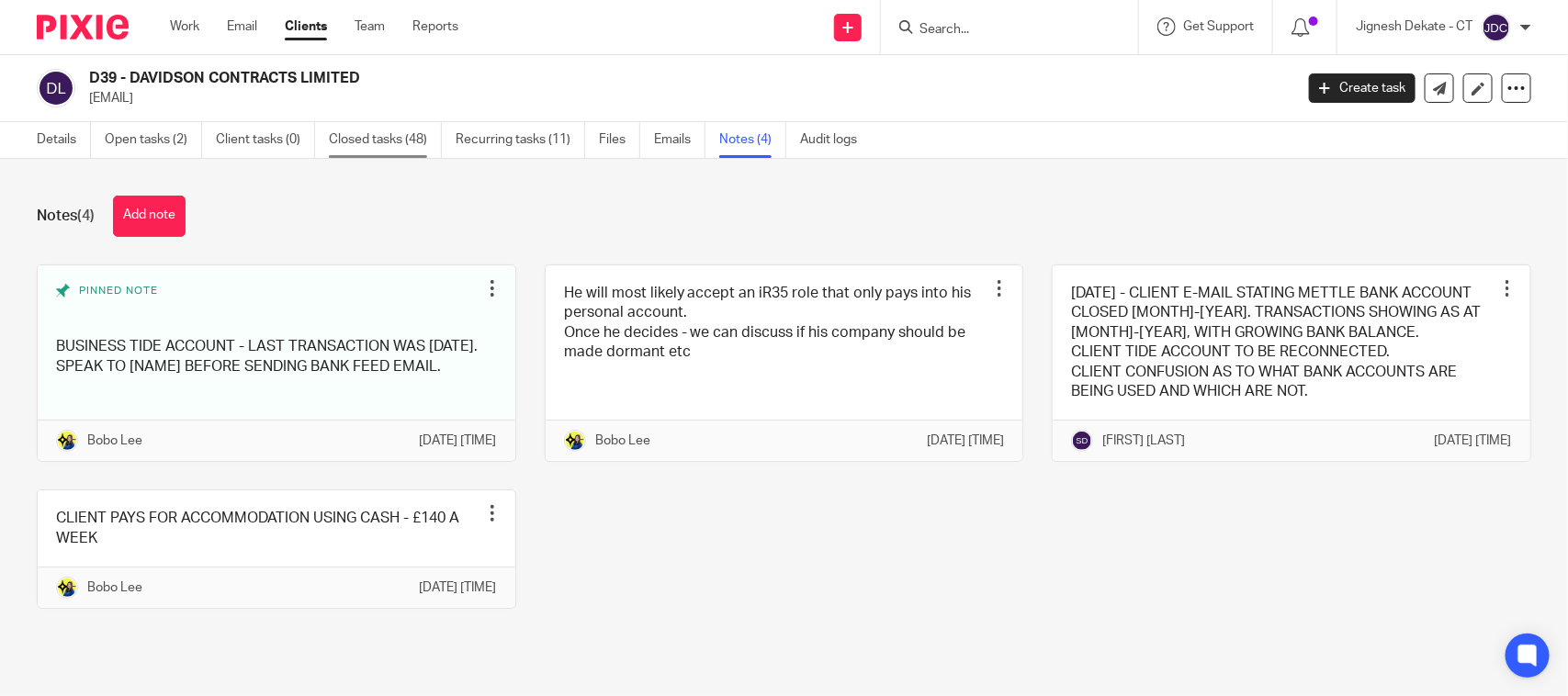 click on "Closed tasks (48)" at bounding box center (385, 140) 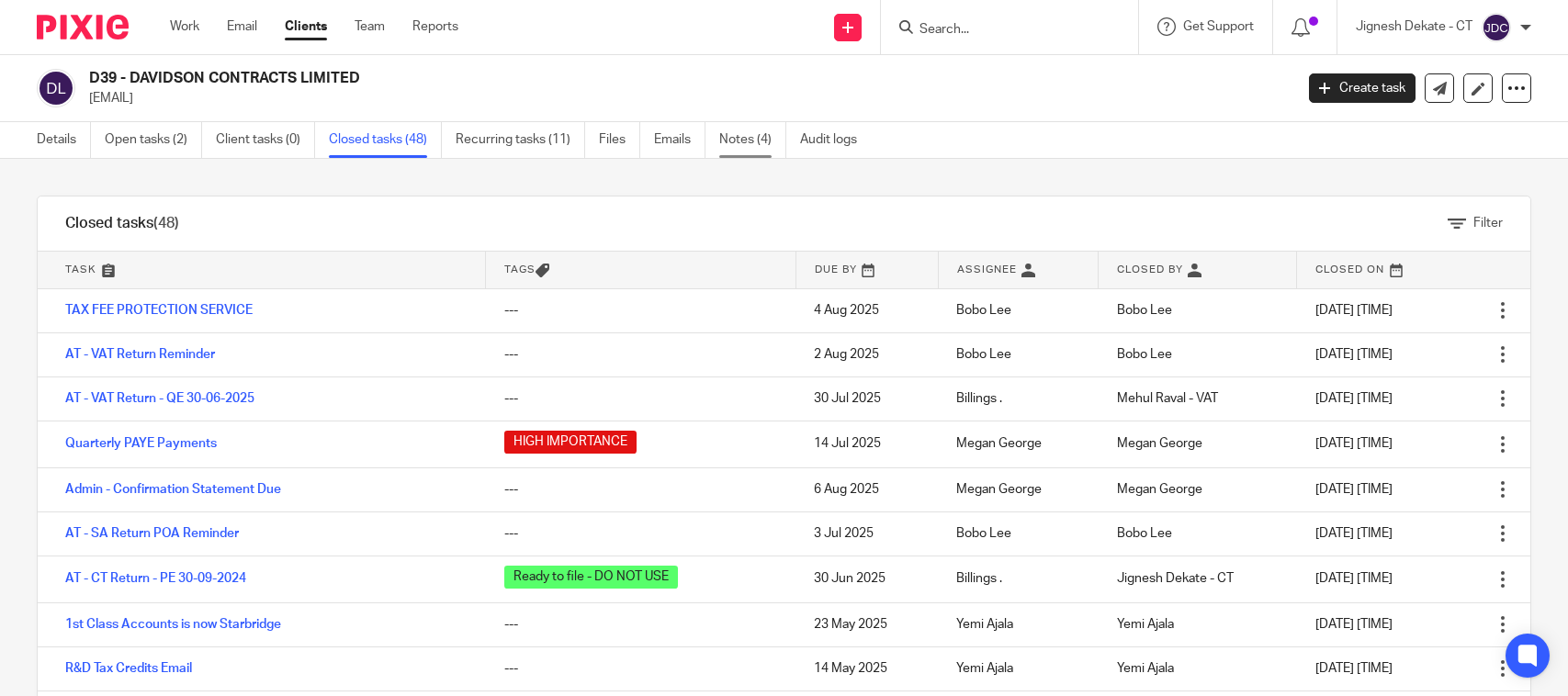 scroll, scrollTop: 0, scrollLeft: 0, axis: both 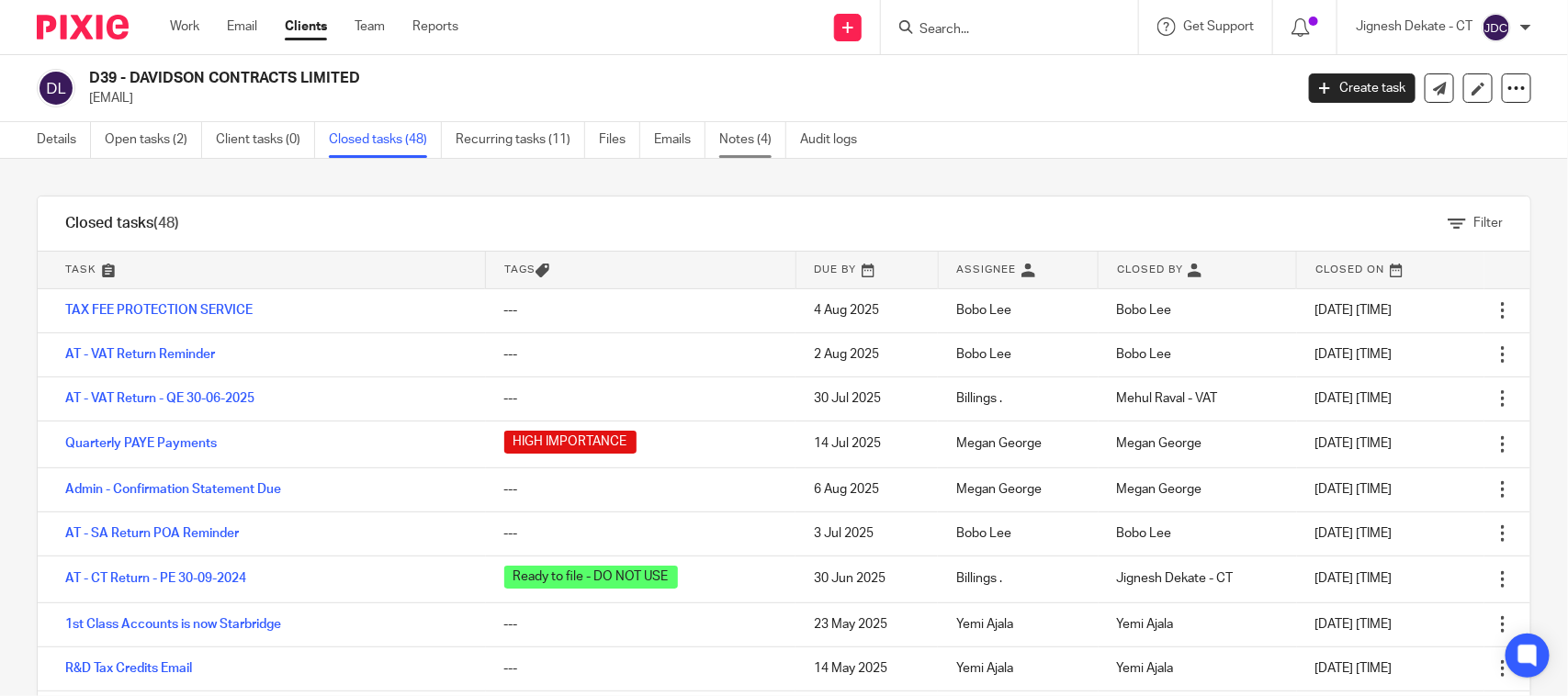 click on "Notes (4)" at bounding box center (752, 140) 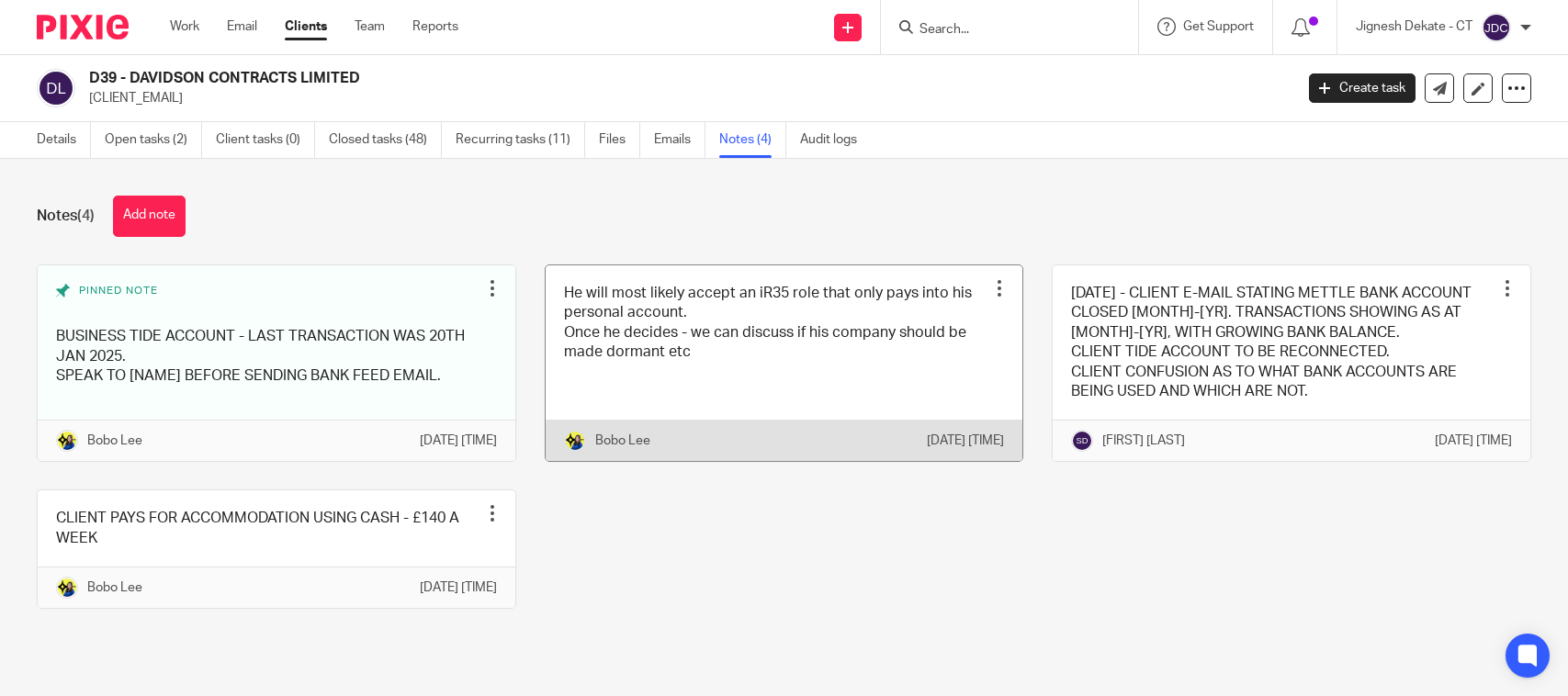 scroll, scrollTop: 0, scrollLeft: 0, axis: both 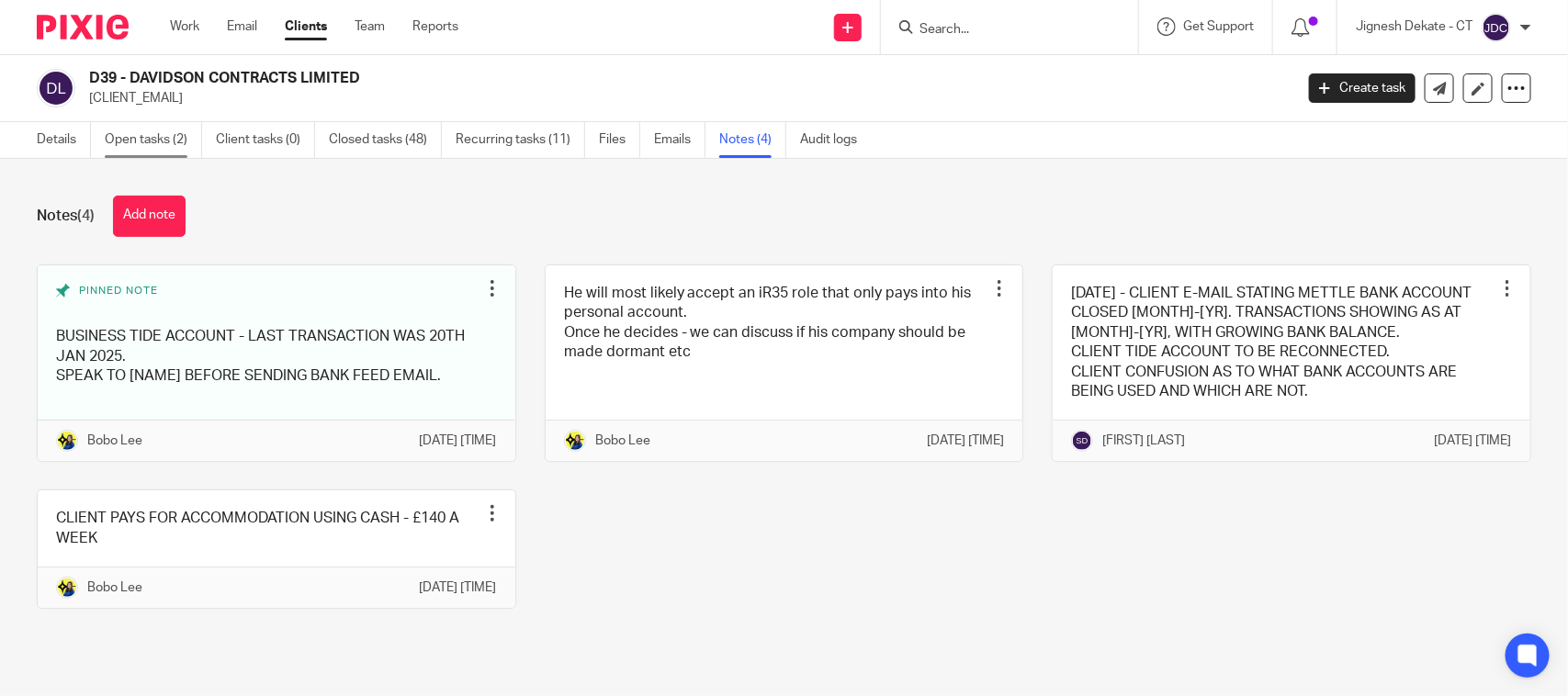 click on "Open tasks (2)" at bounding box center (153, 140) 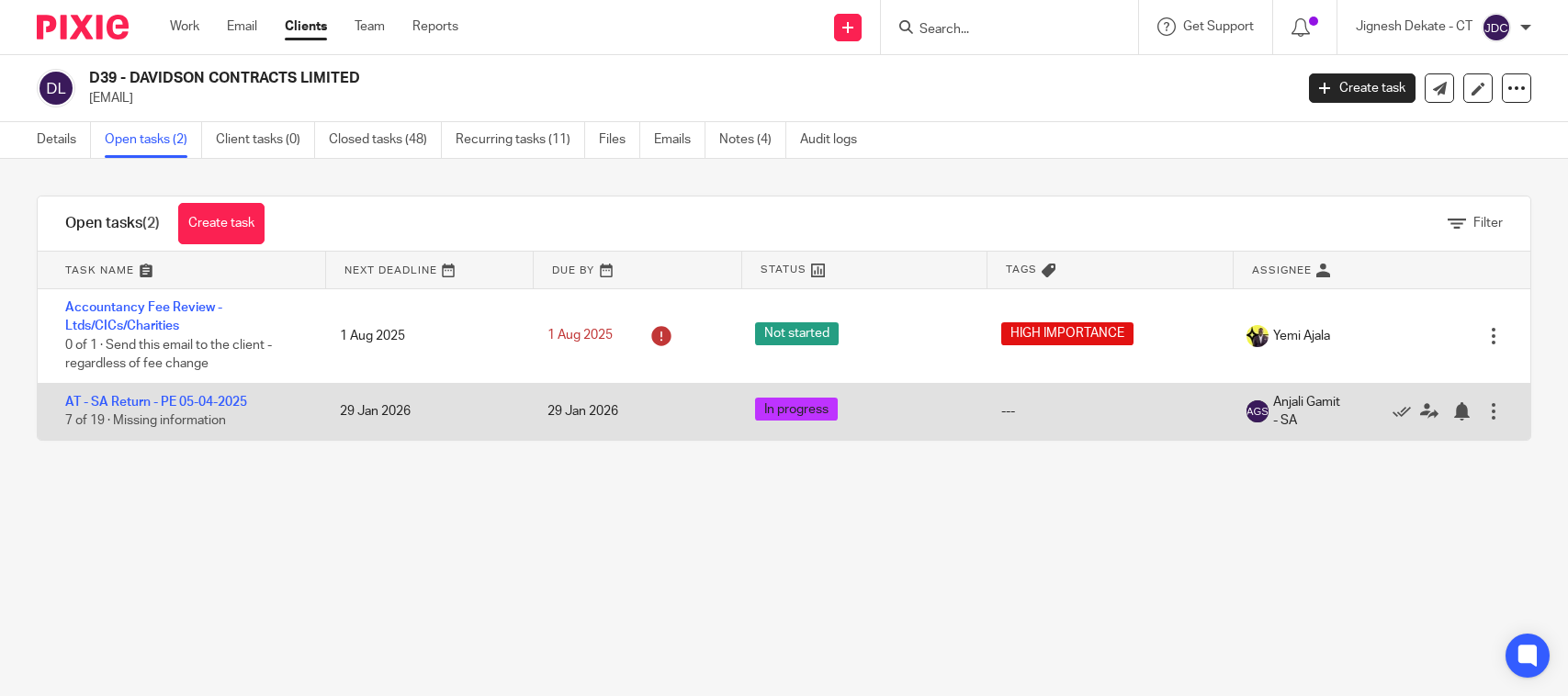 scroll, scrollTop: 0, scrollLeft: 0, axis: both 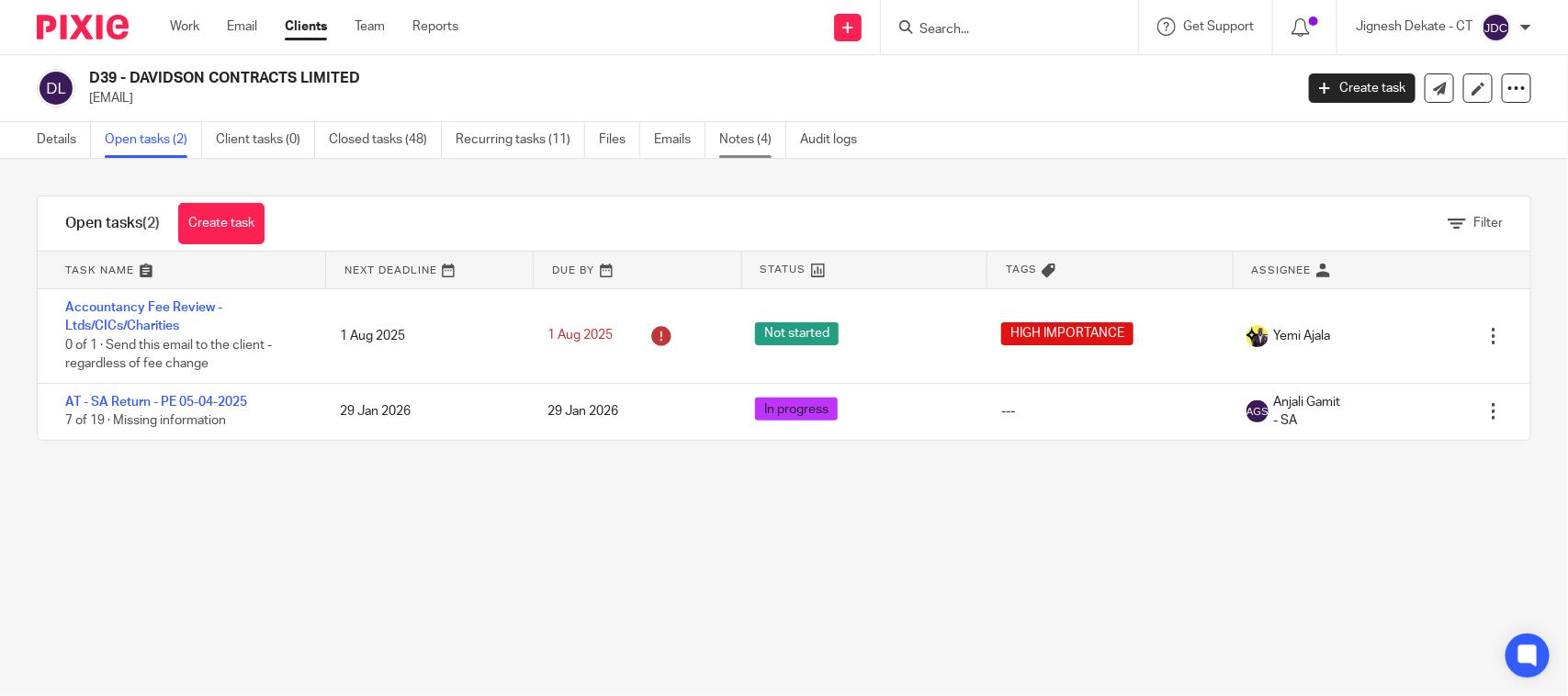 click on "Notes (4)" at bounding box center (752, 140) 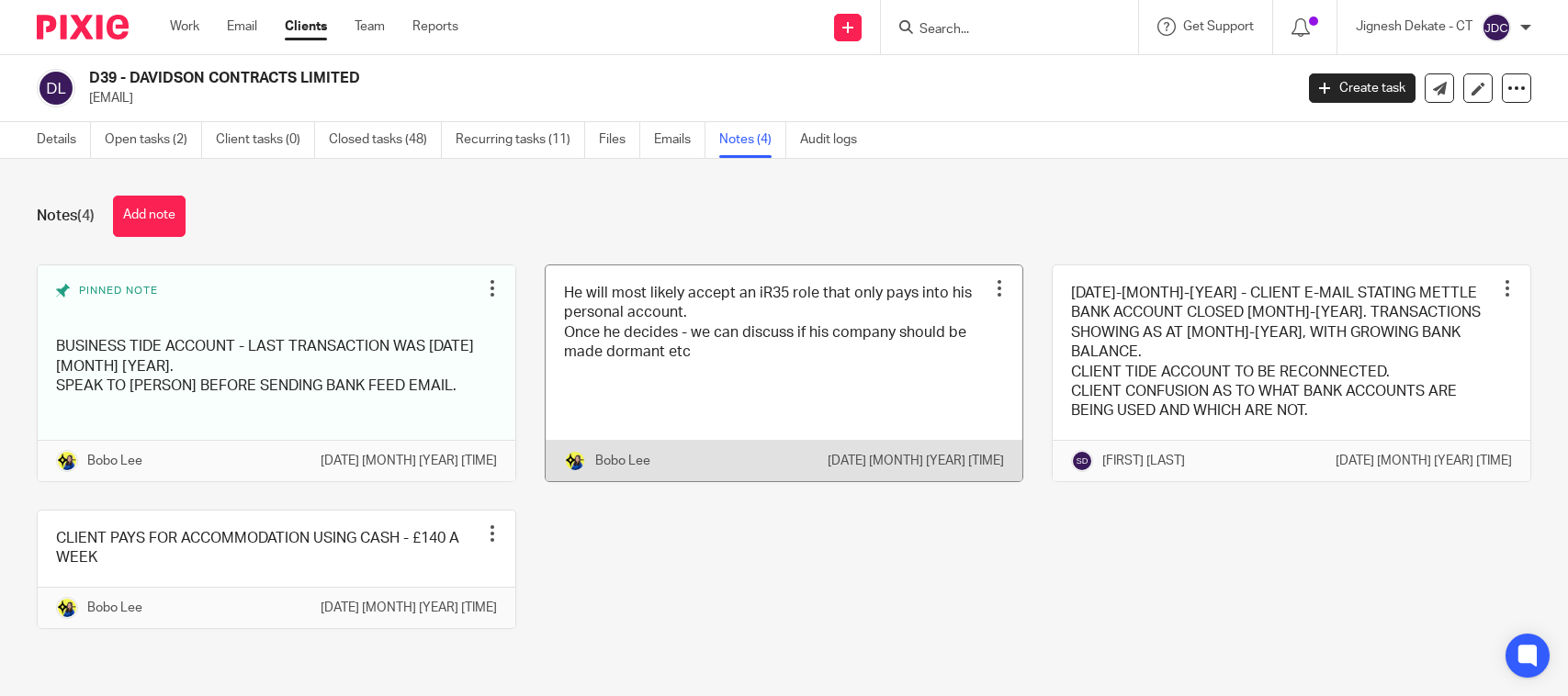 scroll, scrollTop: 0, scrollLeft: 0, axis: both 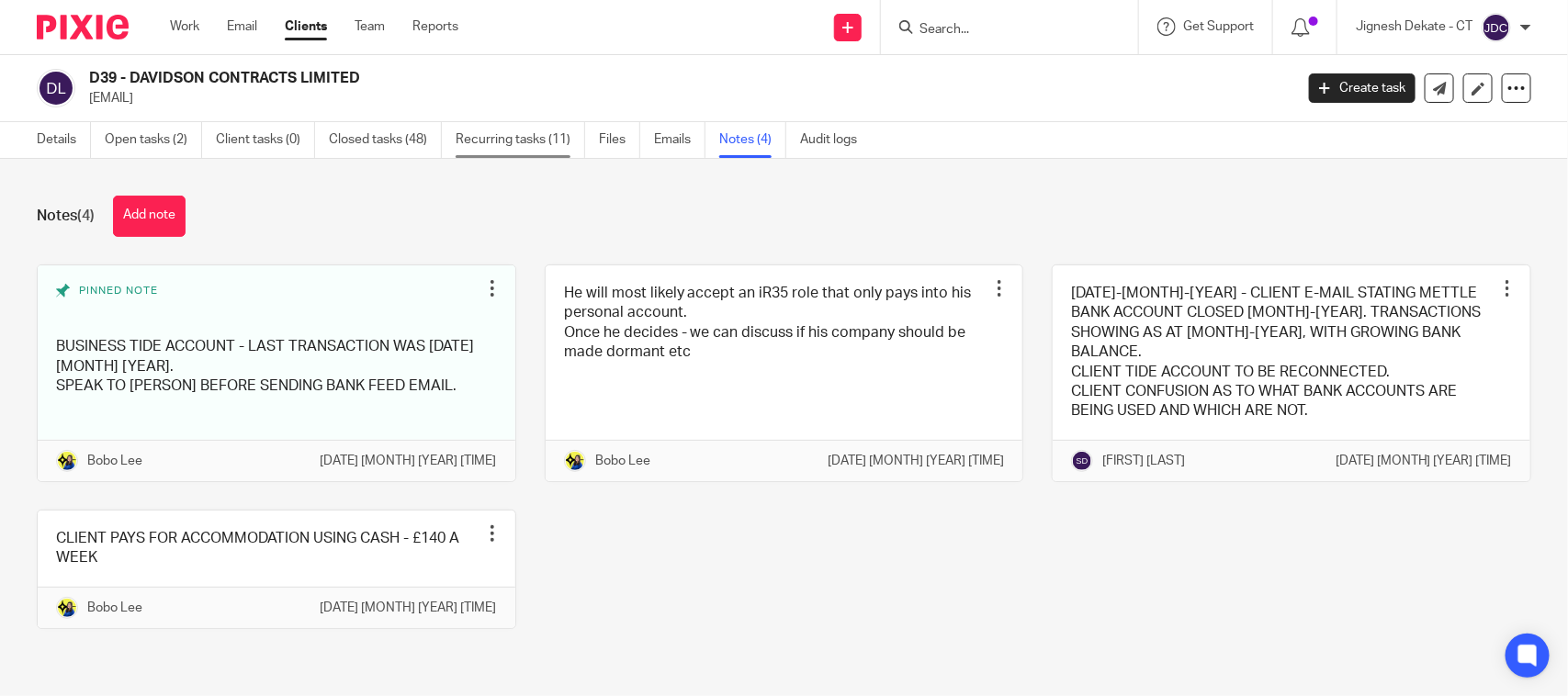 click on "Recurring tasks (11)" at bounding box center [520, 140] 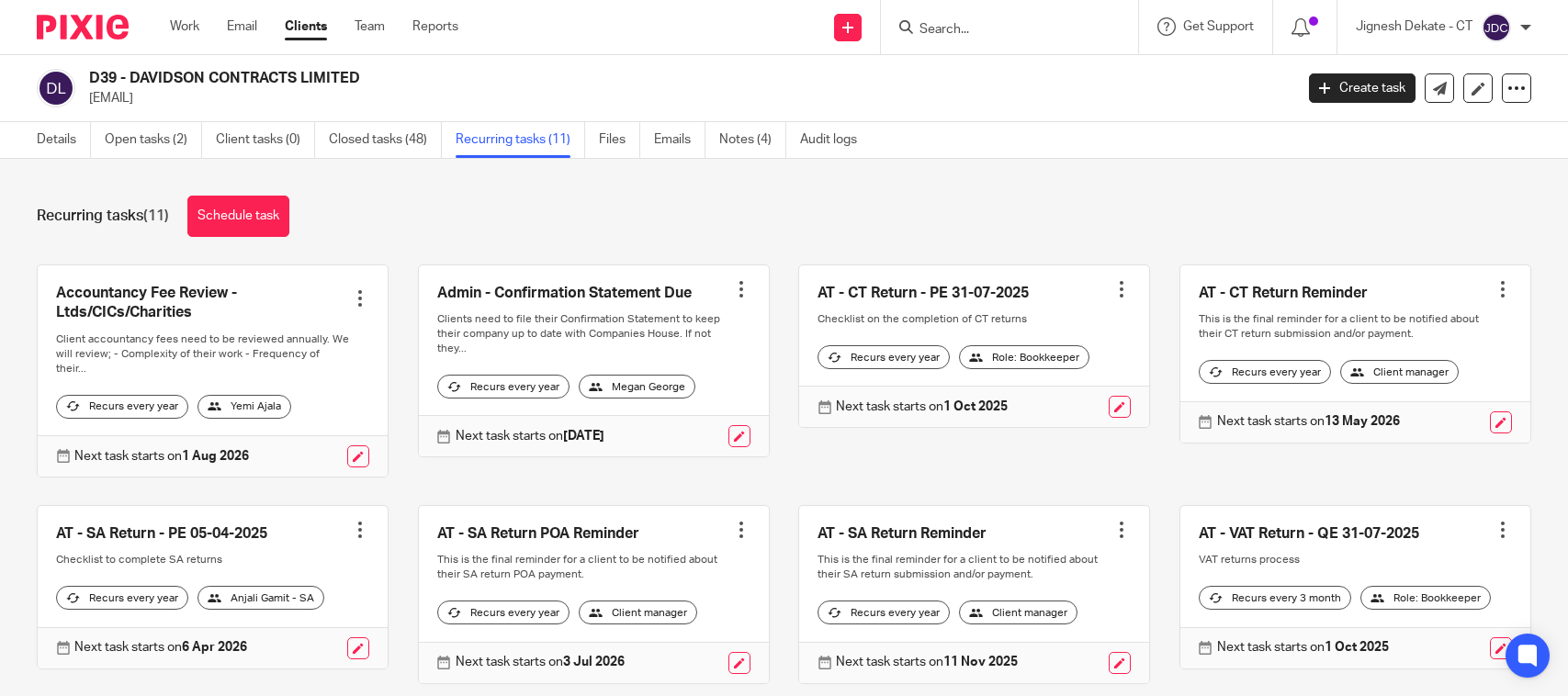 scroll, scrollTop: 0, scrollLeft: 0, axis: both 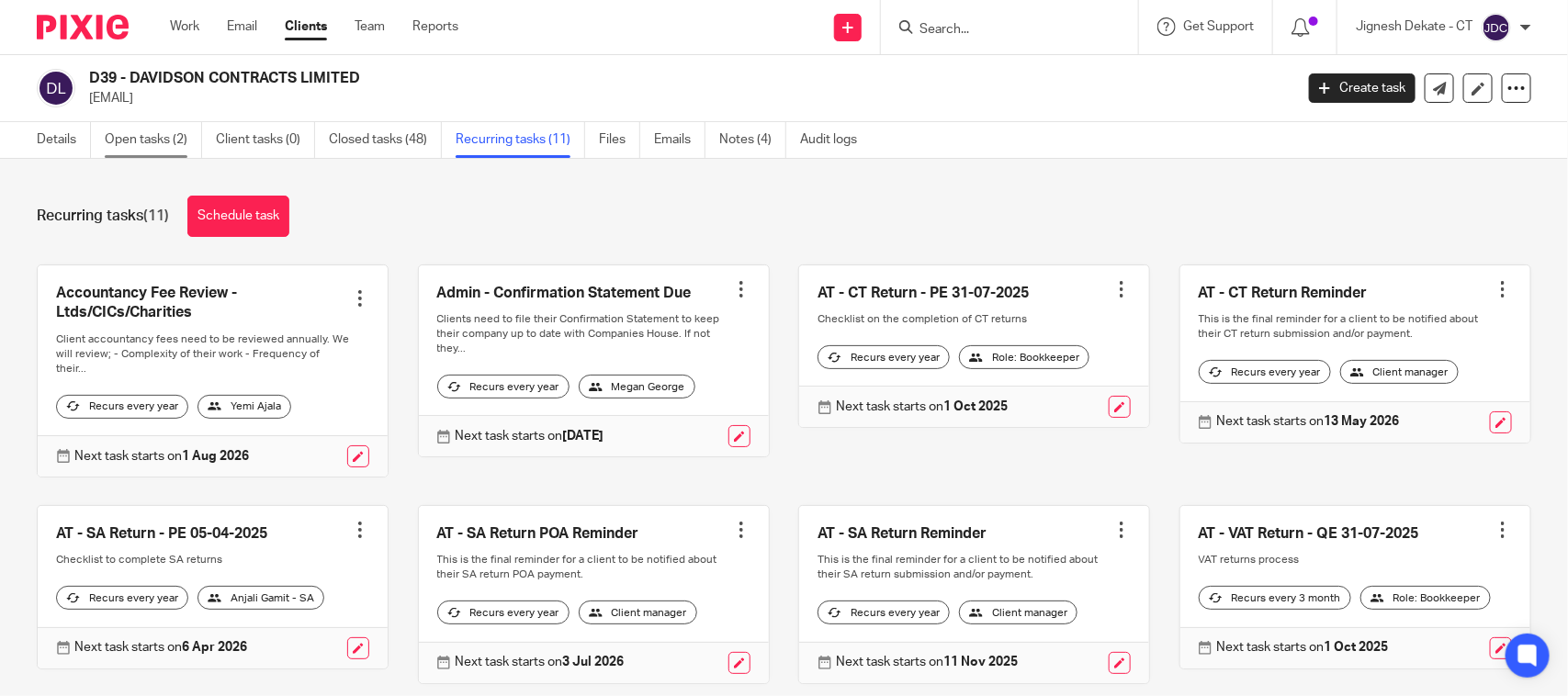 click on "Open tasks (2)" at bounding box center (153, 140) 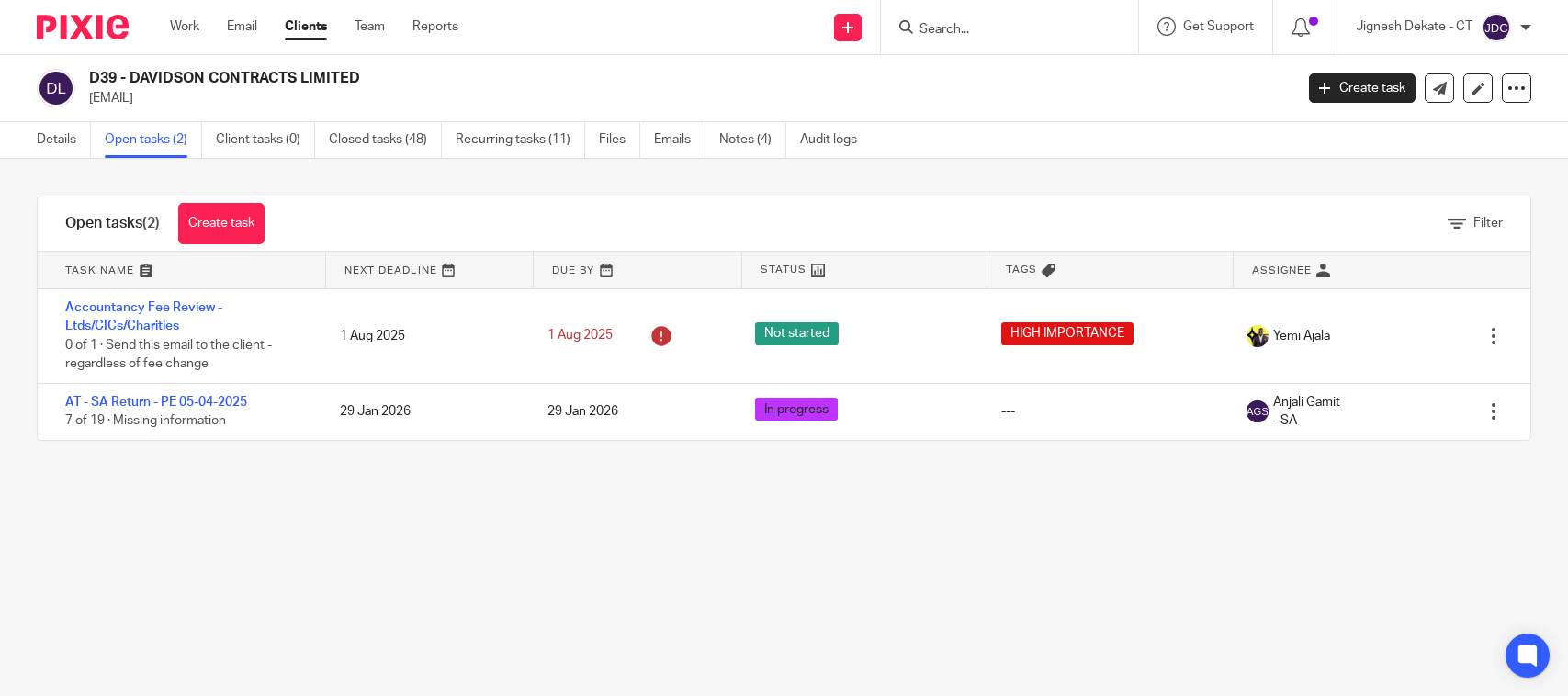 scroll, scrollTop: 0, scrollLeft: 0, axis: both 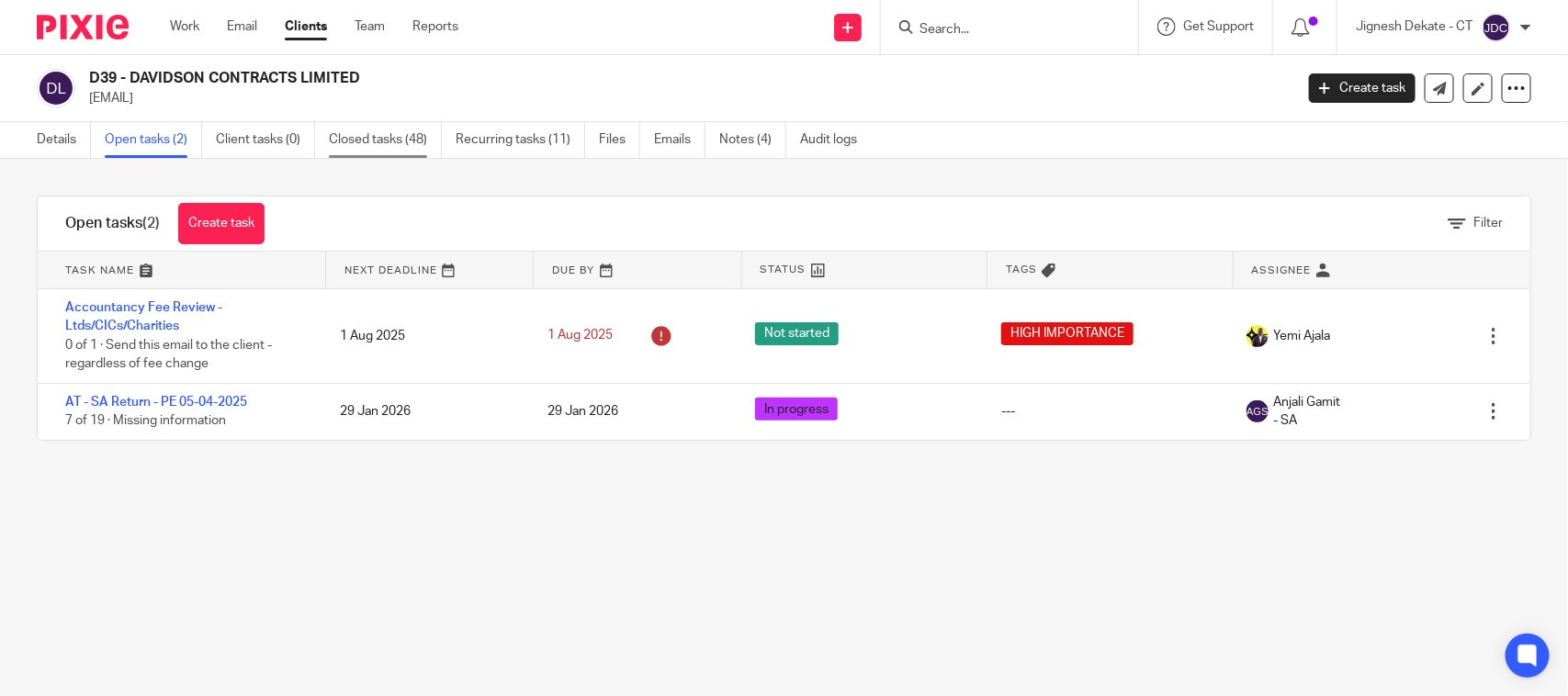 click on "Closed tasks (48)" at bounding box center [385, 140] 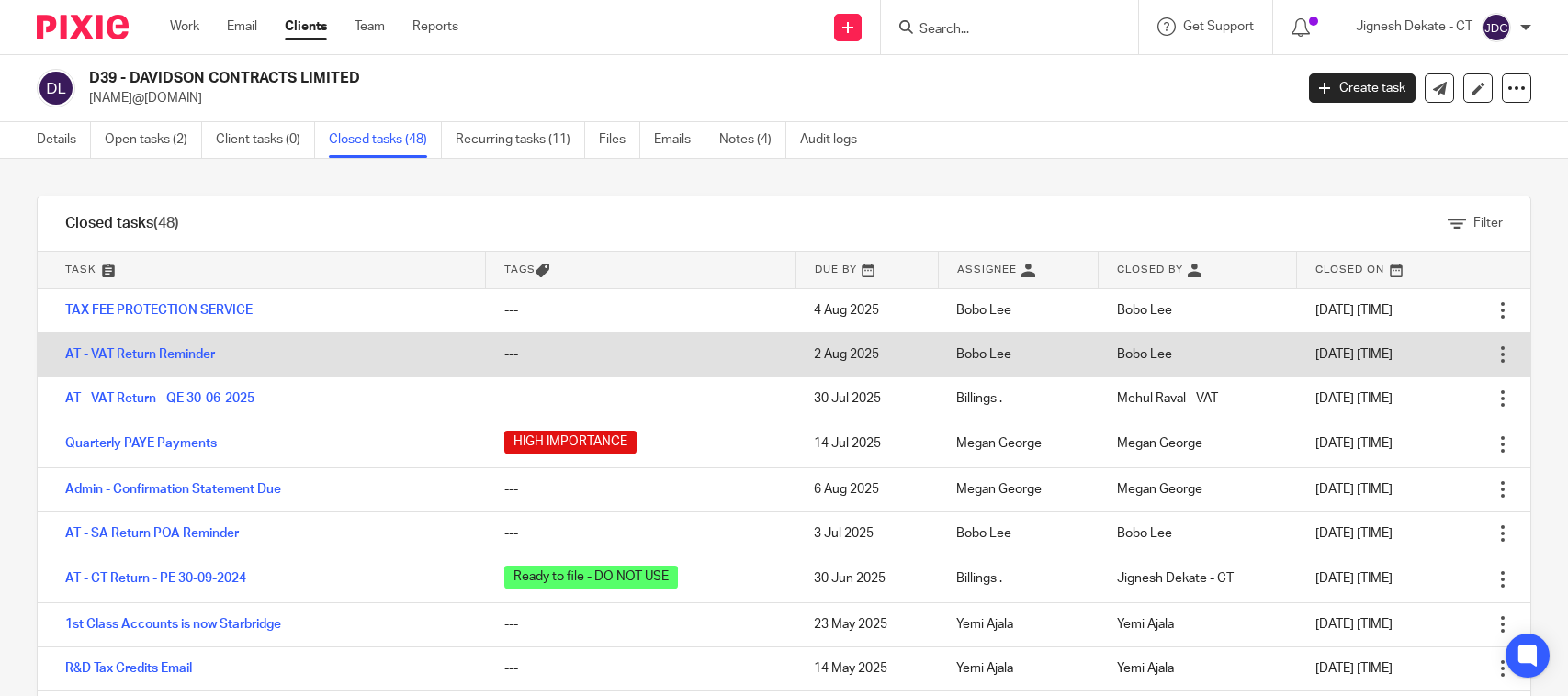 scroll, scrollTop: 0, scrollLeft: 0, axis: both 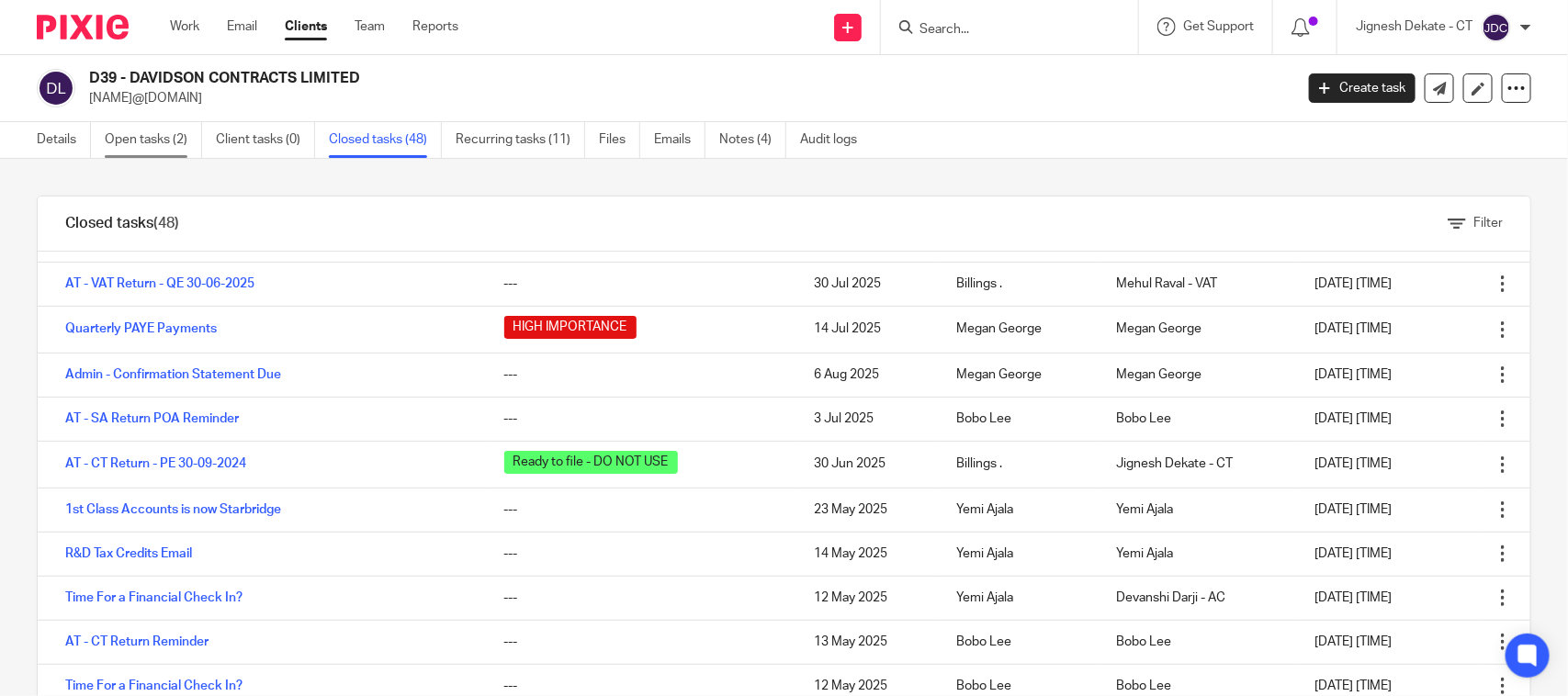 click on "Open tasks (2)" at bounding box center [153, 140] 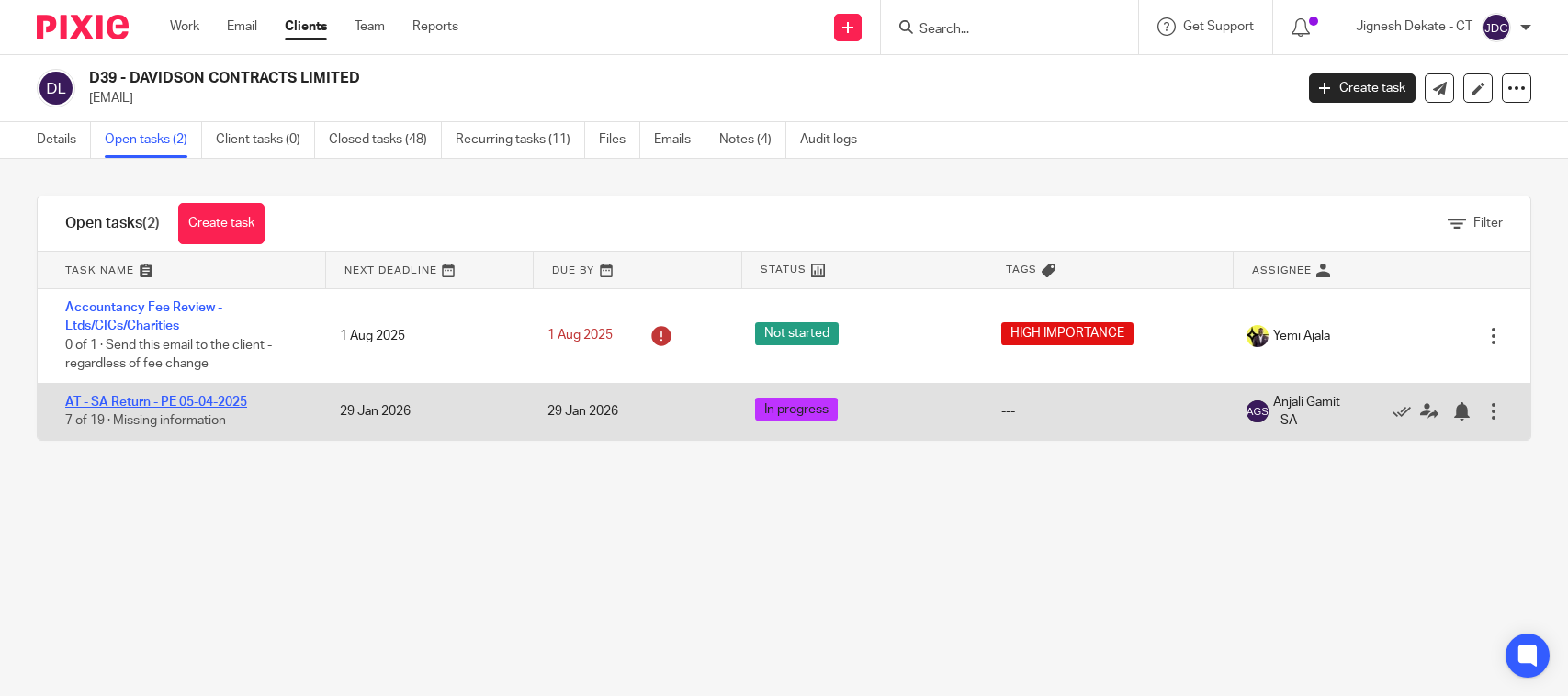 scroll, scrollTop: 0, scrollLeft: 0, axis: both 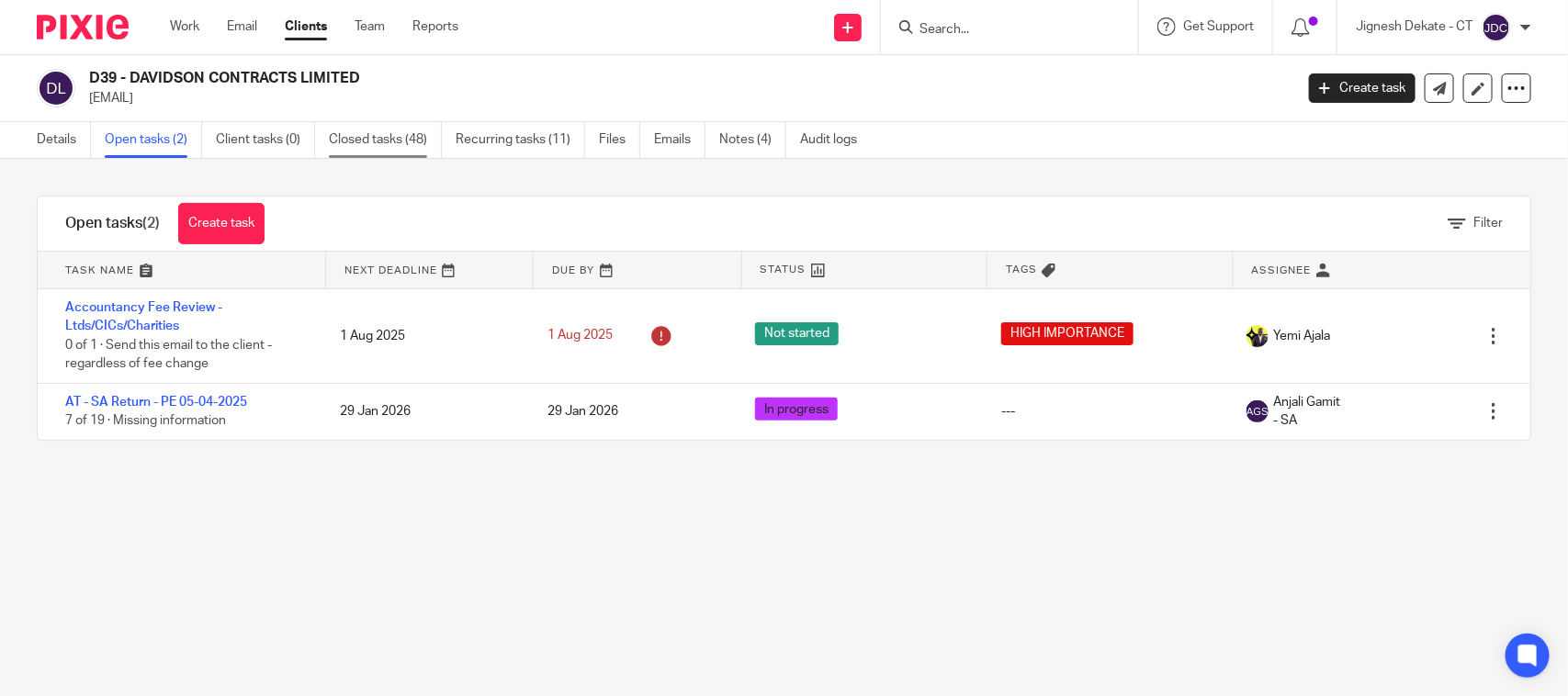 click on "Closed tasks (48)" at bounding box center (385, 140) 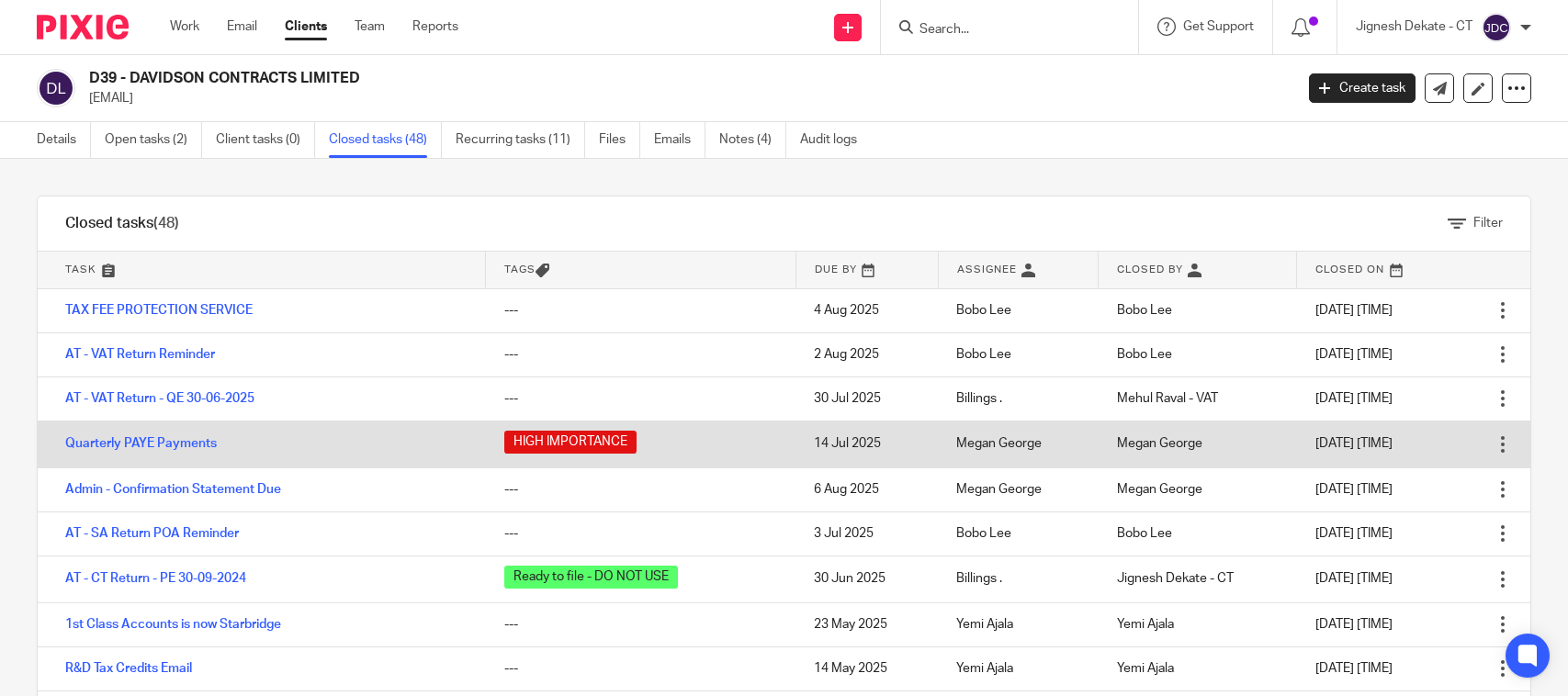 scroll, scrollTop: 0, scrollLeft: 0, axis: both 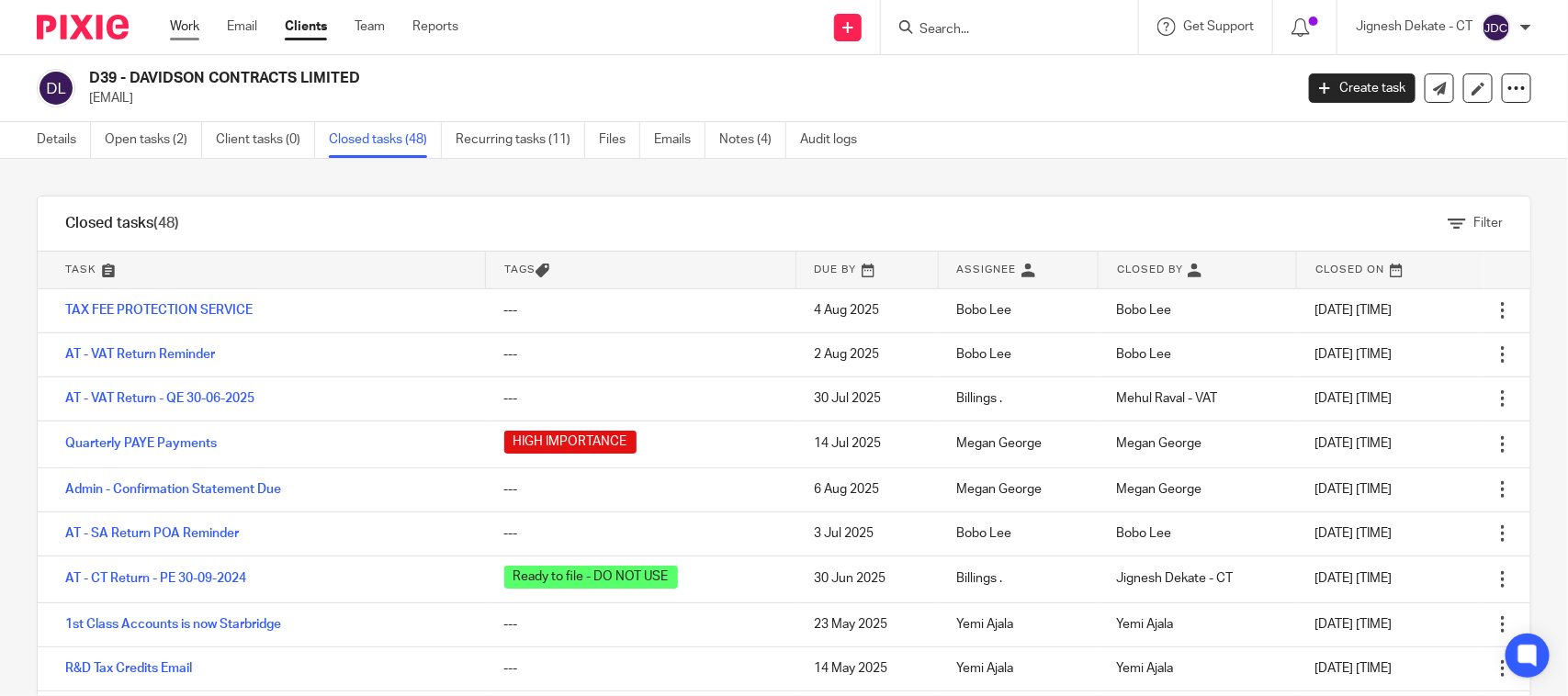 click on "Work" at bounding box center (185, 27) 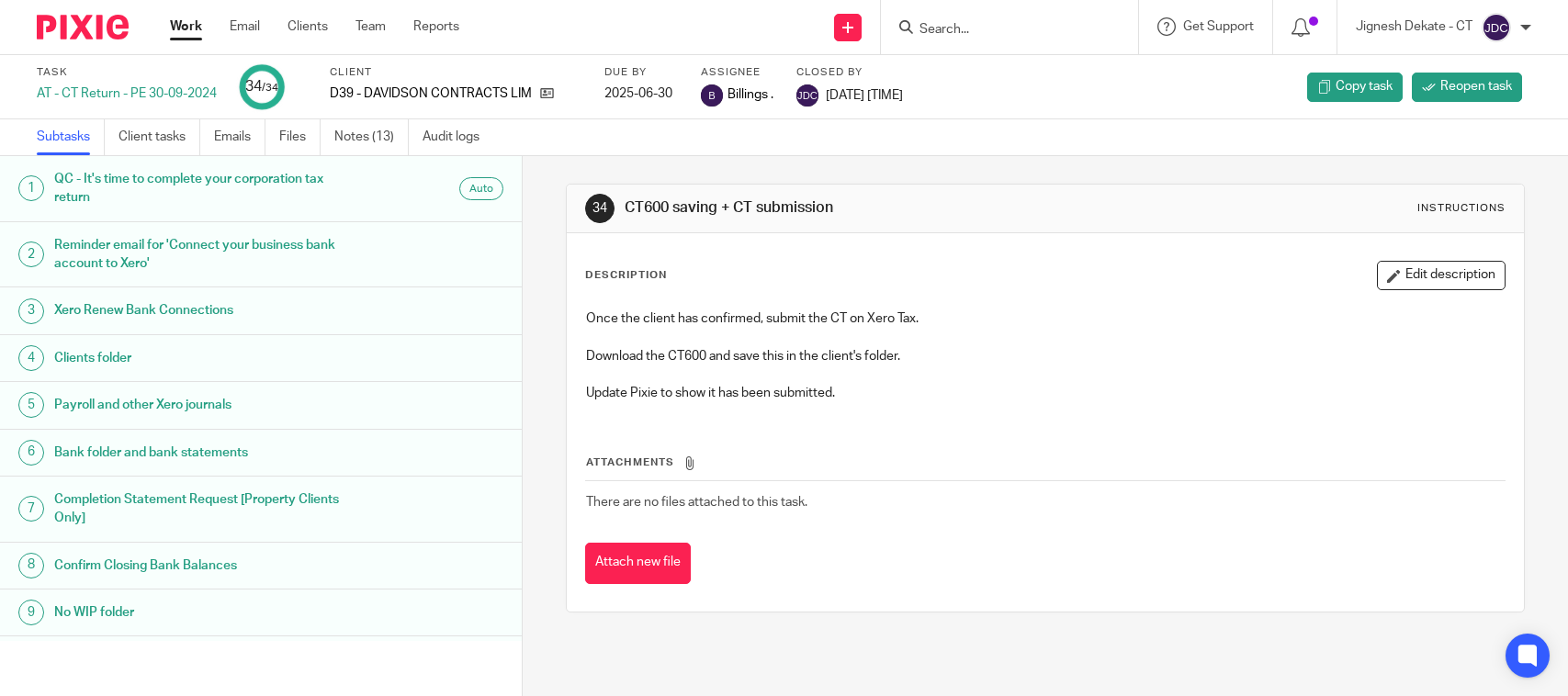 scroll, scrollTop: 0, scrollLeft: 0, axis: both 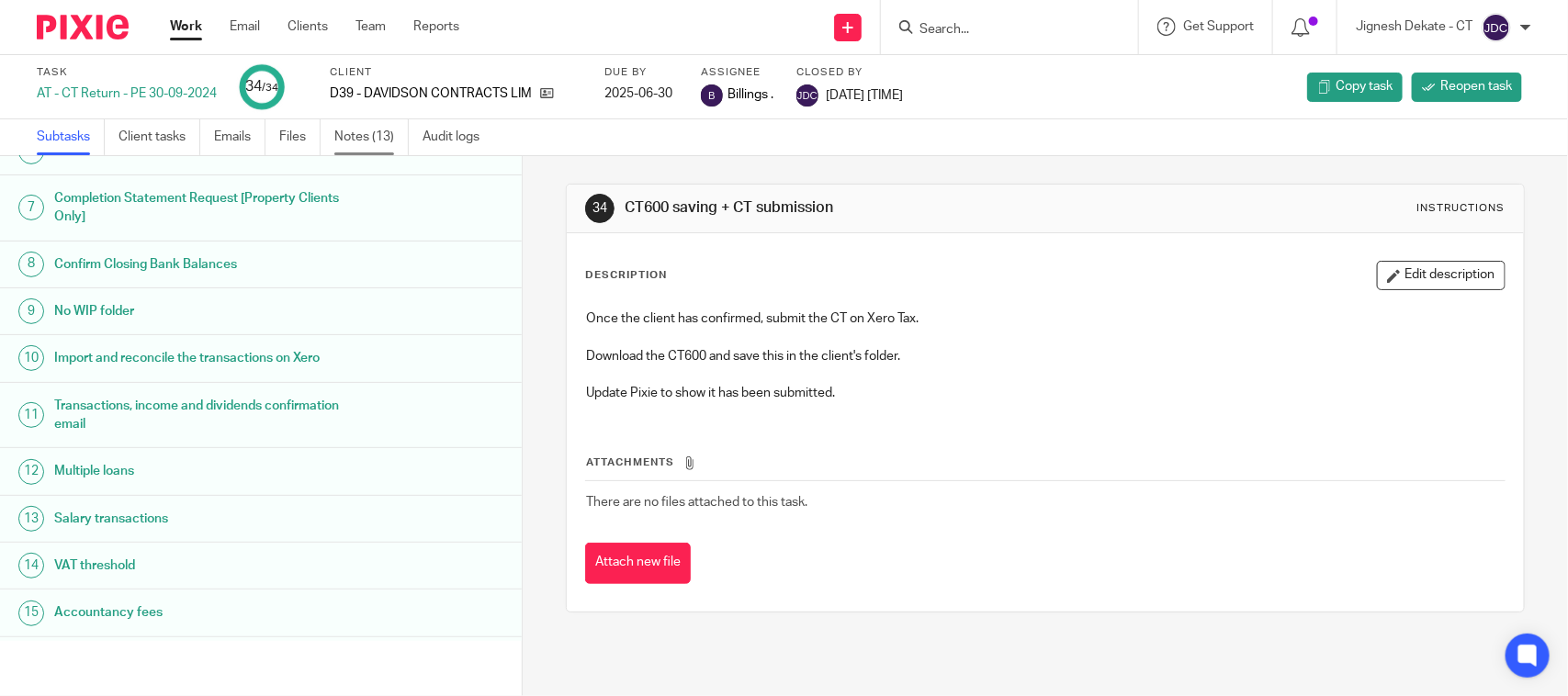 click on "Notes (13)" at bounding box center [371, 137] 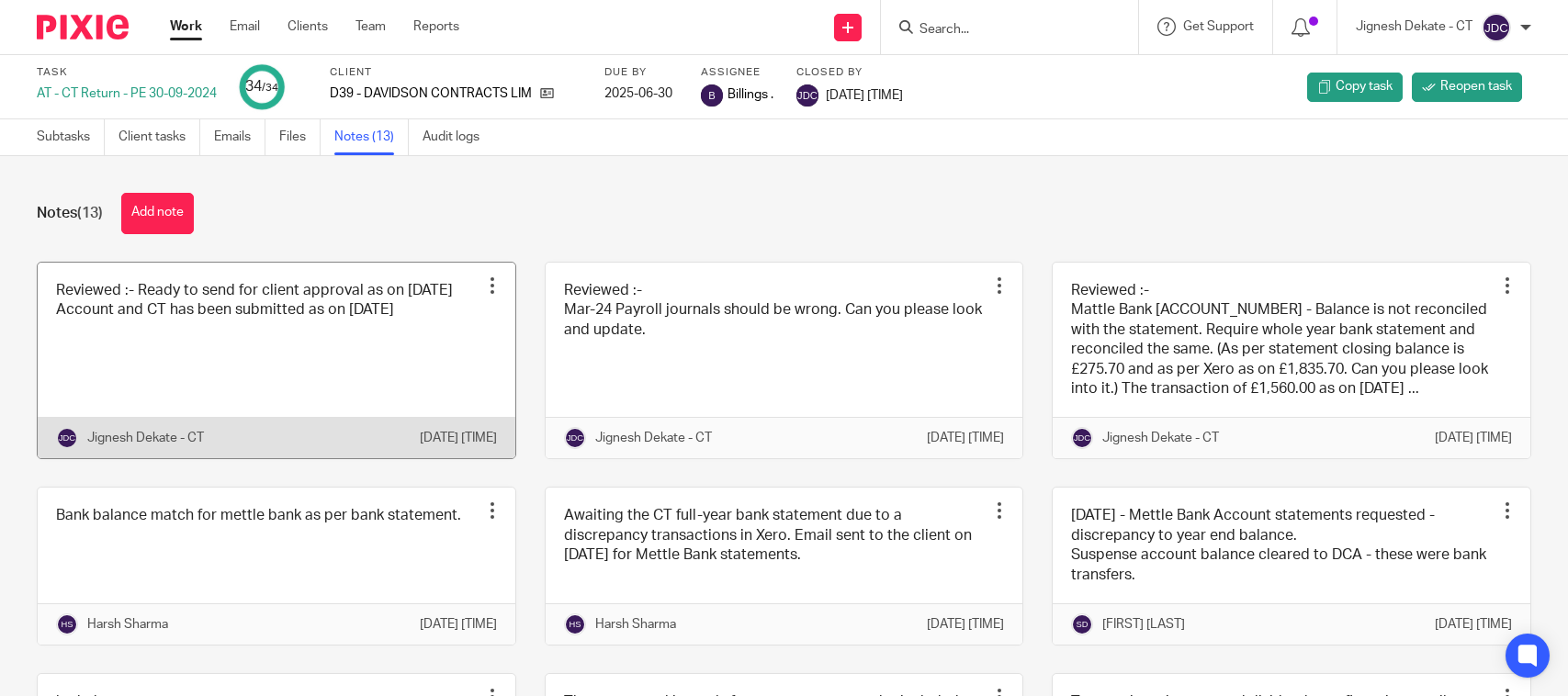 scroll, scrollTop: 0, scrollLeft: 0, axis: both 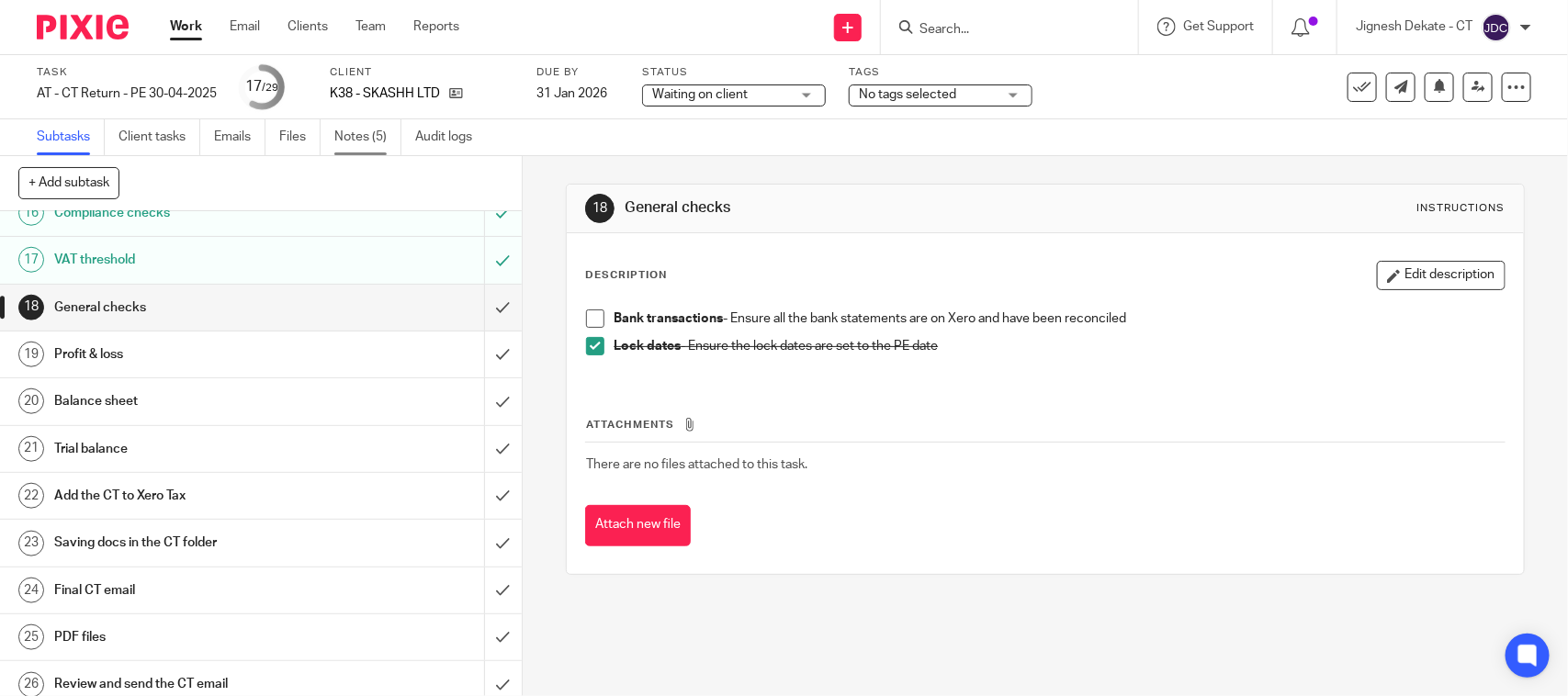 click on "Notes (5)" at bounding box center [367, 137] 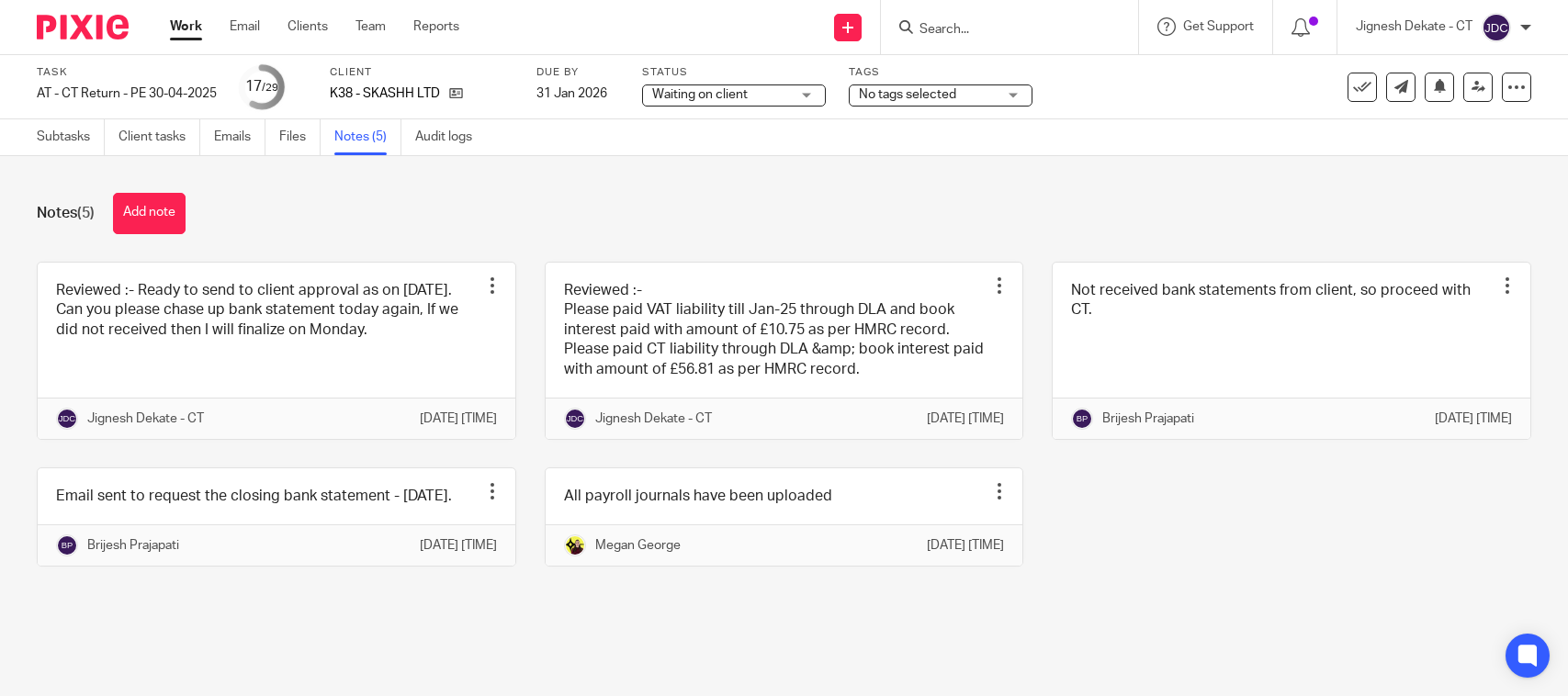 scroll, scrollTop: 0, scrollLeft: 0, axis: both 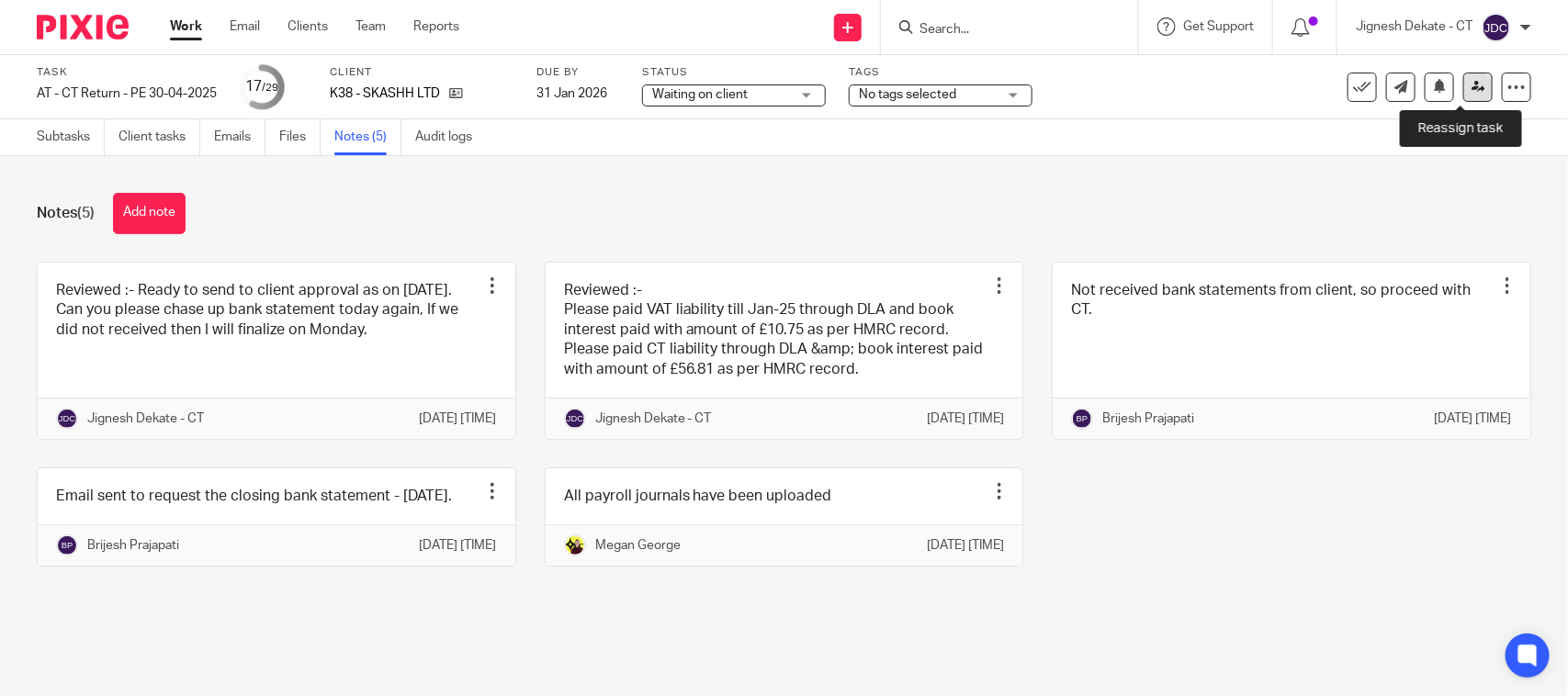 click at bounding box center [1478, 86] 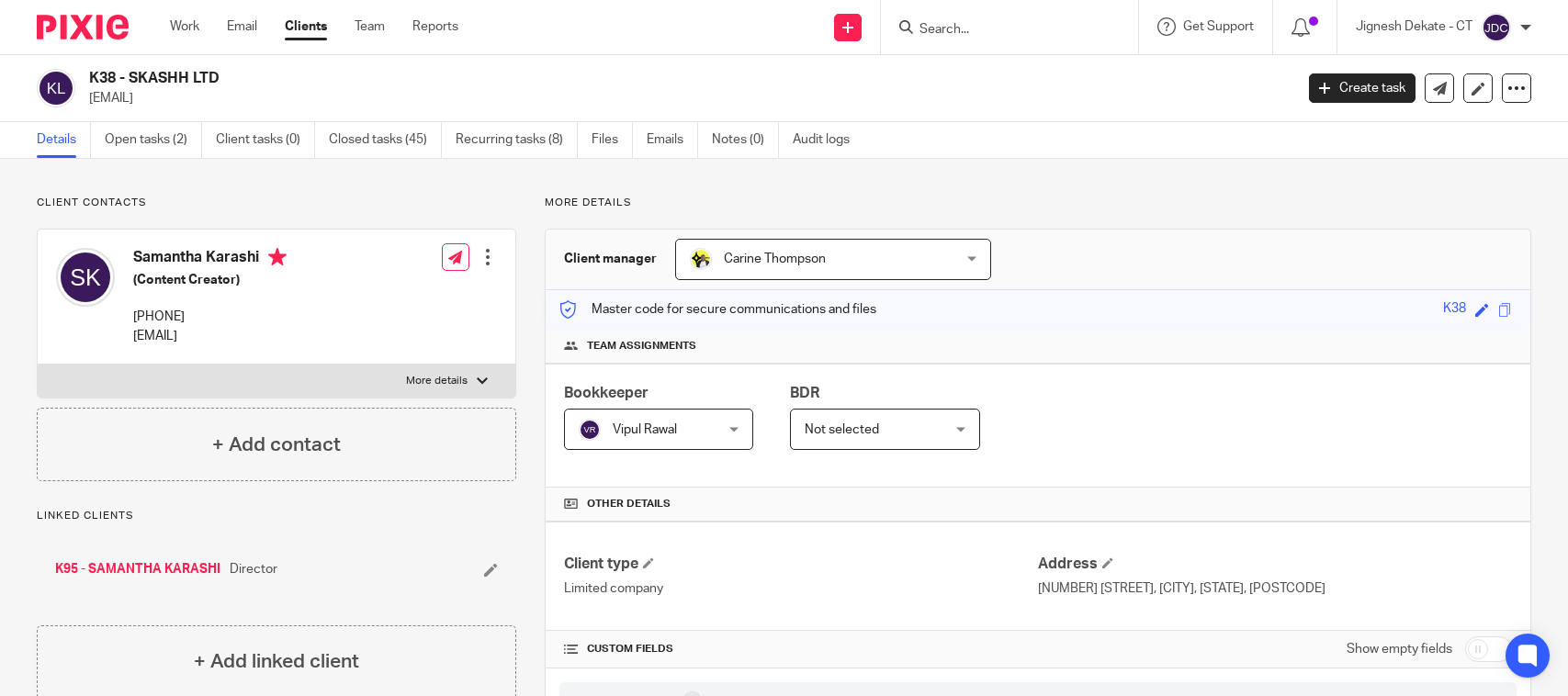 scroll, scrollTop: 0, scrollLeft: 0, axis: both 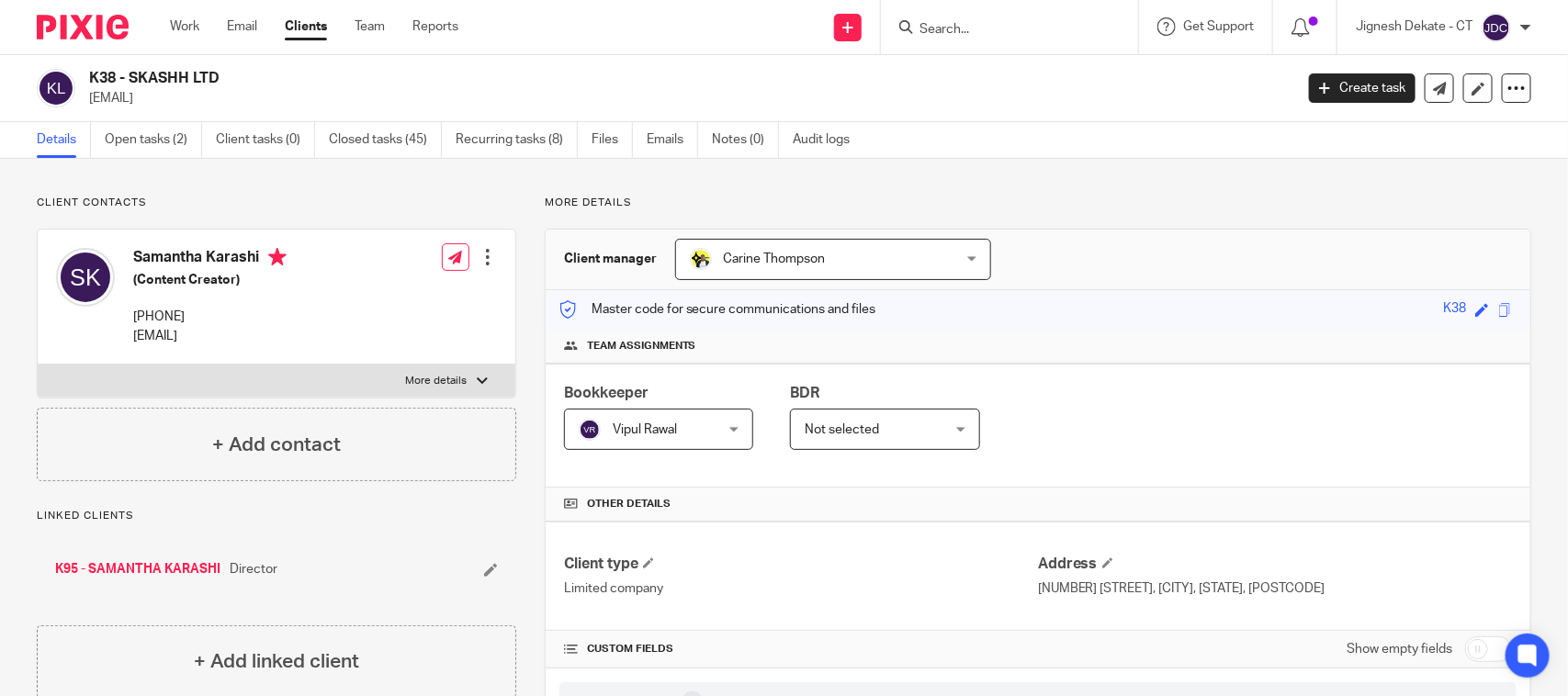 drag, startPoint x: 219, startPoint y: 80, endPoint x: 92, endPoint y: 75, distance: 127.09839 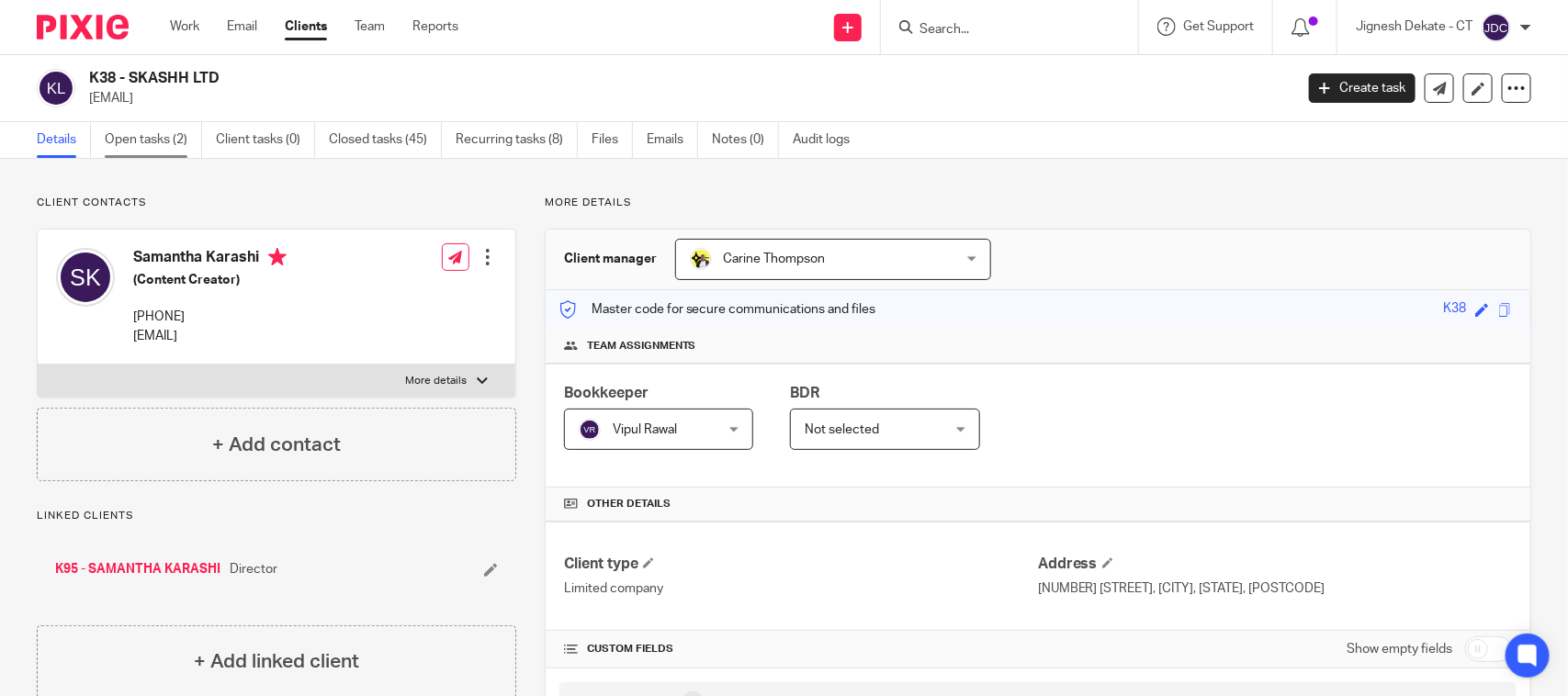 copy on "K38 - SKASHH LTD" 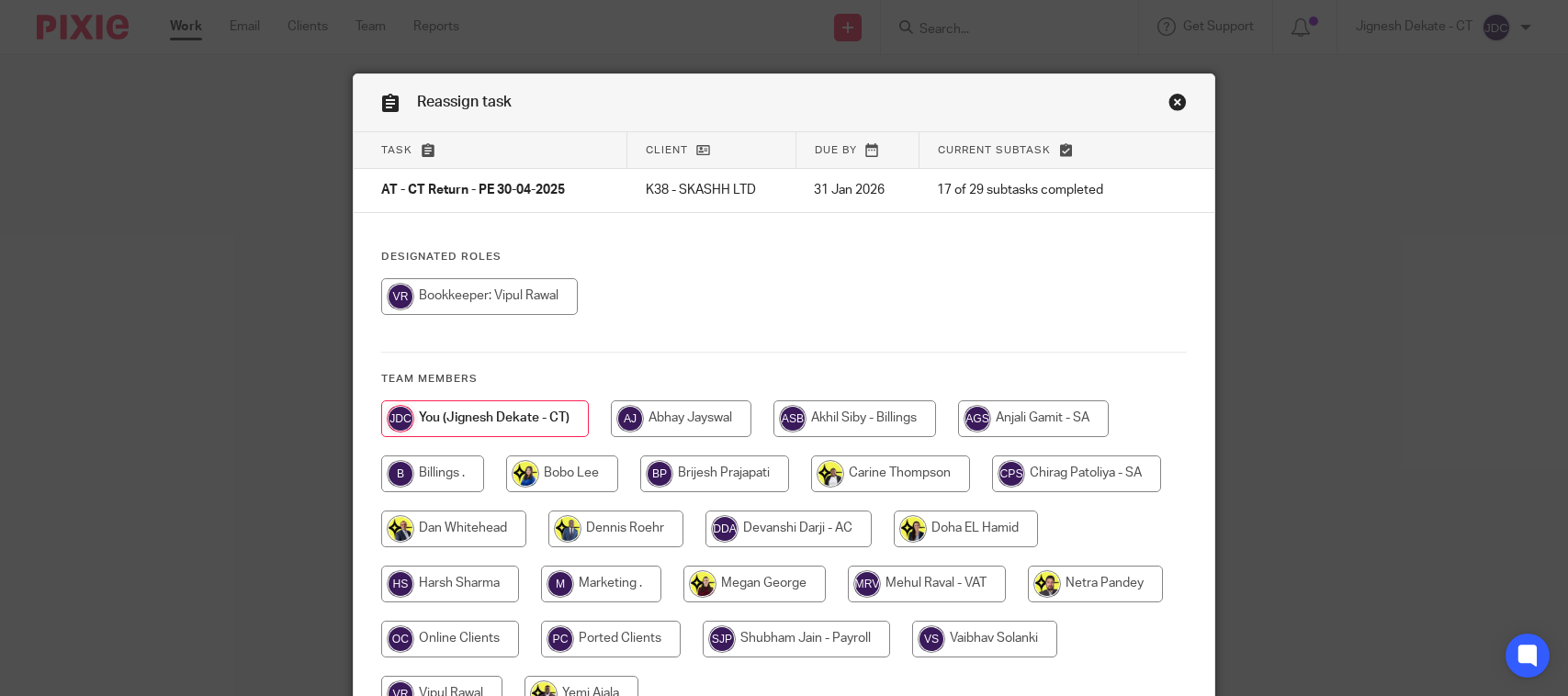 scroll, scrollTop: 0, scrollLeft: 0, axis: both 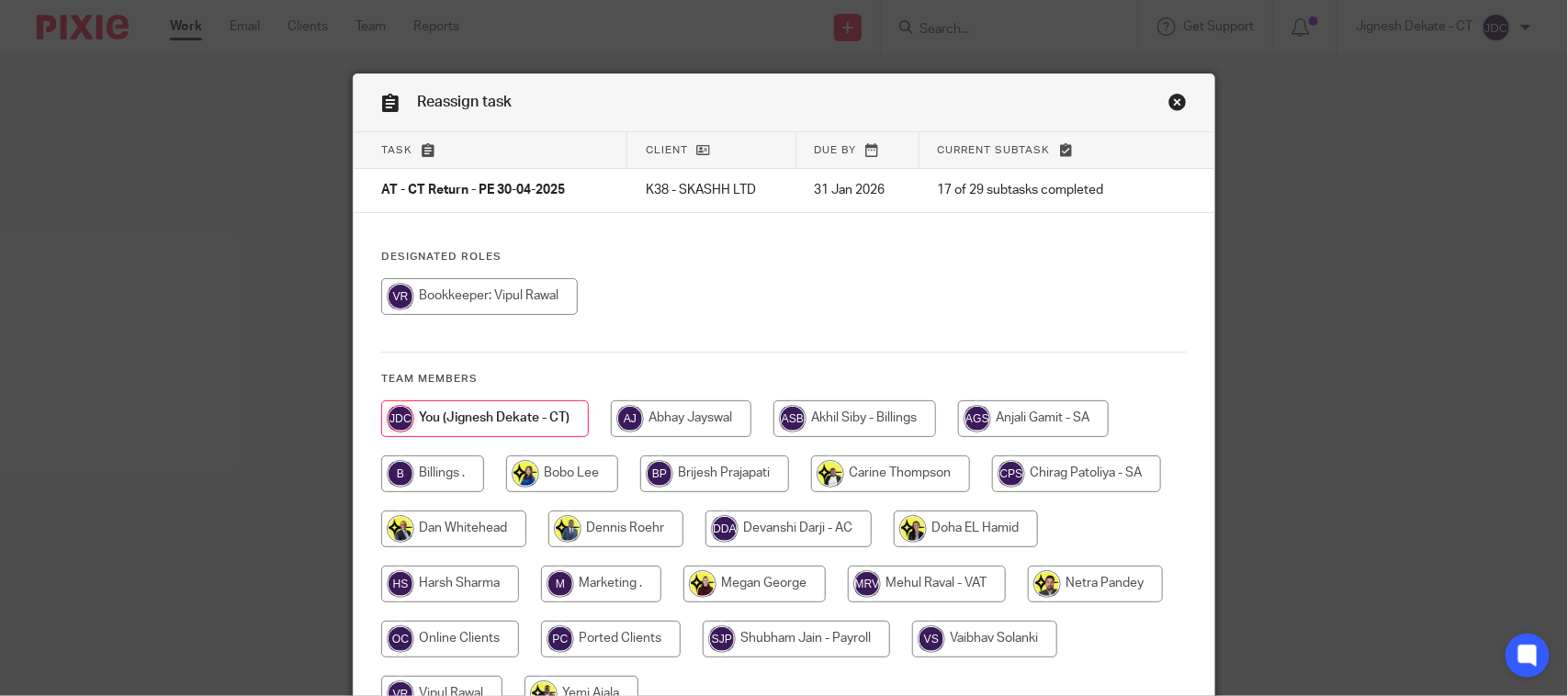 click at bounding box center (479, 297) 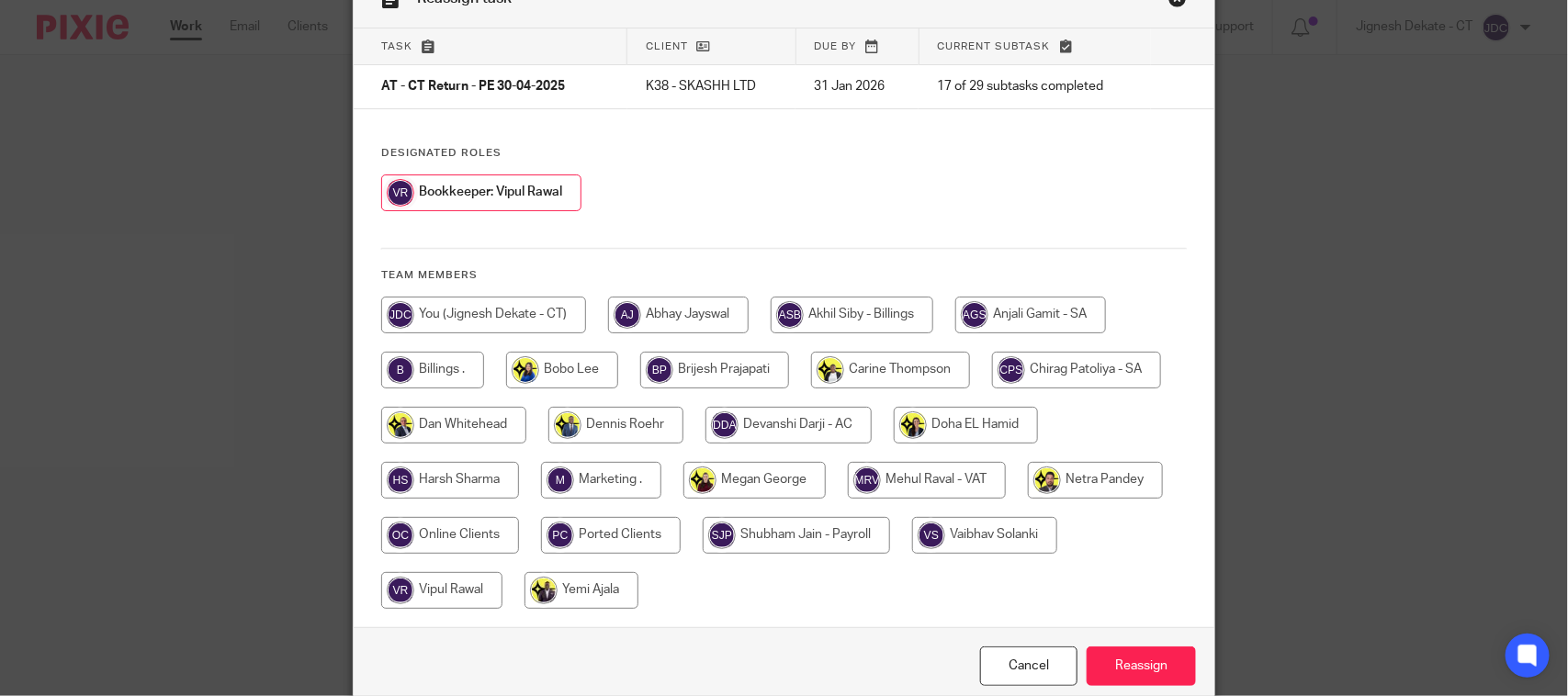scroll, scrollTop: 186, scrollLeft: 0, axis: vertical 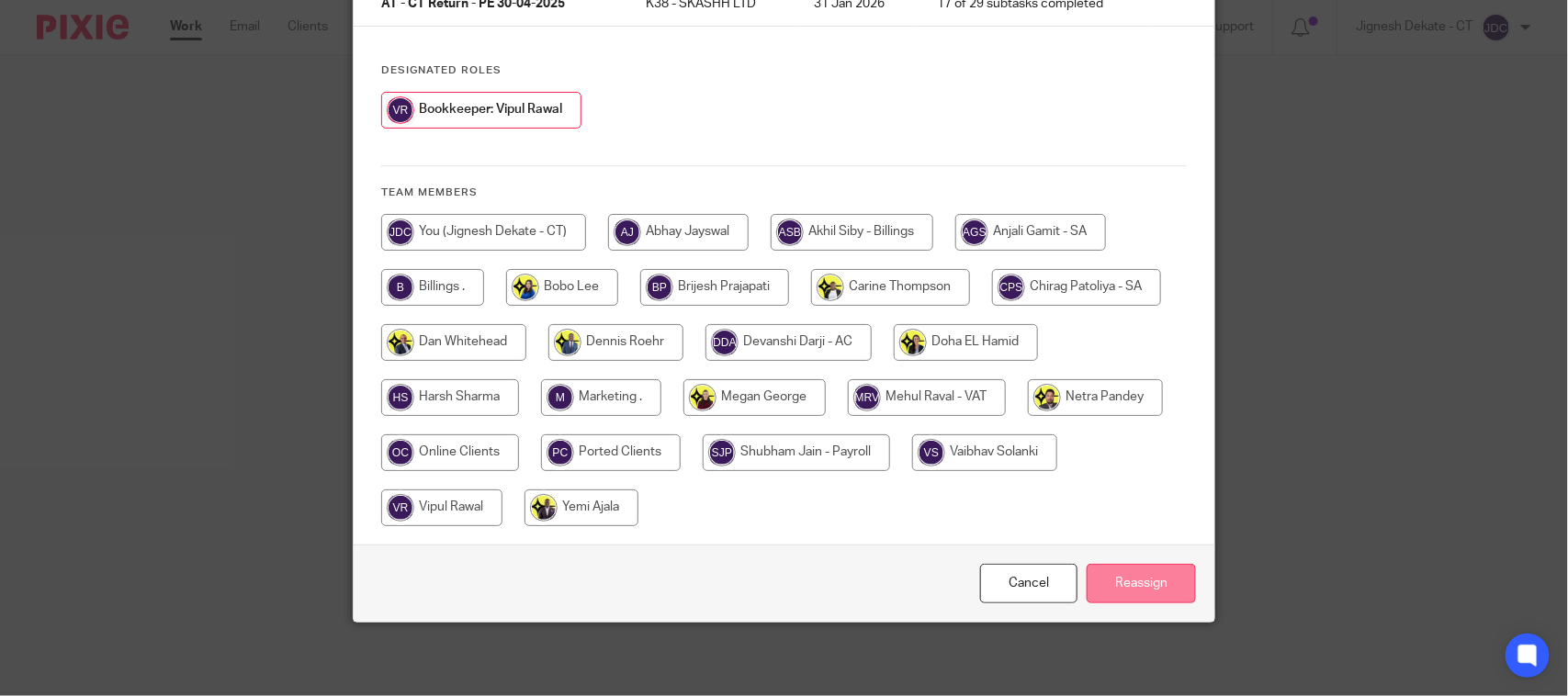 click on "Reassign" at bounding box center (1141, 583) 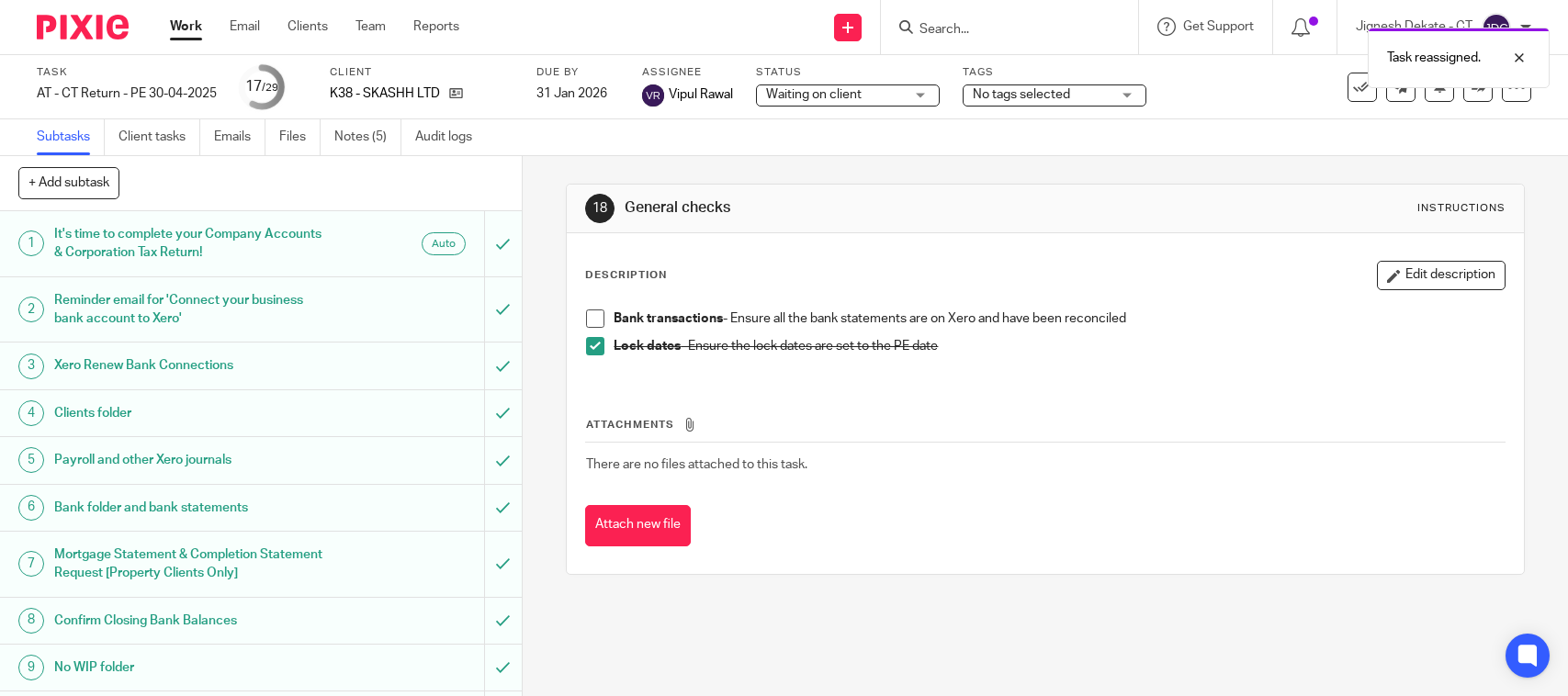 scroll, scrollTop: 0, scrollLeft: 0, axis: both 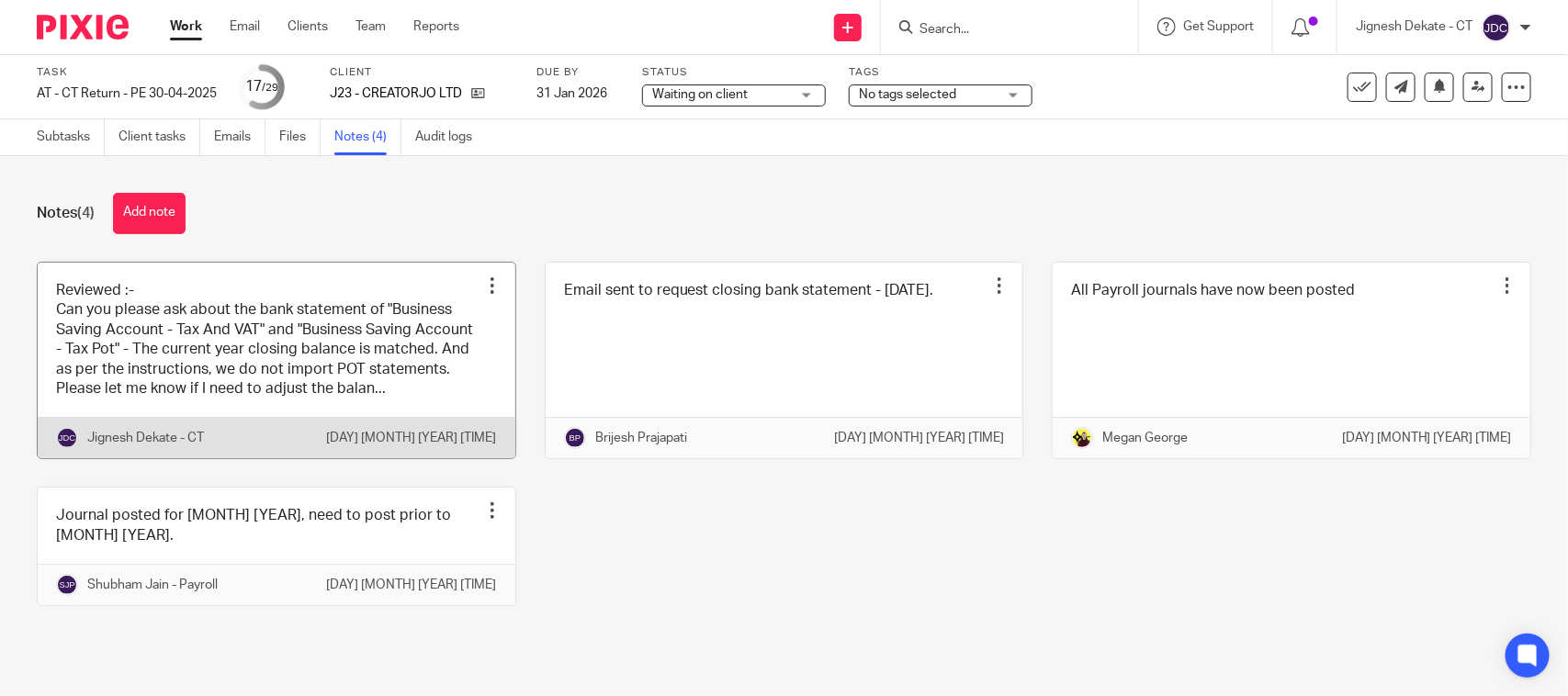 click at bounding box center (276, 361) 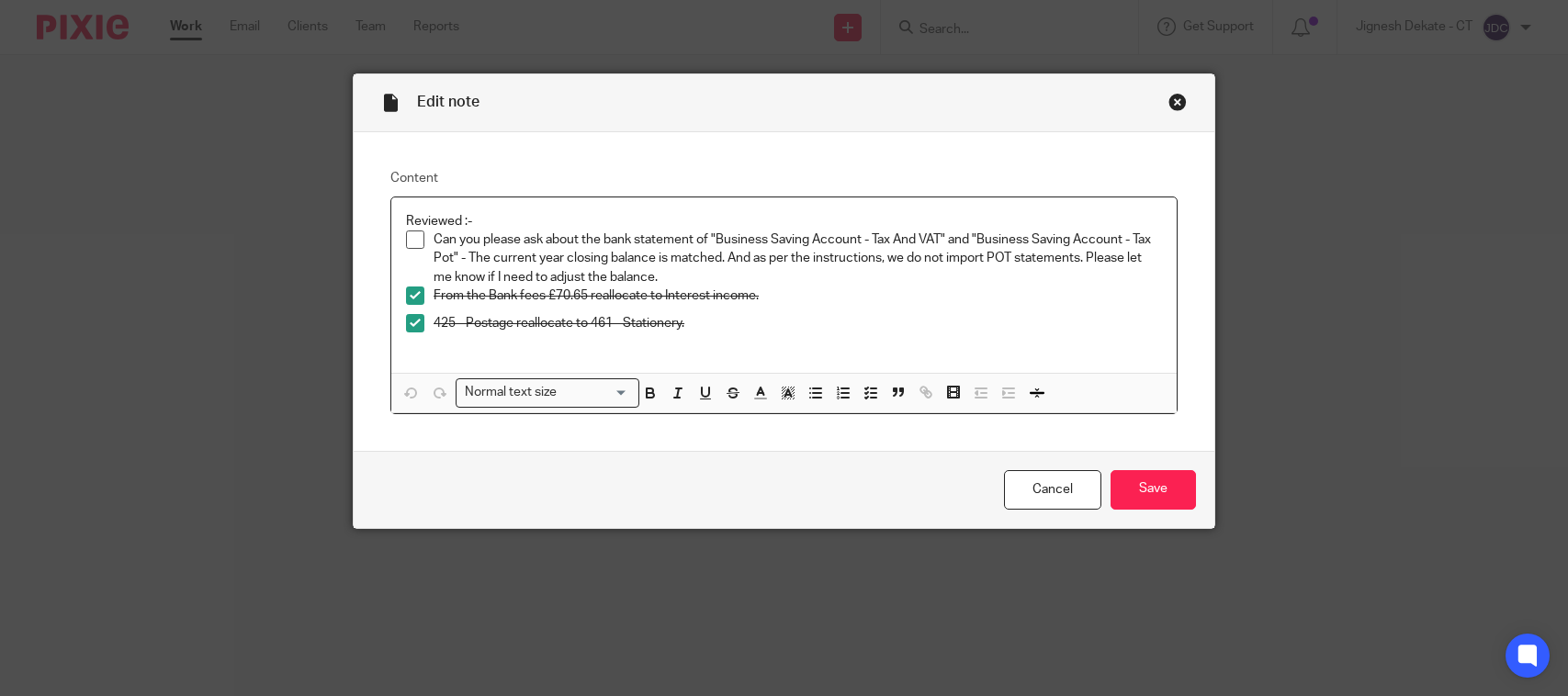 scroll, scrollTop: 0, scrollLeft: 0, axis: both 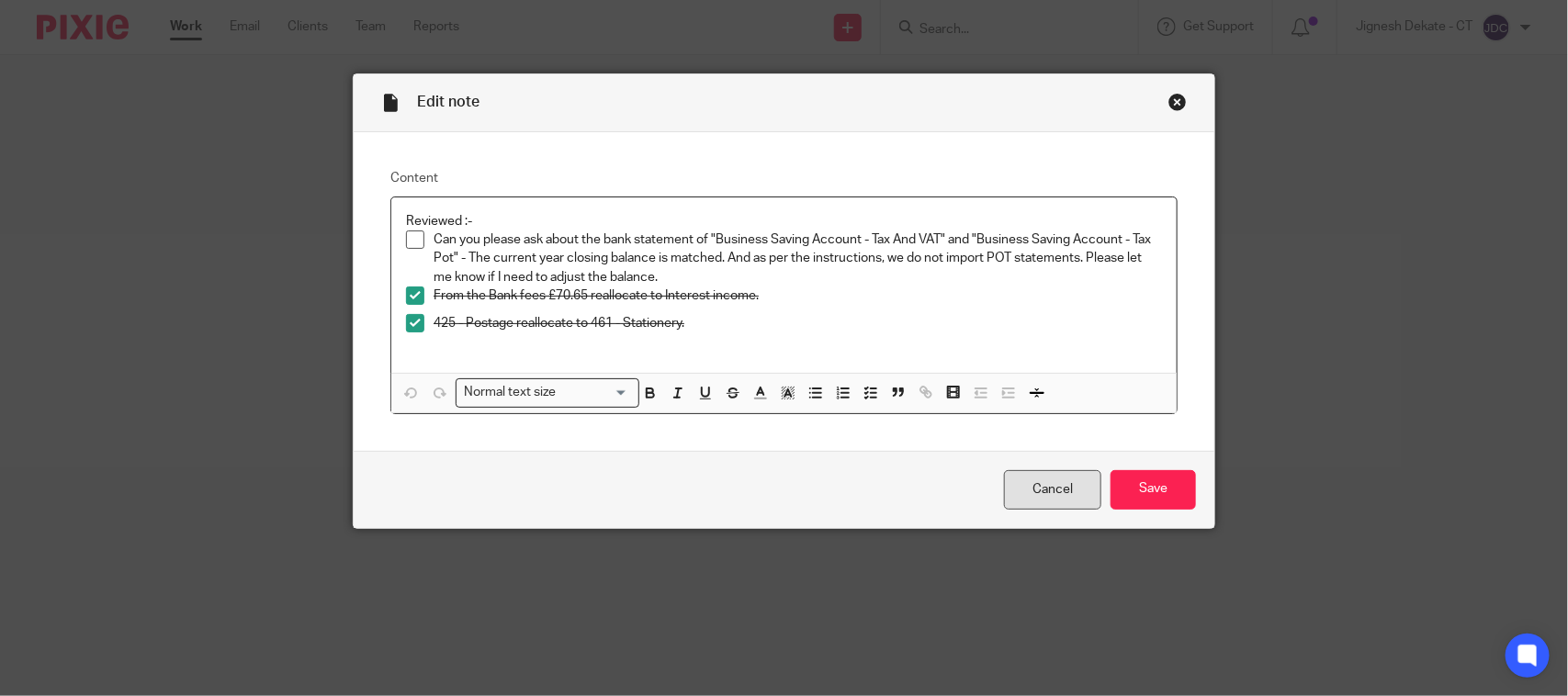 click on "Cancel" at bounding box center (1053, 489) 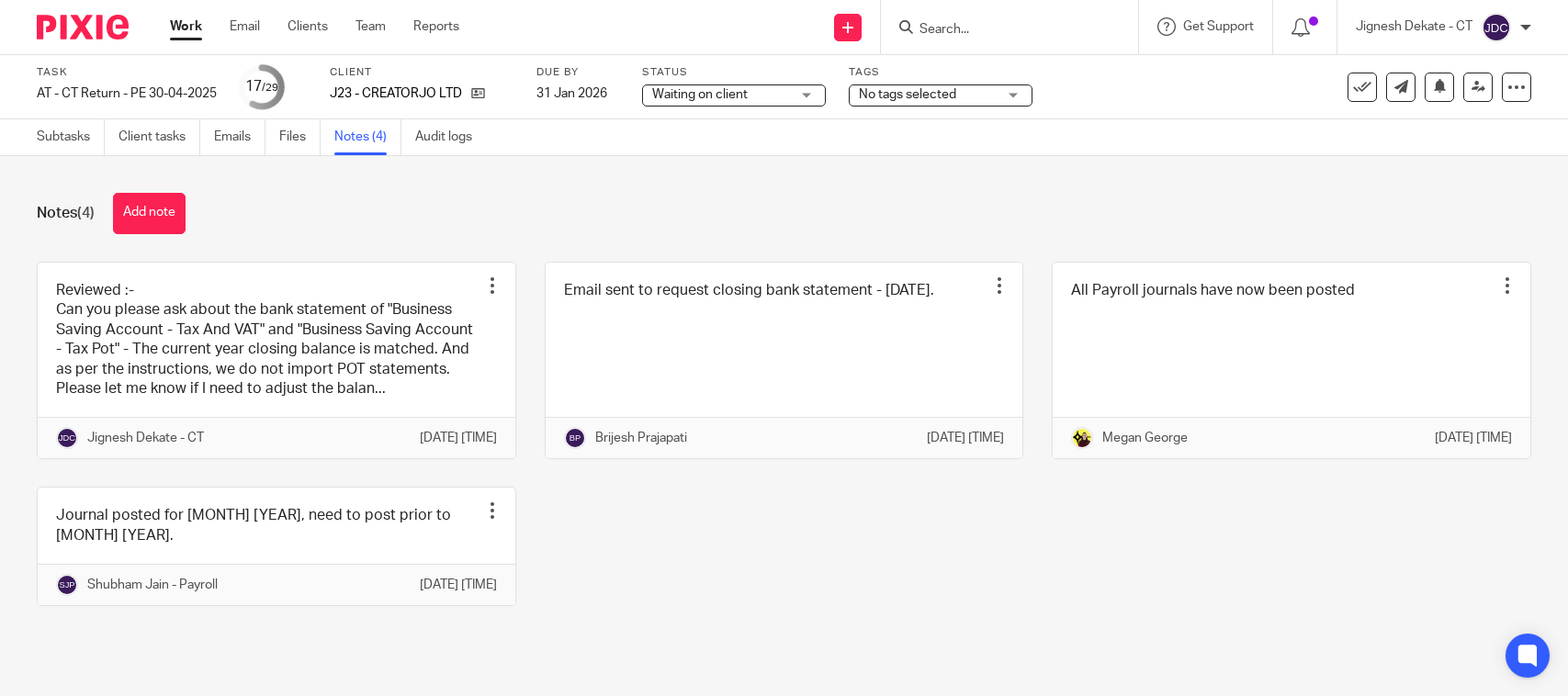 scroll, scrollTop: 0, scrollLeft: 0, axis: both 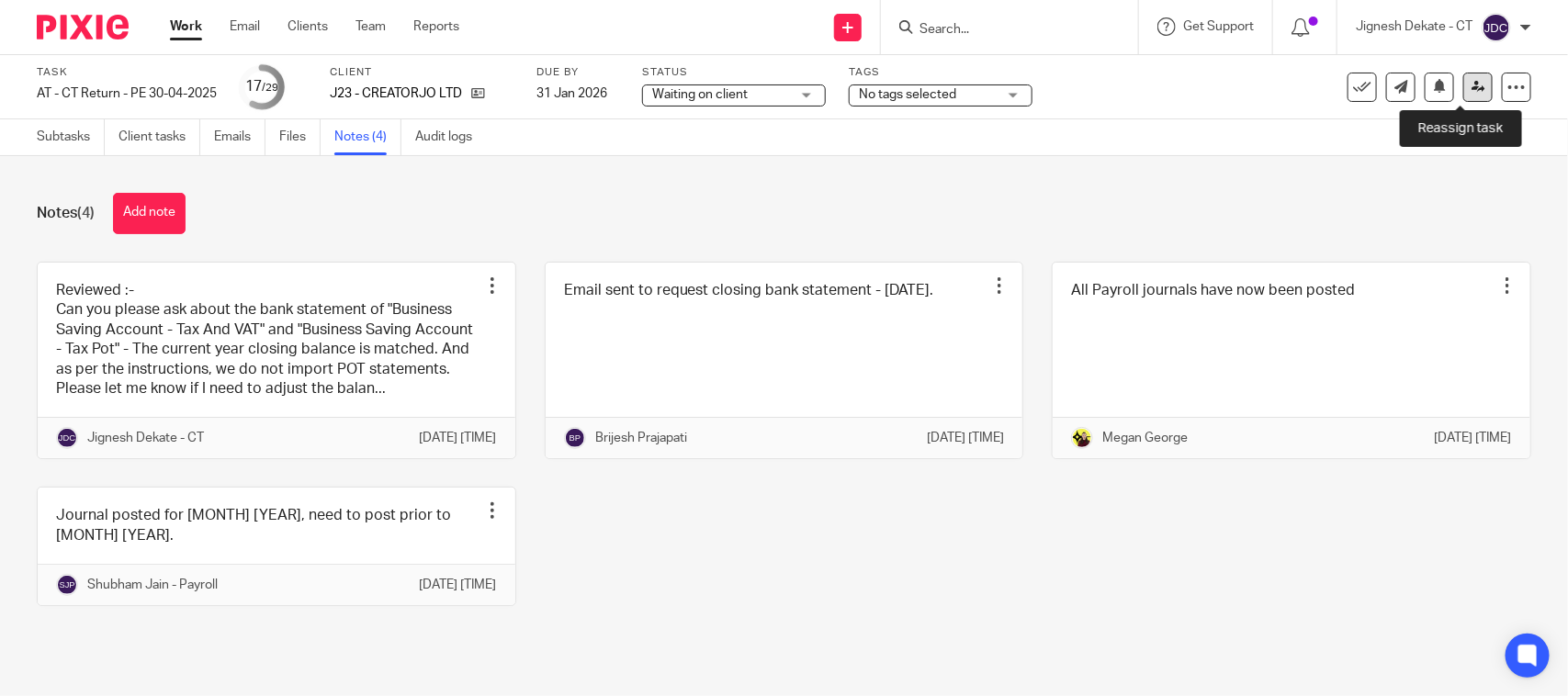 click at bounding box center (1478, 87) 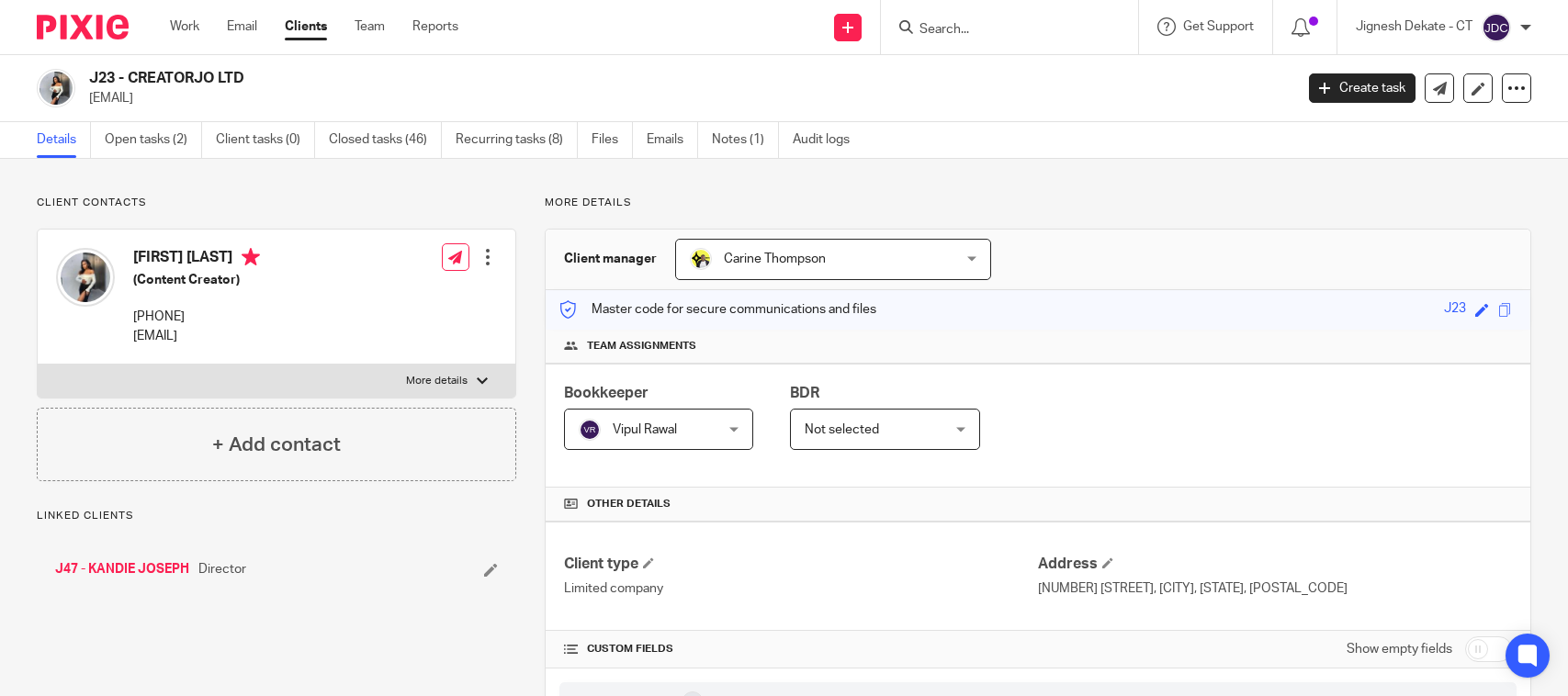 scroll, scrollTop: 0, scrollLeft: 0, axis: both 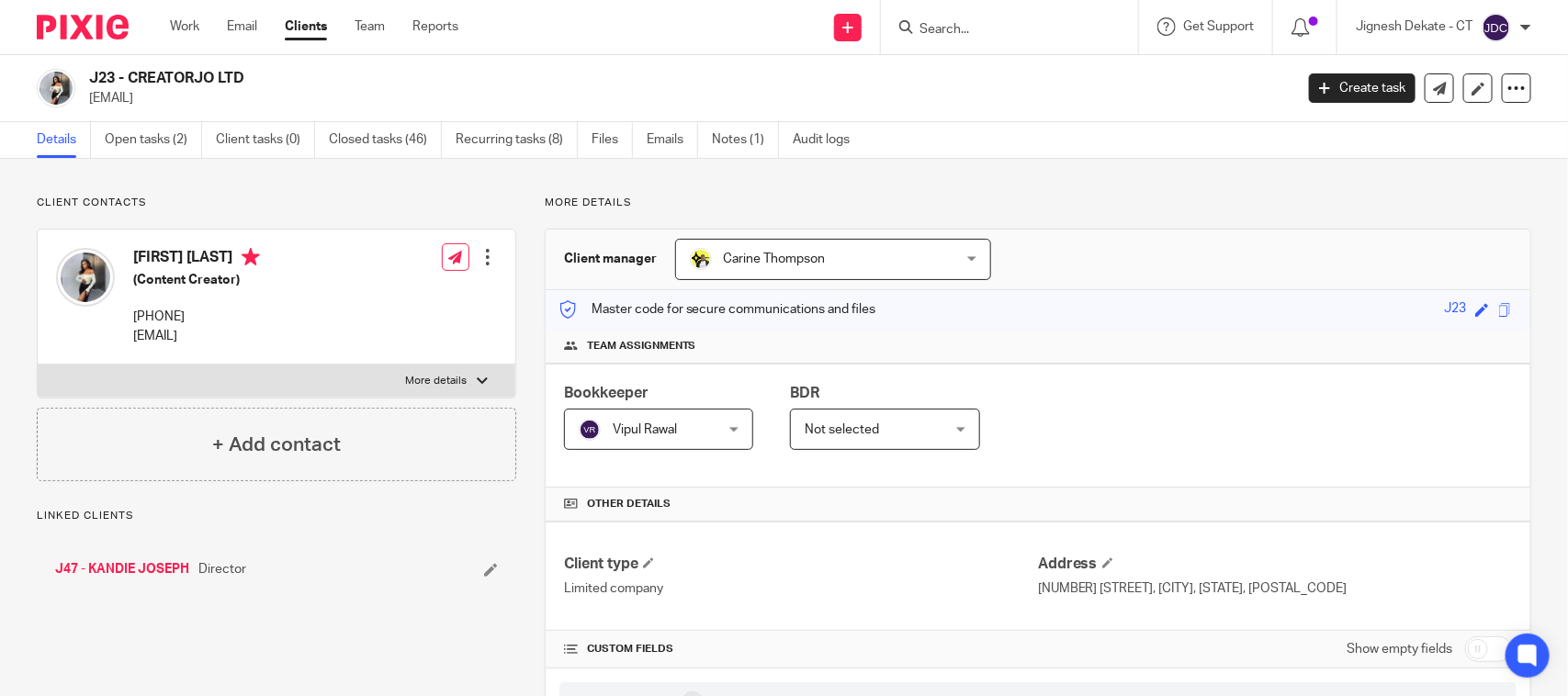 click on "J23 - CREATORJO LTD" at bounding box center (566, 78) 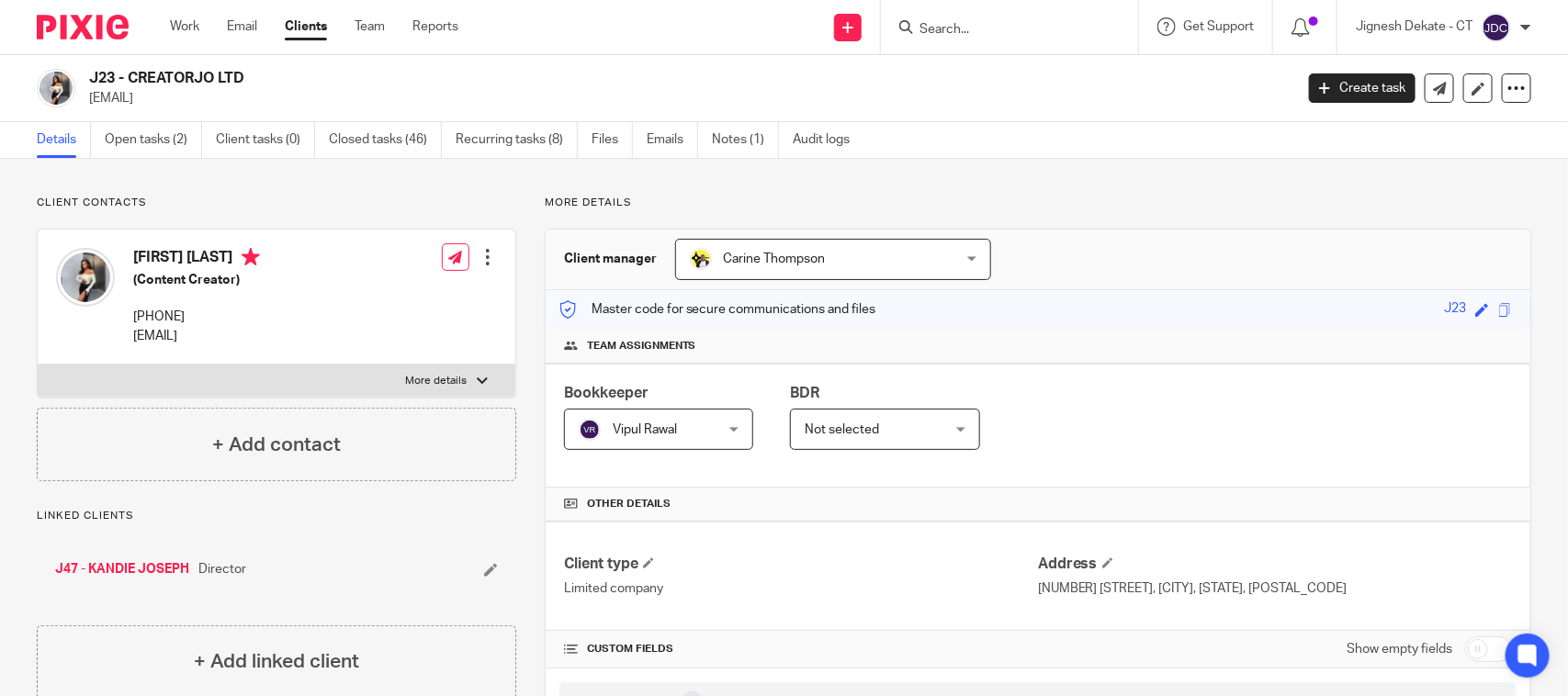click on "Details
Open tasks (2)
Client tasks (0)
Closed tasks (46)
Recurring tasks (8)
Files
Emails
Notes (1)
Audit logs" at bounding box center (784, 140) 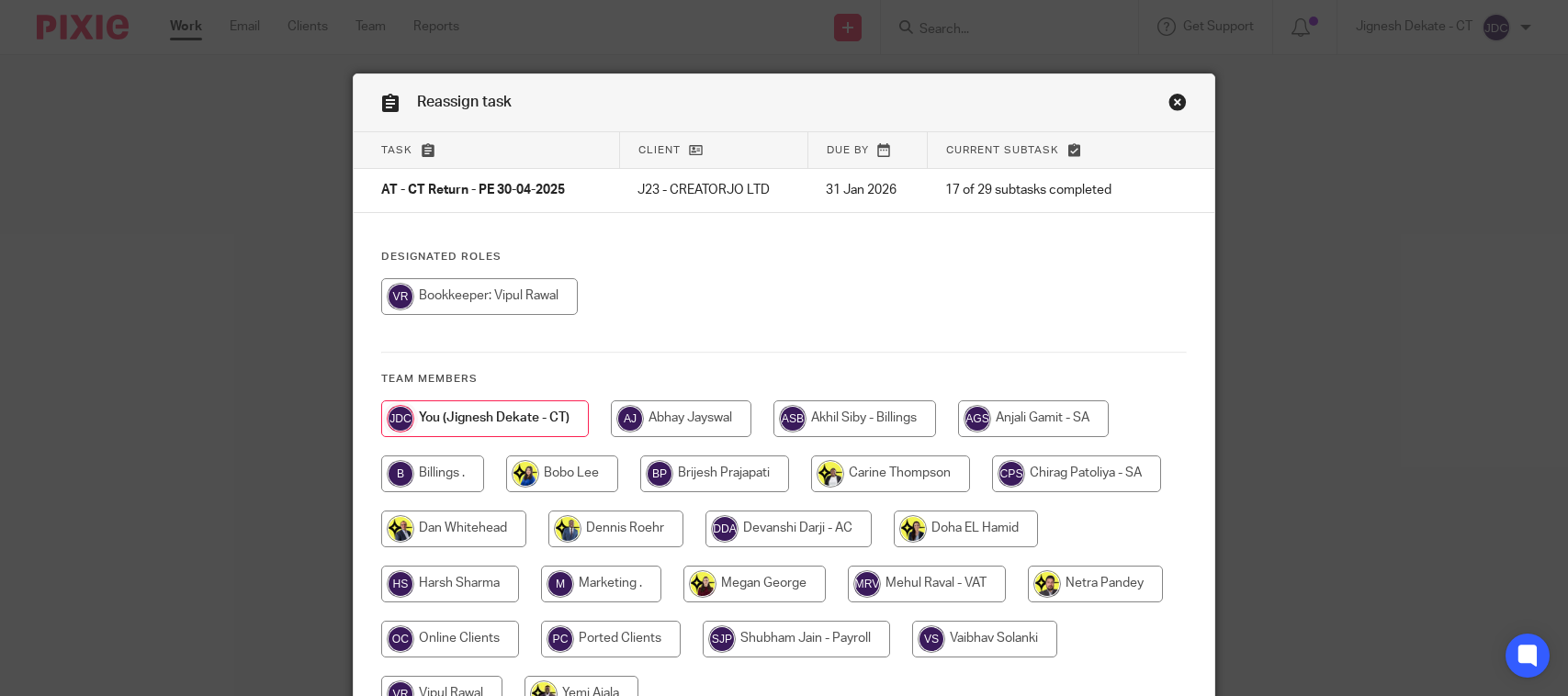 scroll, scrollTop: 0, scrollLeft: 0, axis: both 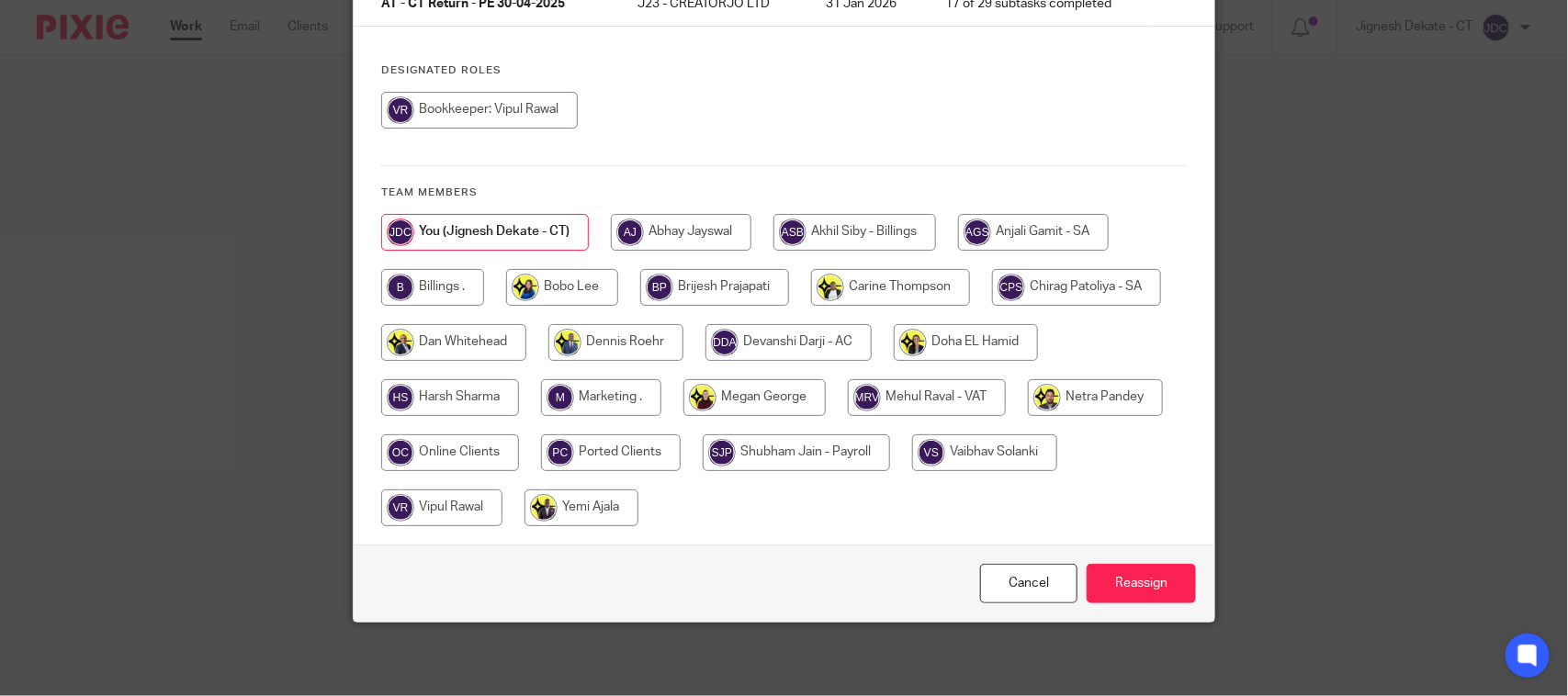 click at bounding box center (479, 110) 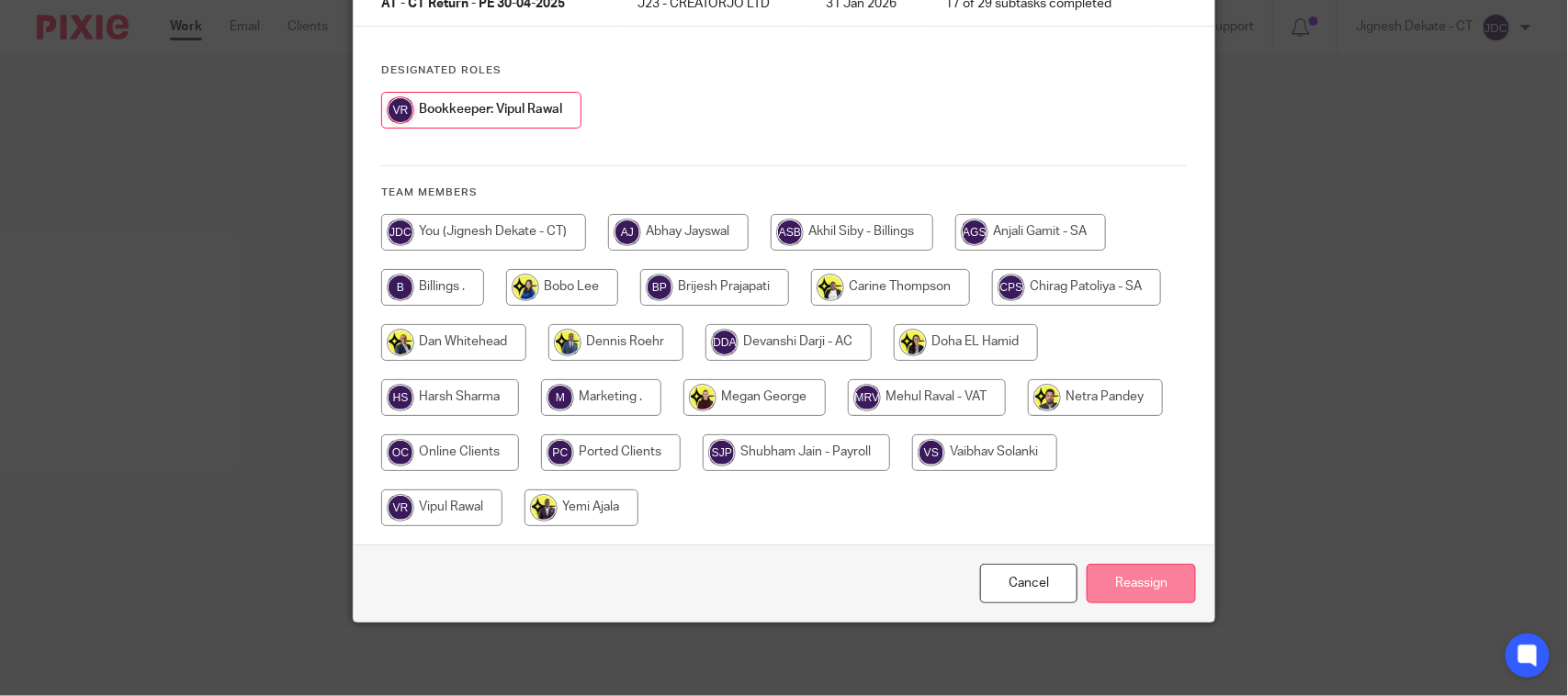 click on "Reassign" at bounding box center (1141, 583) 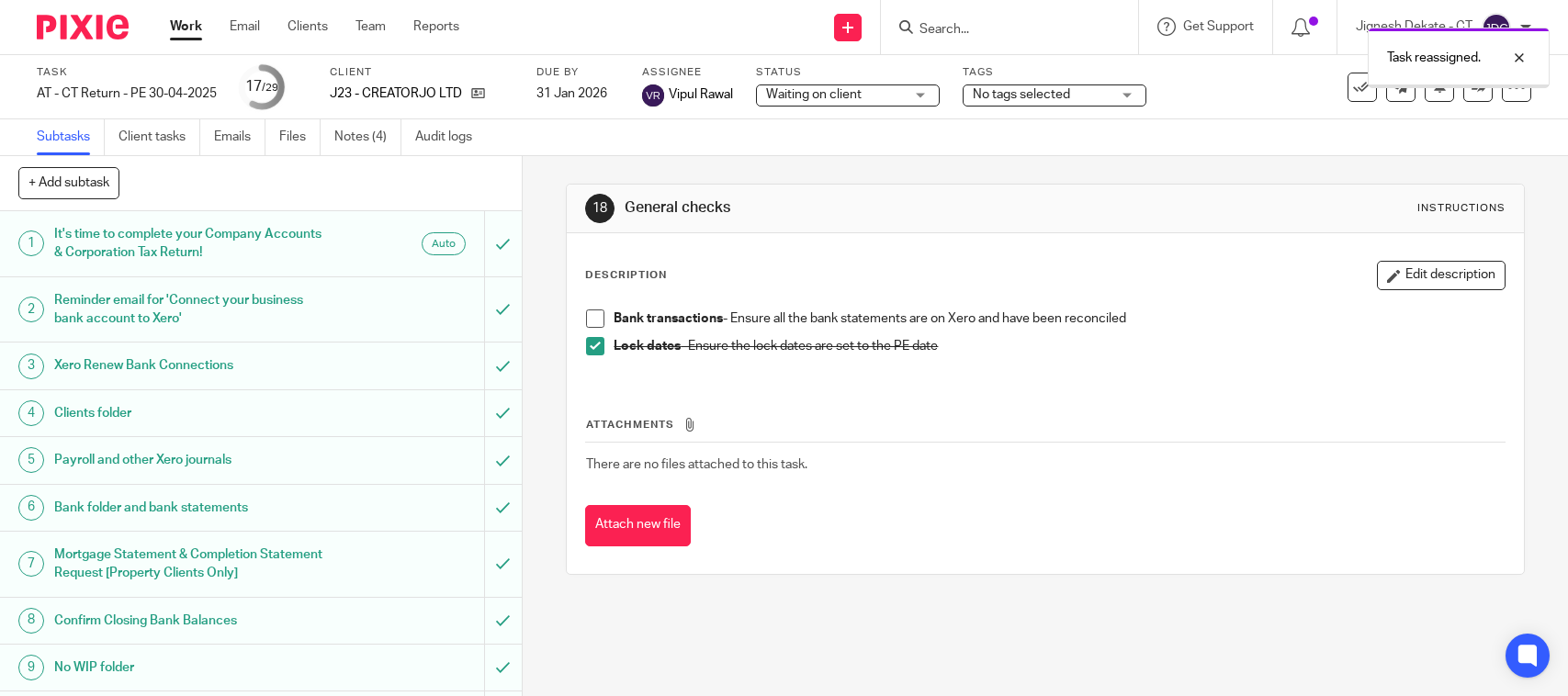 scroll, scrollTop: 0, scrollLeft: 0, axis: both 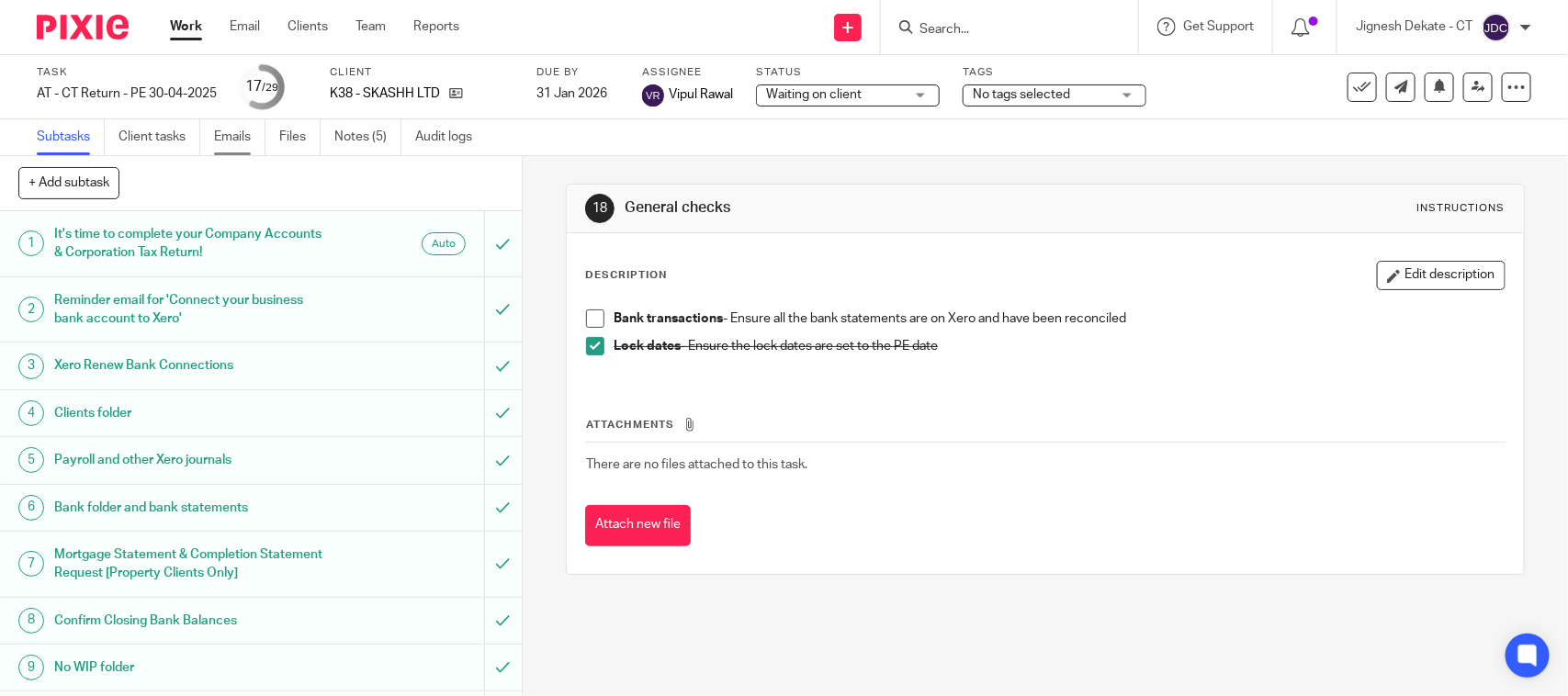 click on "Emails" at bounding box center (240, 137) 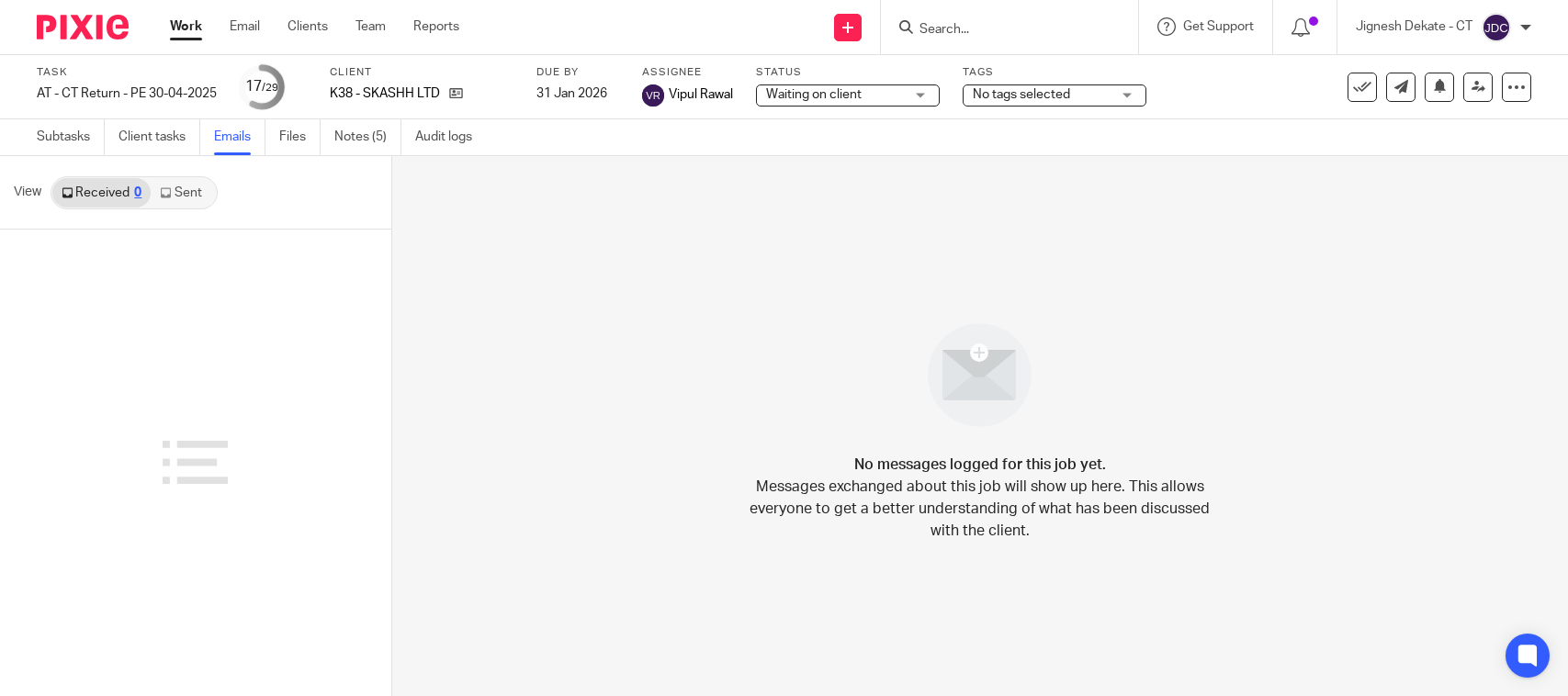 scroll, scrollTop: 0, scrollLeft: 0, axis: both 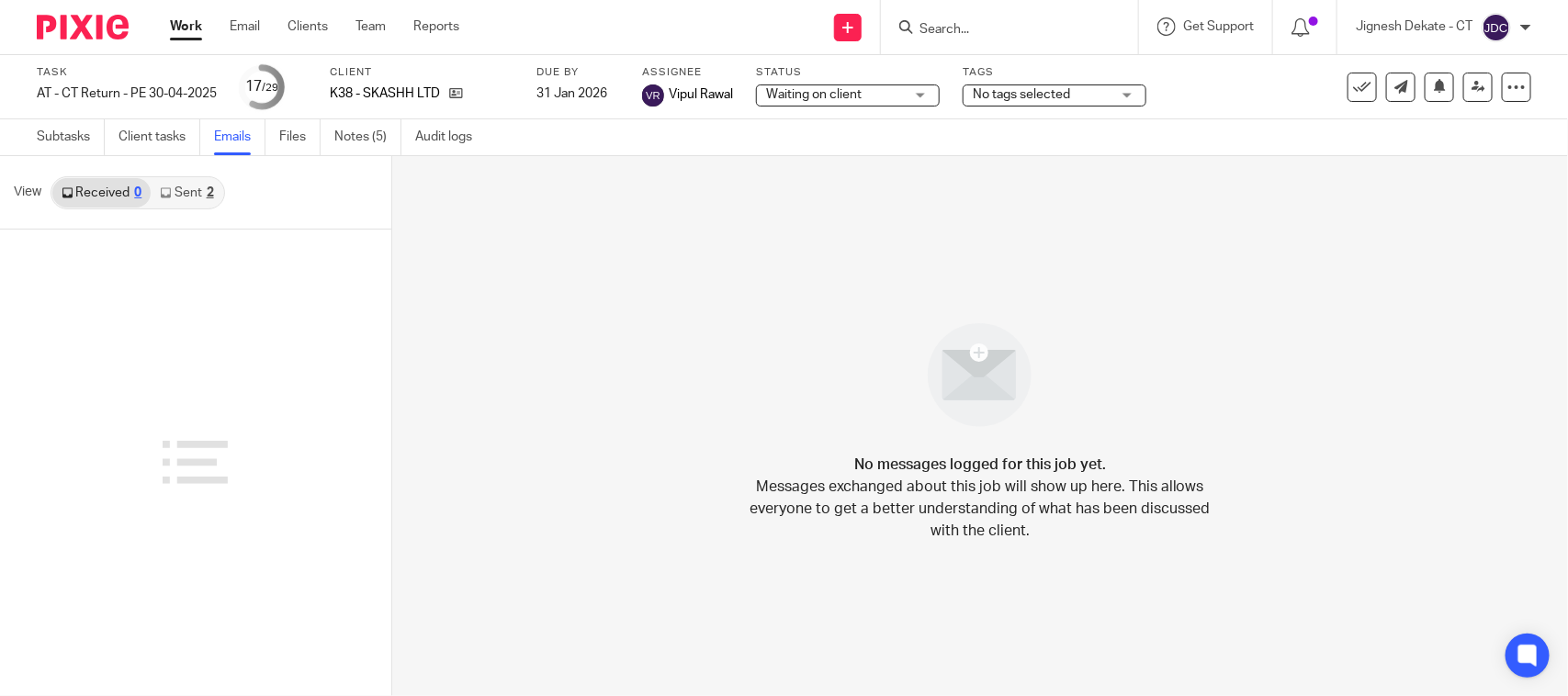 click on "Sent
2" at bounding box center (186, 193) 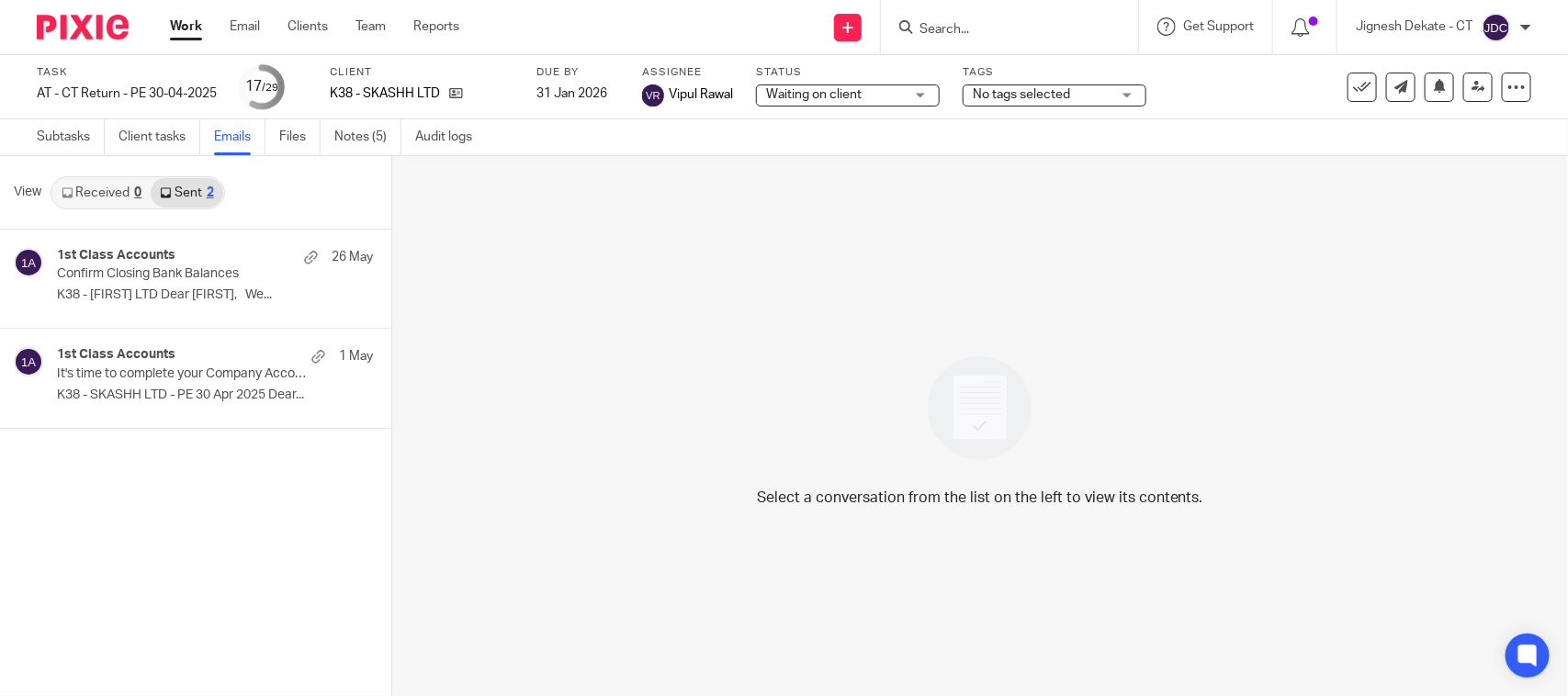 click on "Received
0" at bounding box center [101, 193] 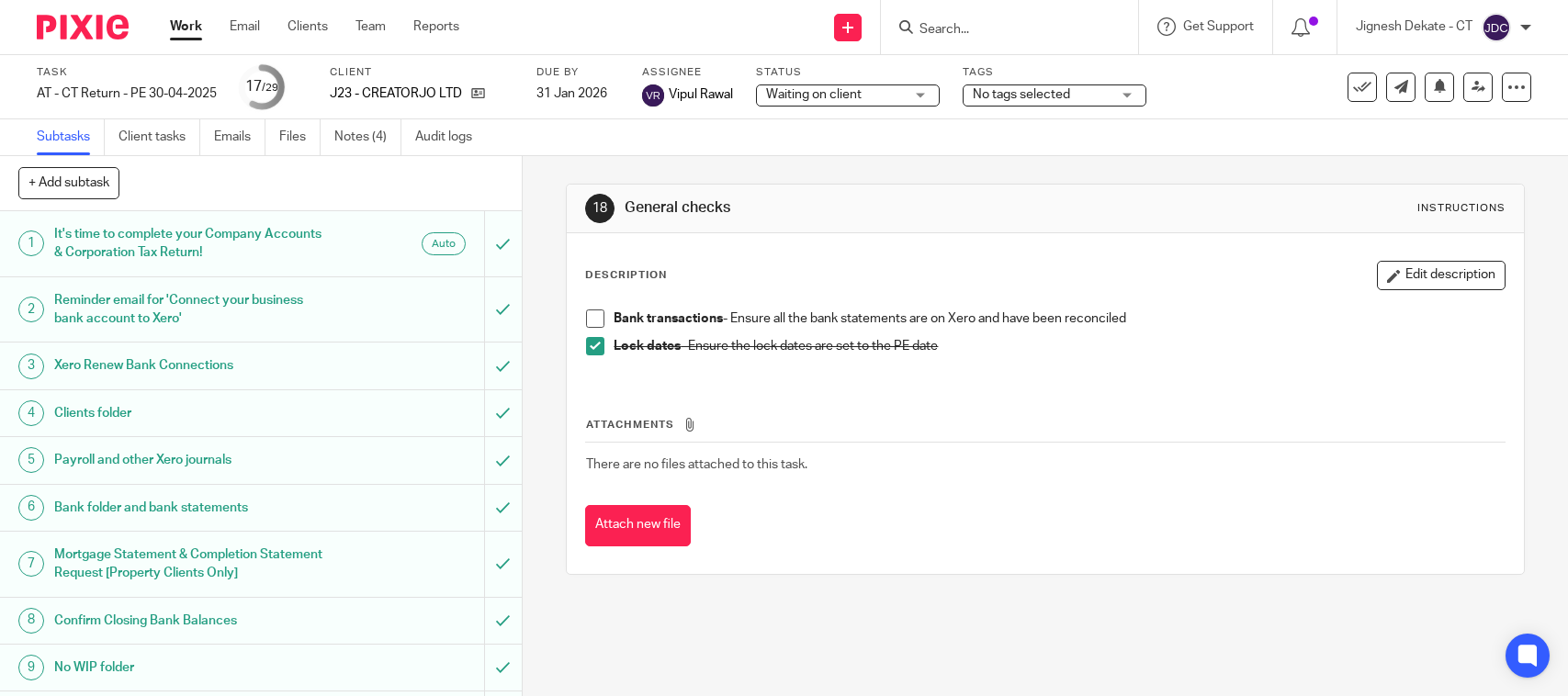 scroll, scrollTop: 0, scrollLeft: 0, axis: both 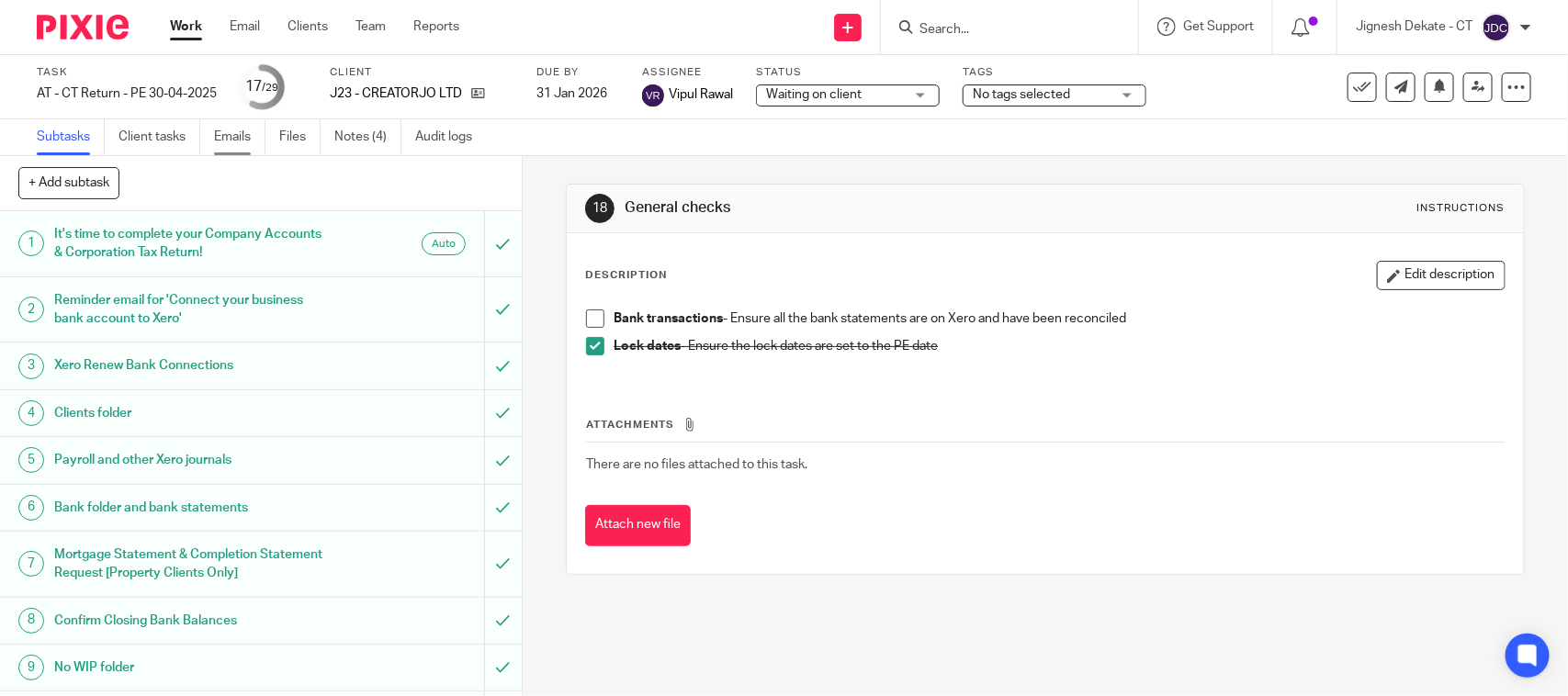 click on "Emails" at bounding box center [240, 137] 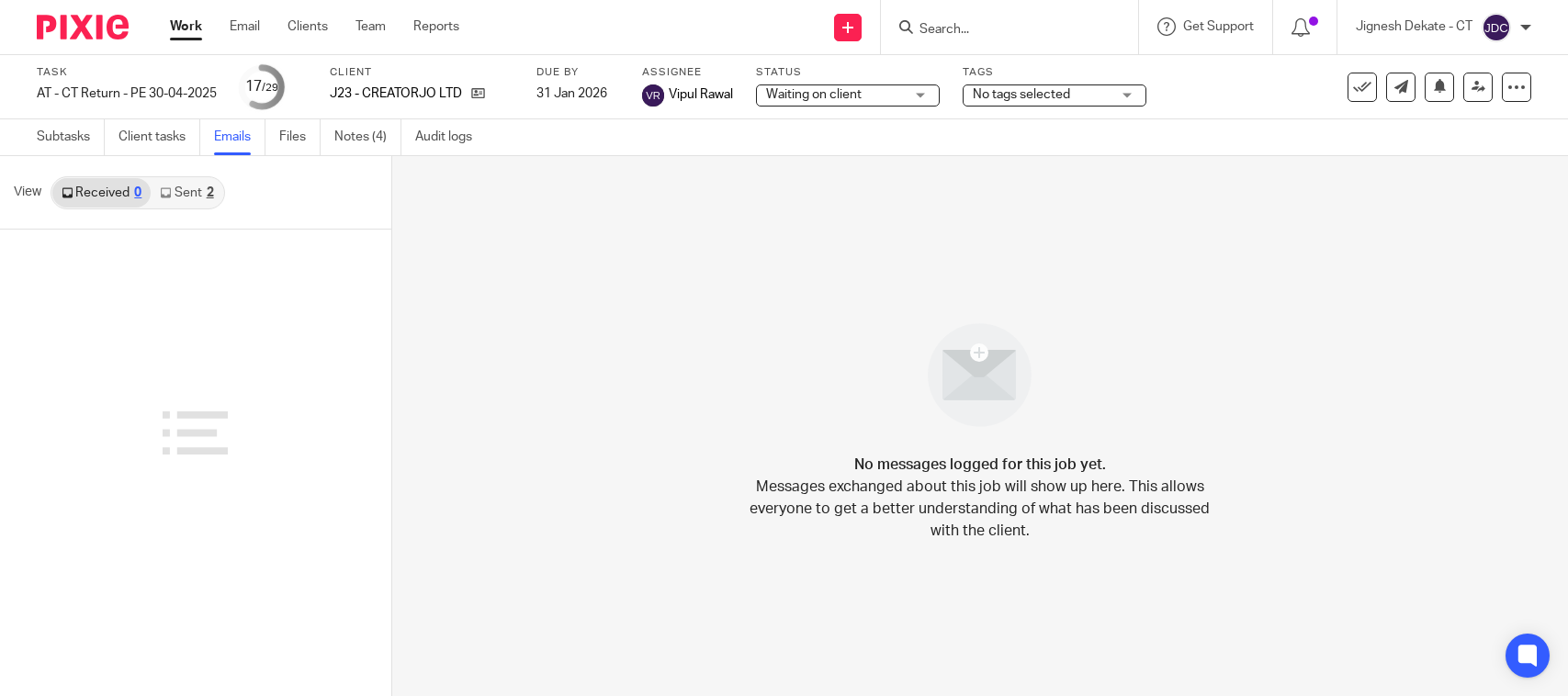 scroll, scrollTop: 0, scrollLeft: 0, axis: both 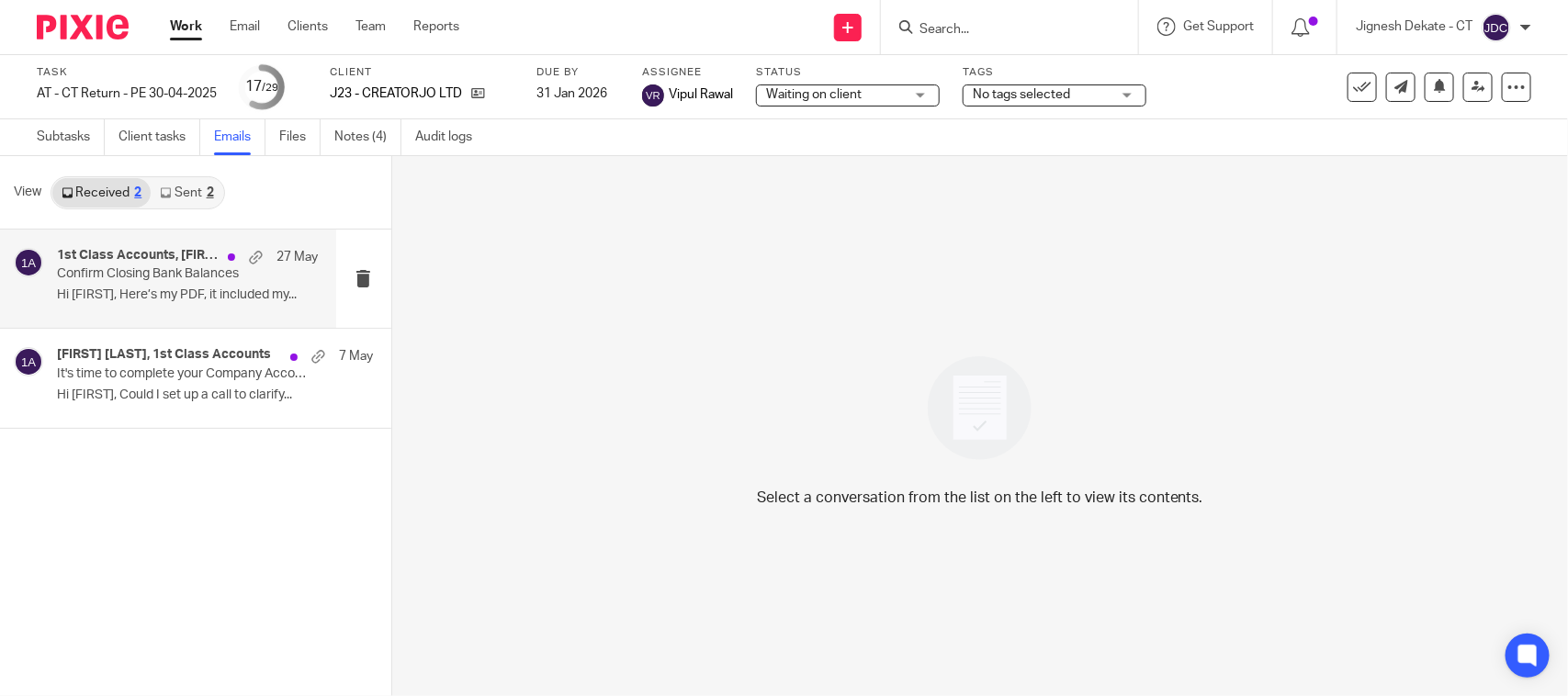 click on "Confirm Closing Bank Balances" at bounding box center [161, 274] 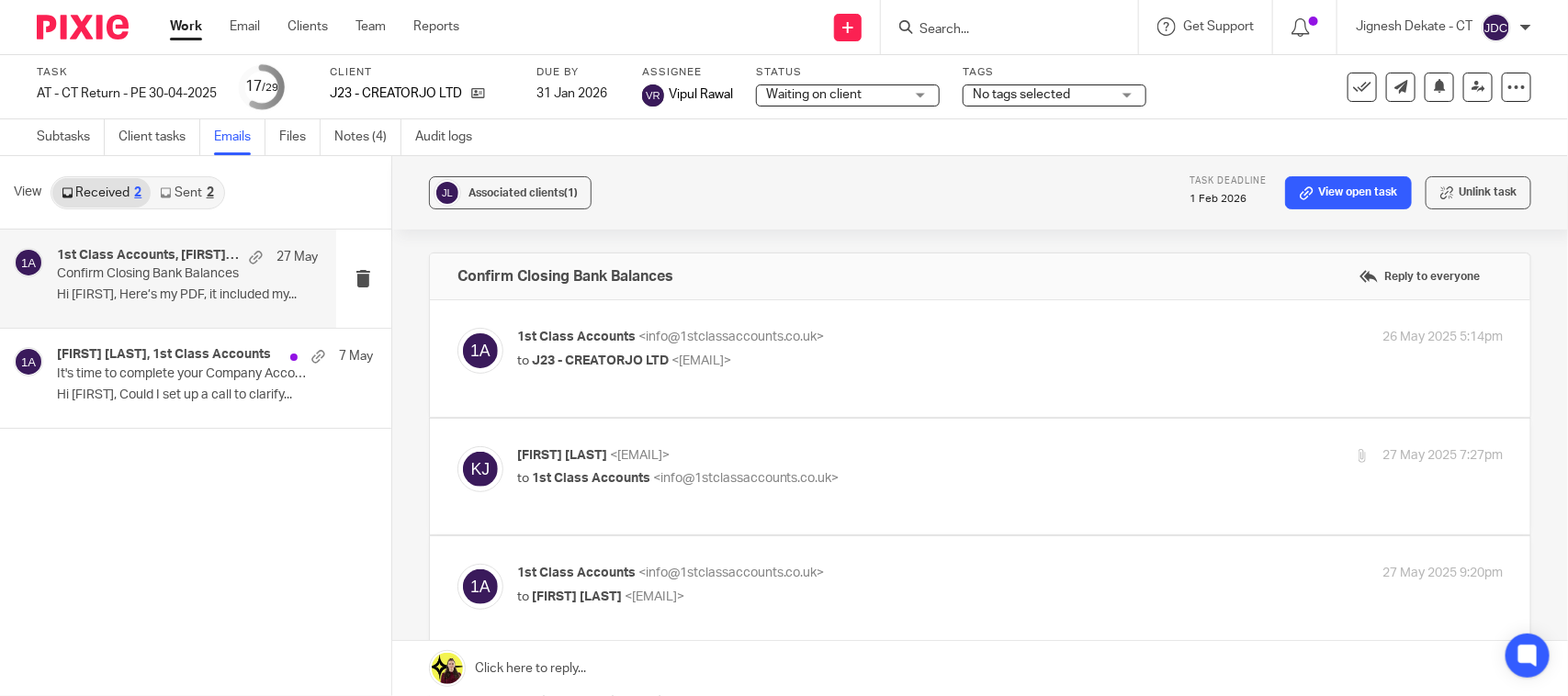 scroll, scrollTop: 0, scrollLeft: 0, axis: both 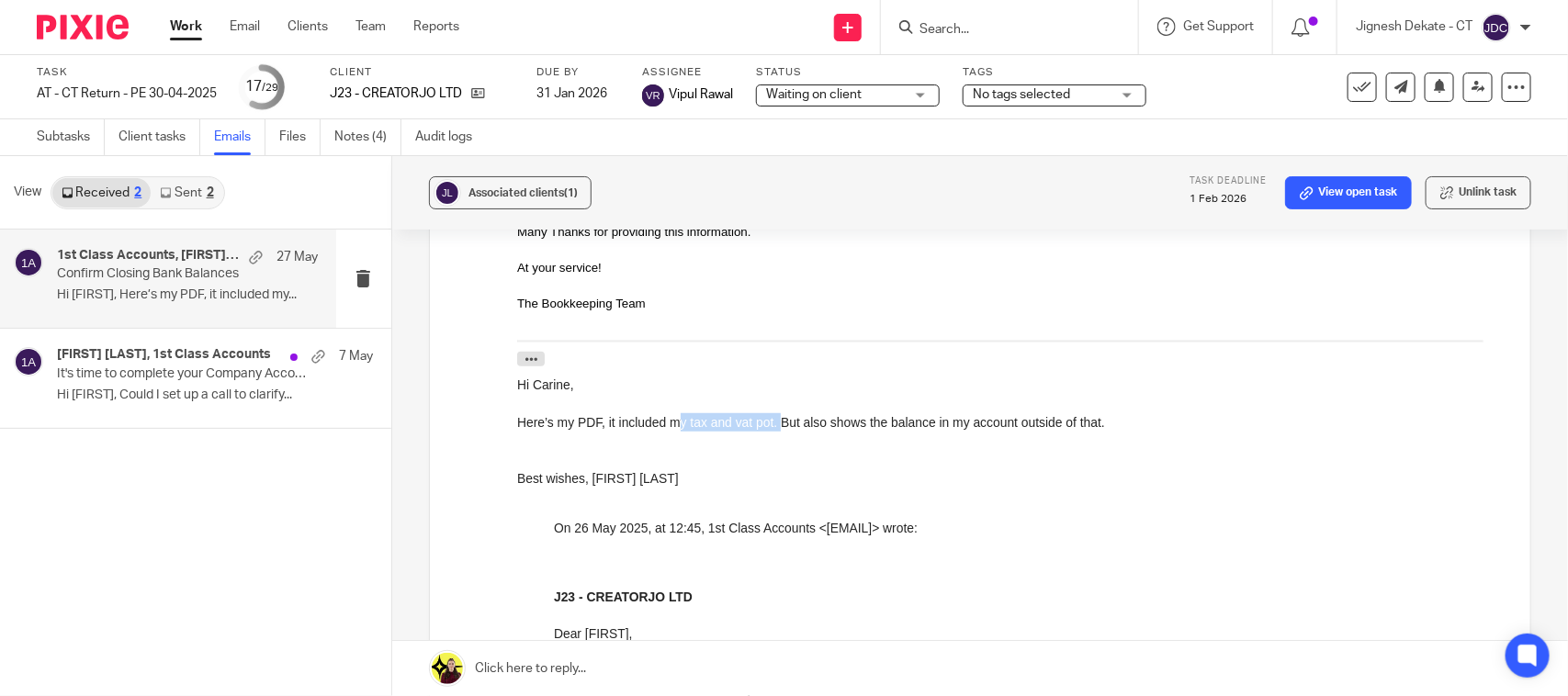 drag, startPoint x: 679, startPoint y: 421, endPoint x: 779, endPoint y: 422, distance: 100.005 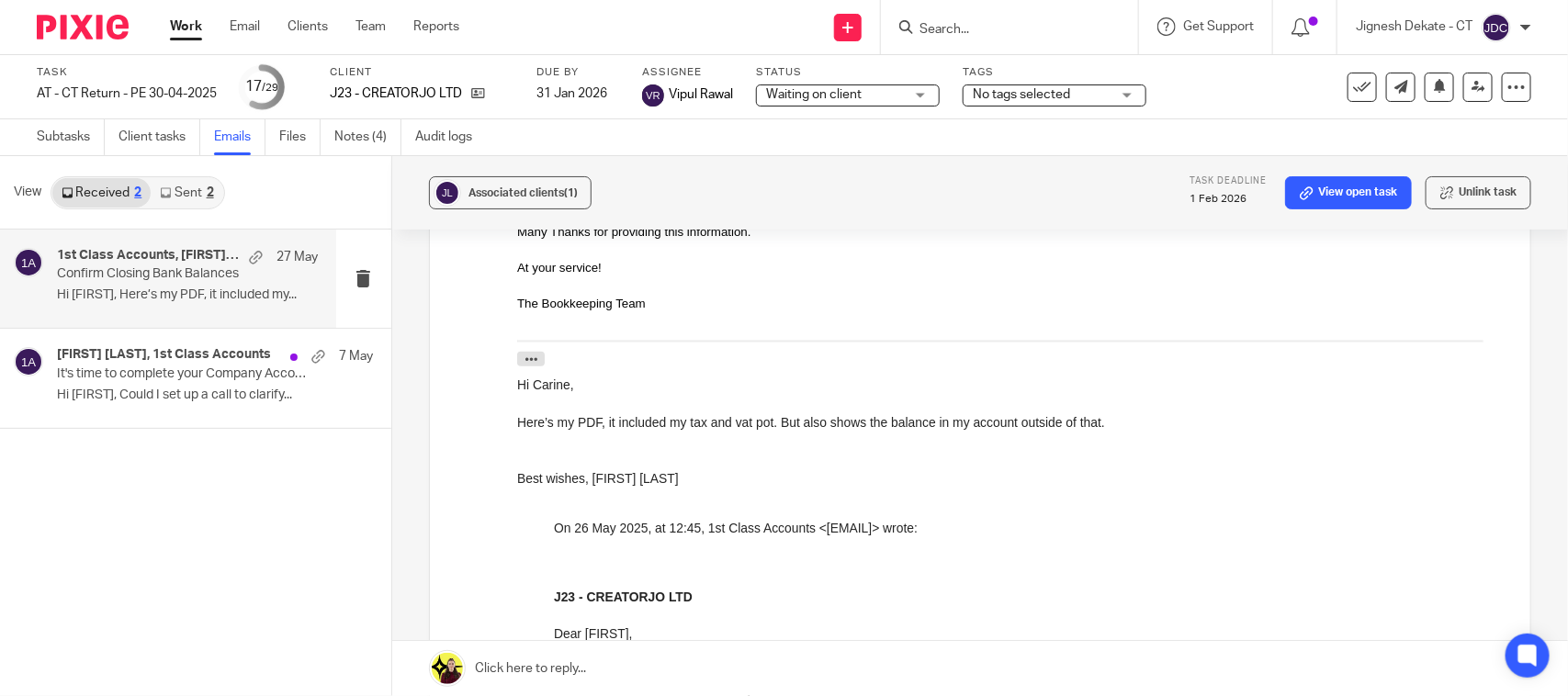 click on "Here’s my PDF, it included my tax and vat pot. But also shows the balance in my account outside of that." at bounding box center (1009, 422) 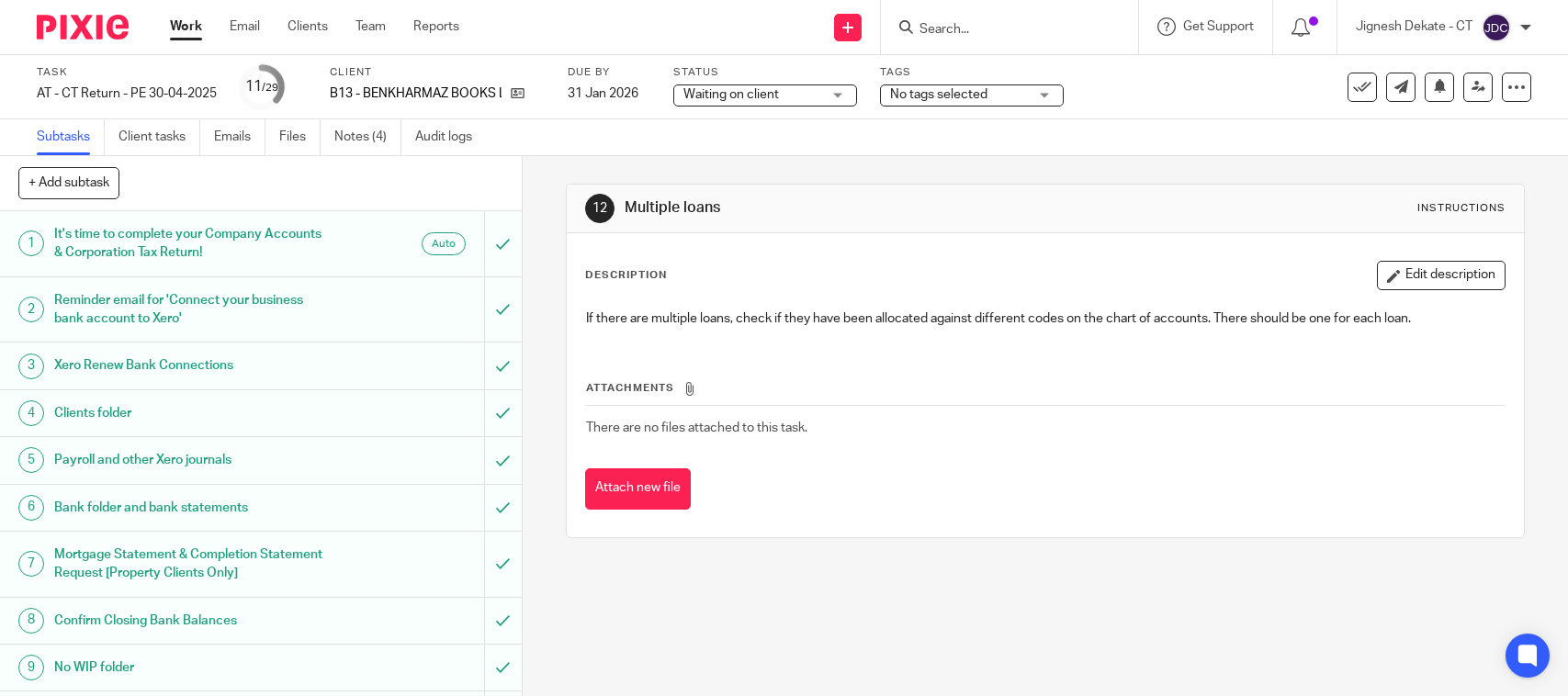 scroll, scrollTop: 0, scrollLeft: 0, axis: both 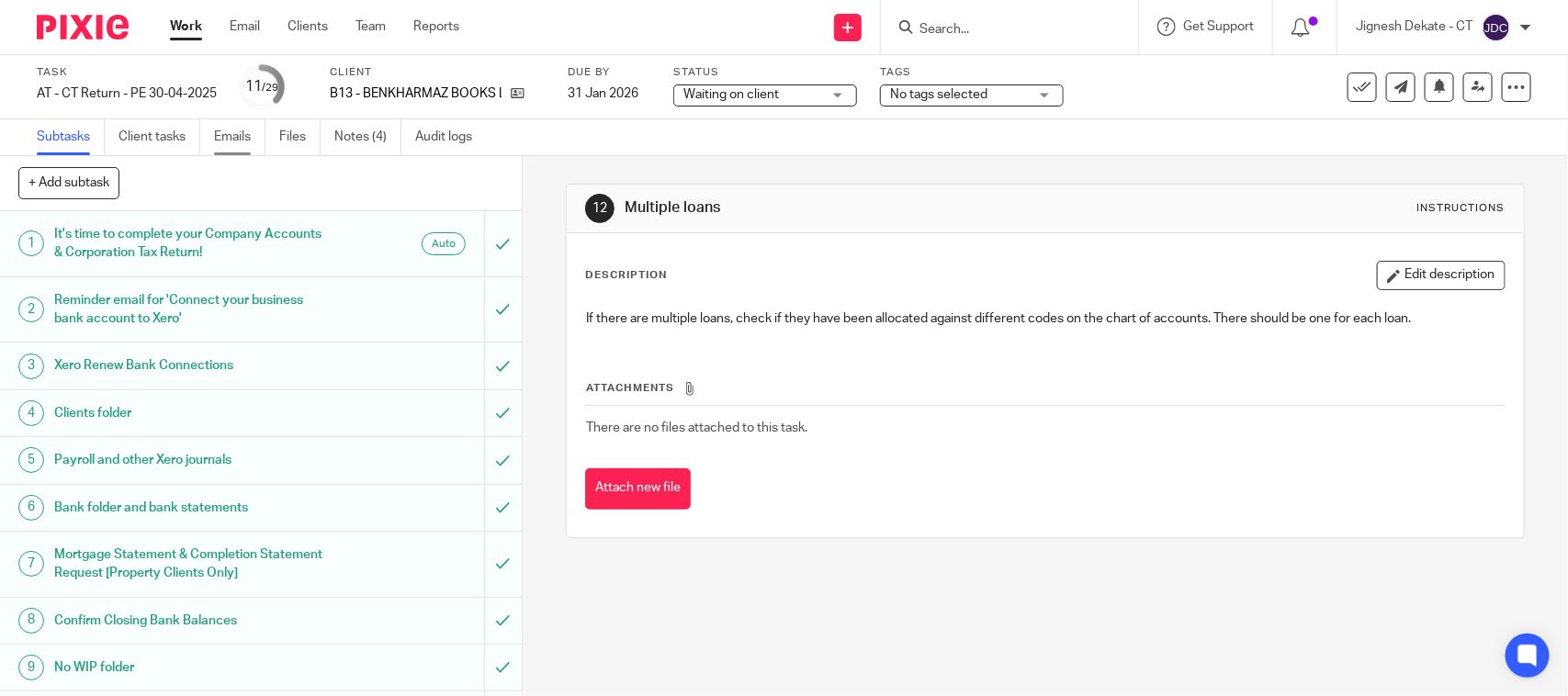 click on "Emails" at bounding box center (240, 137) 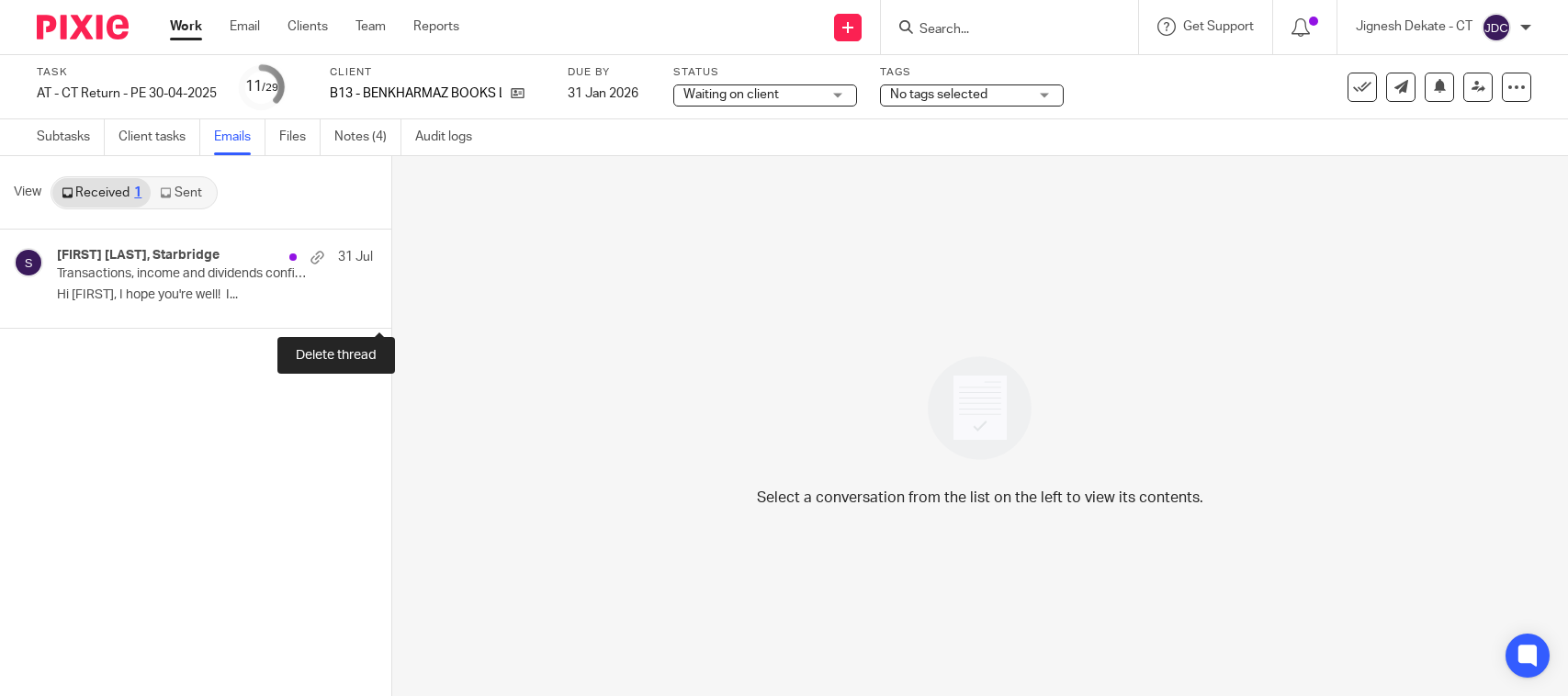 scroll, scrollTop: 0, scrollLeft: 0, axis: both 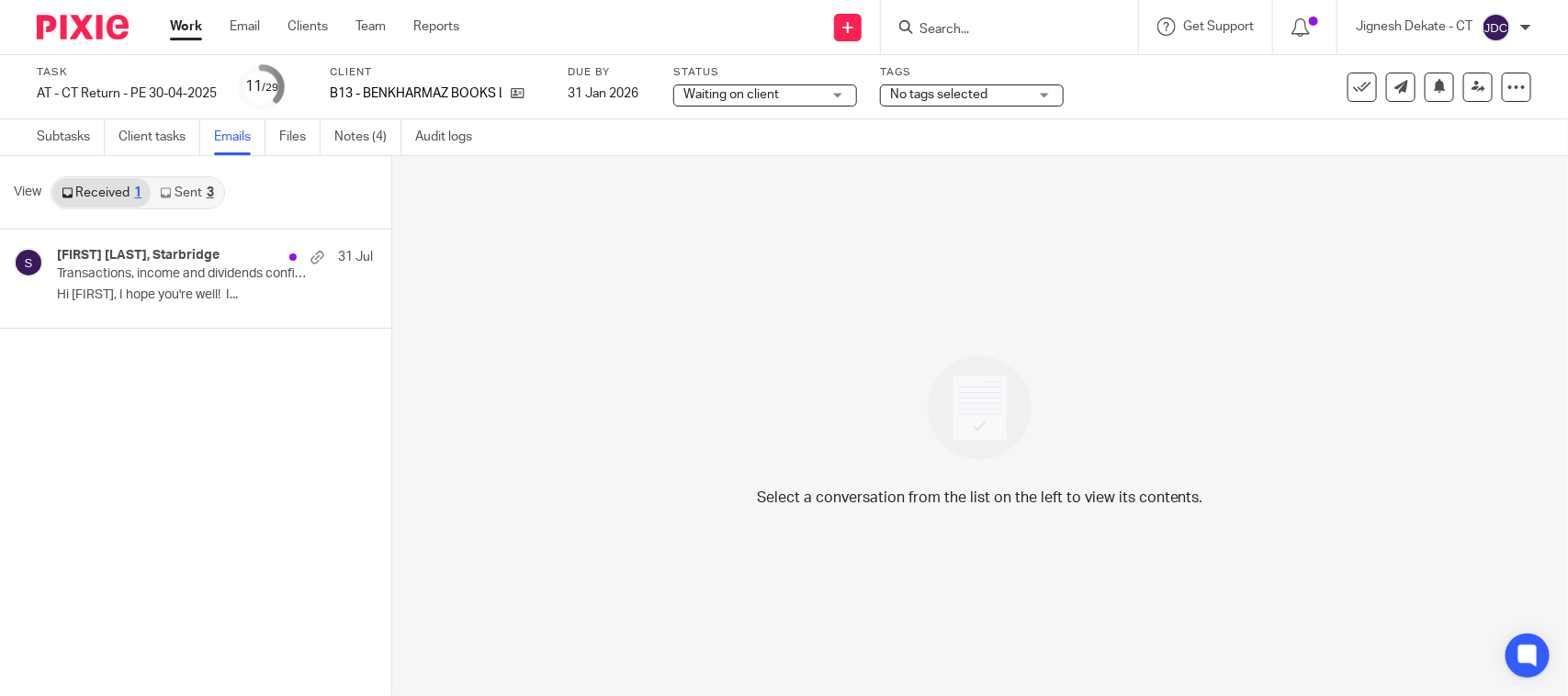 click on "Sent
3" at bounding box center [186, 193] 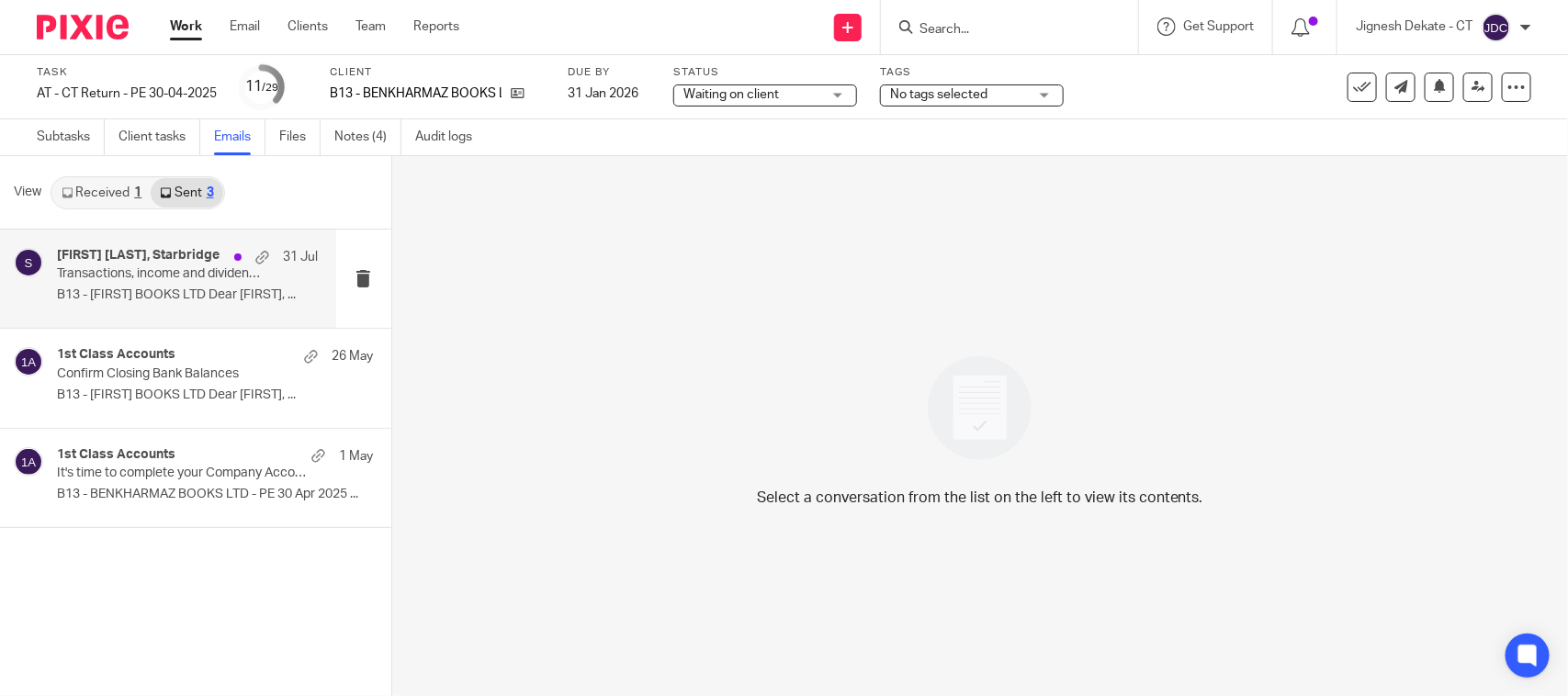 click on "Transactions, income and dividends confirmation" at bounding box center [161, 274] 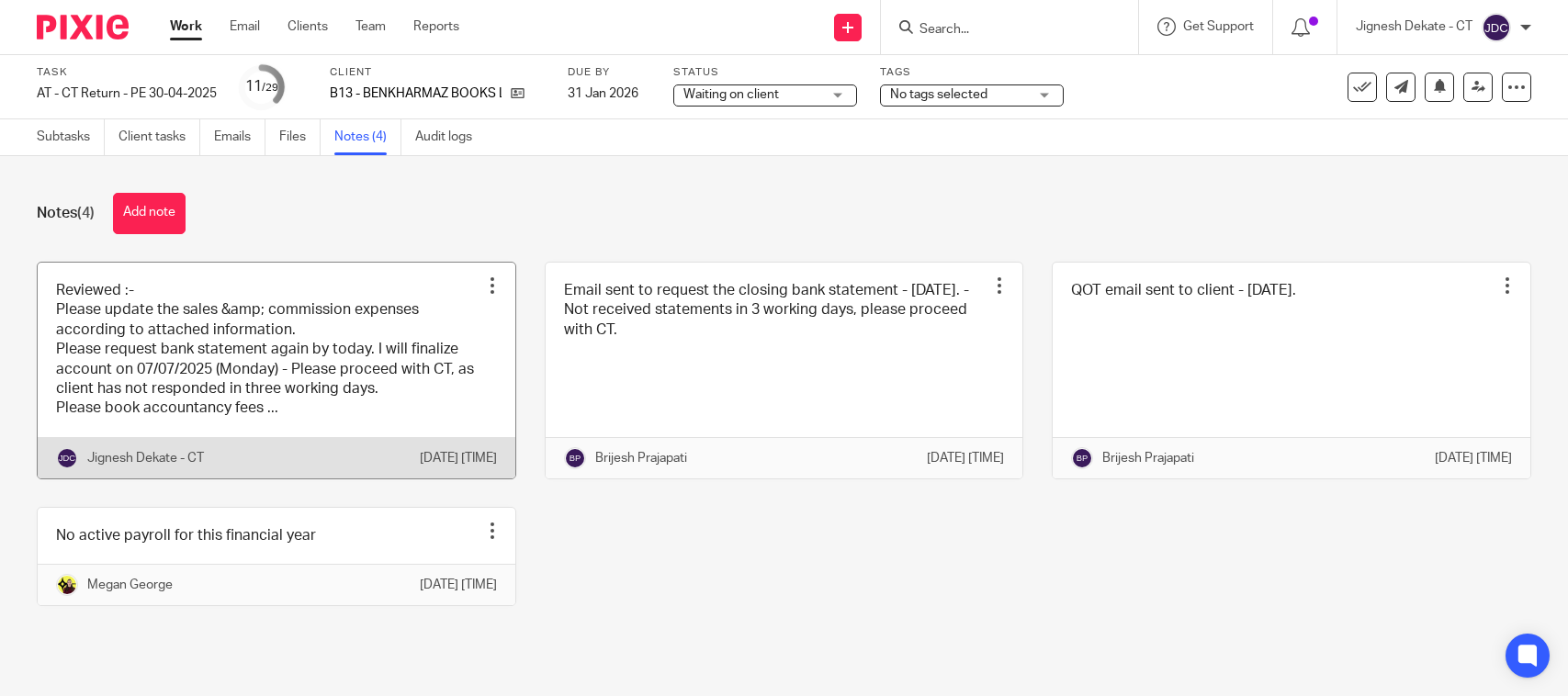 scroll, scrollTop: 0, scrollLeft: 0, axis: both 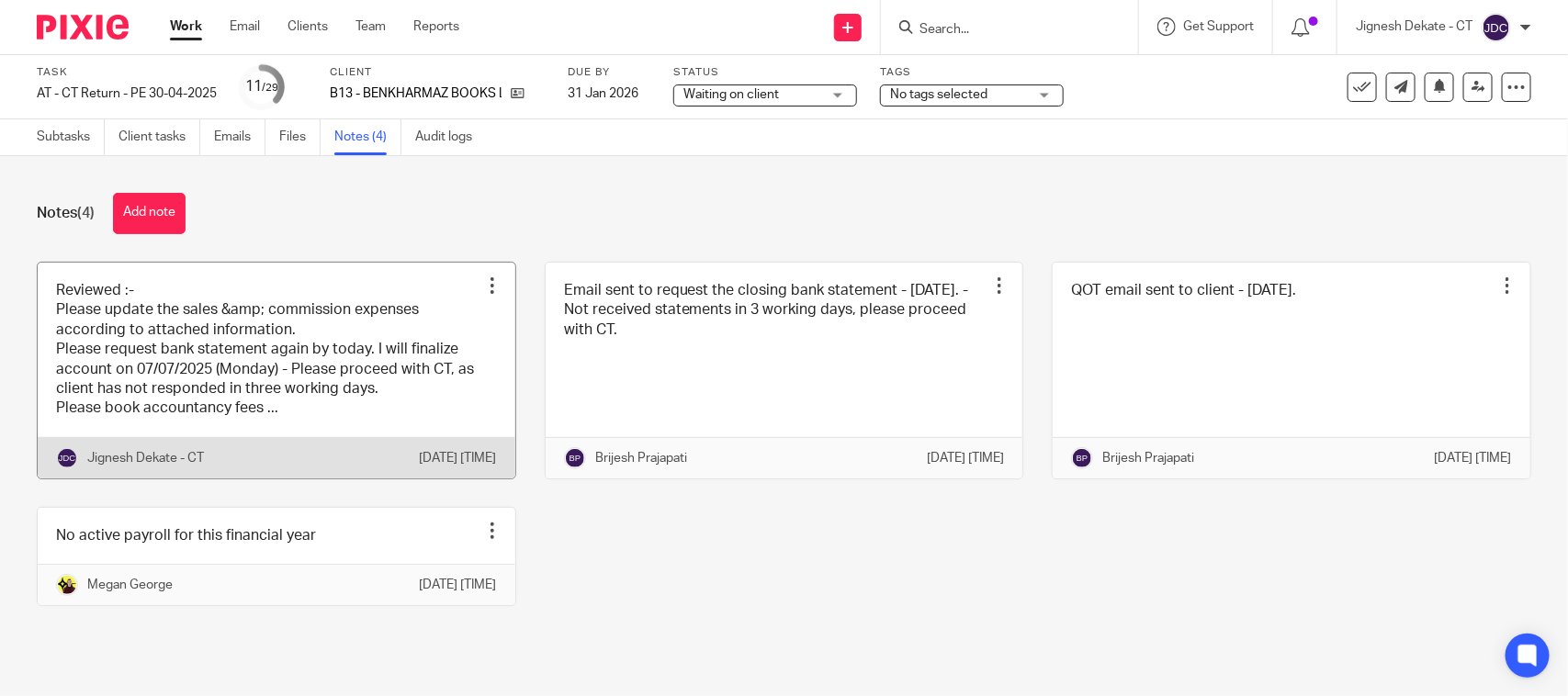 click at bounding box center (276, 370) 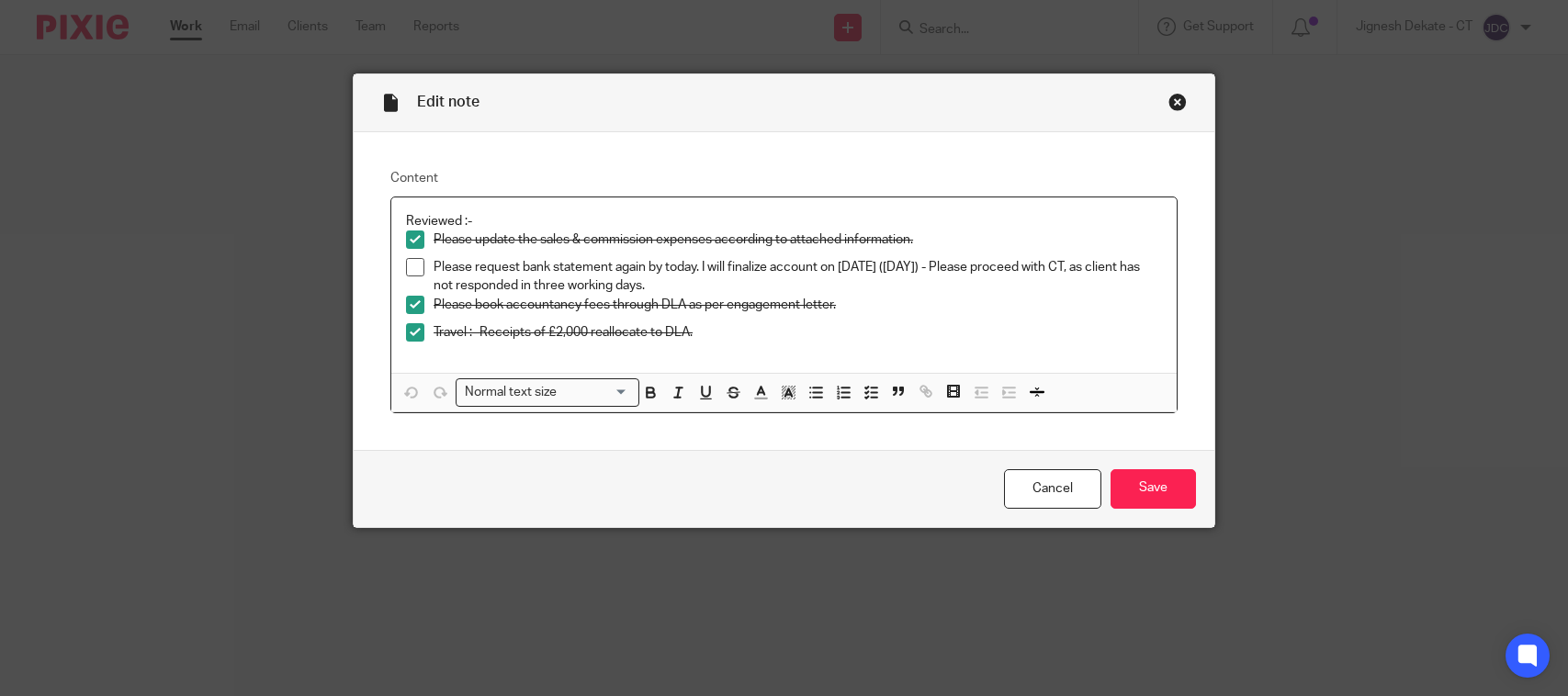 scroll, scrollTop: 0, scrollLeft: 0, axis: both 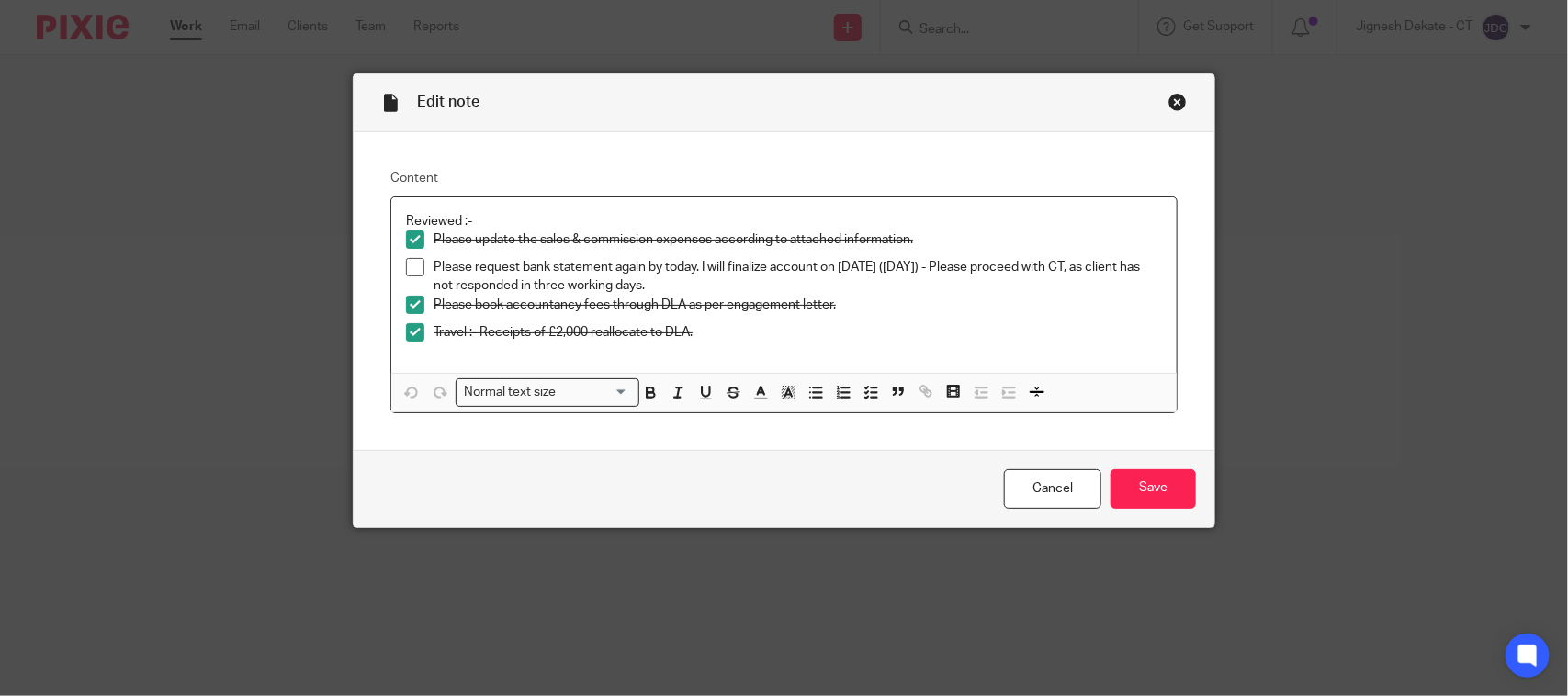 click at bounding box center [415, 267] 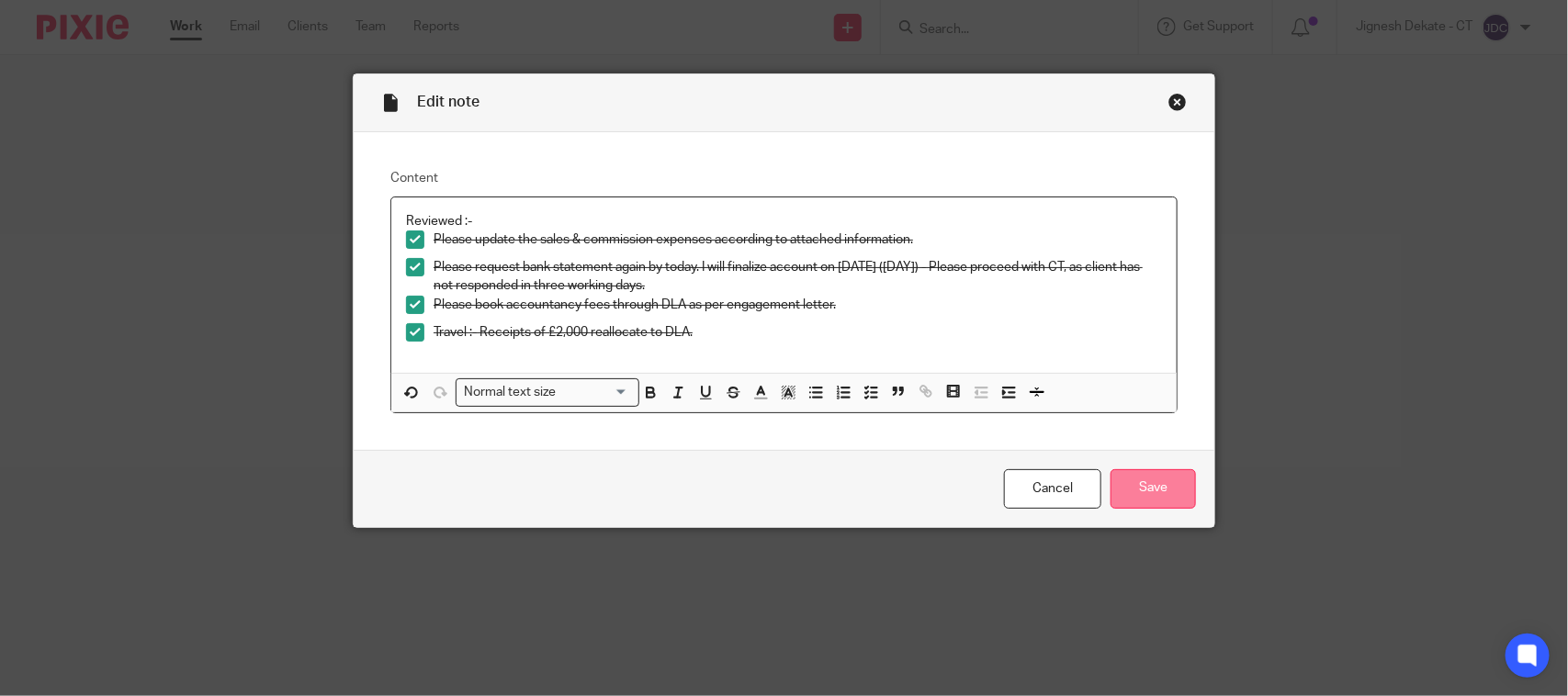 click on "Save" at bounding box center [1153, 488] 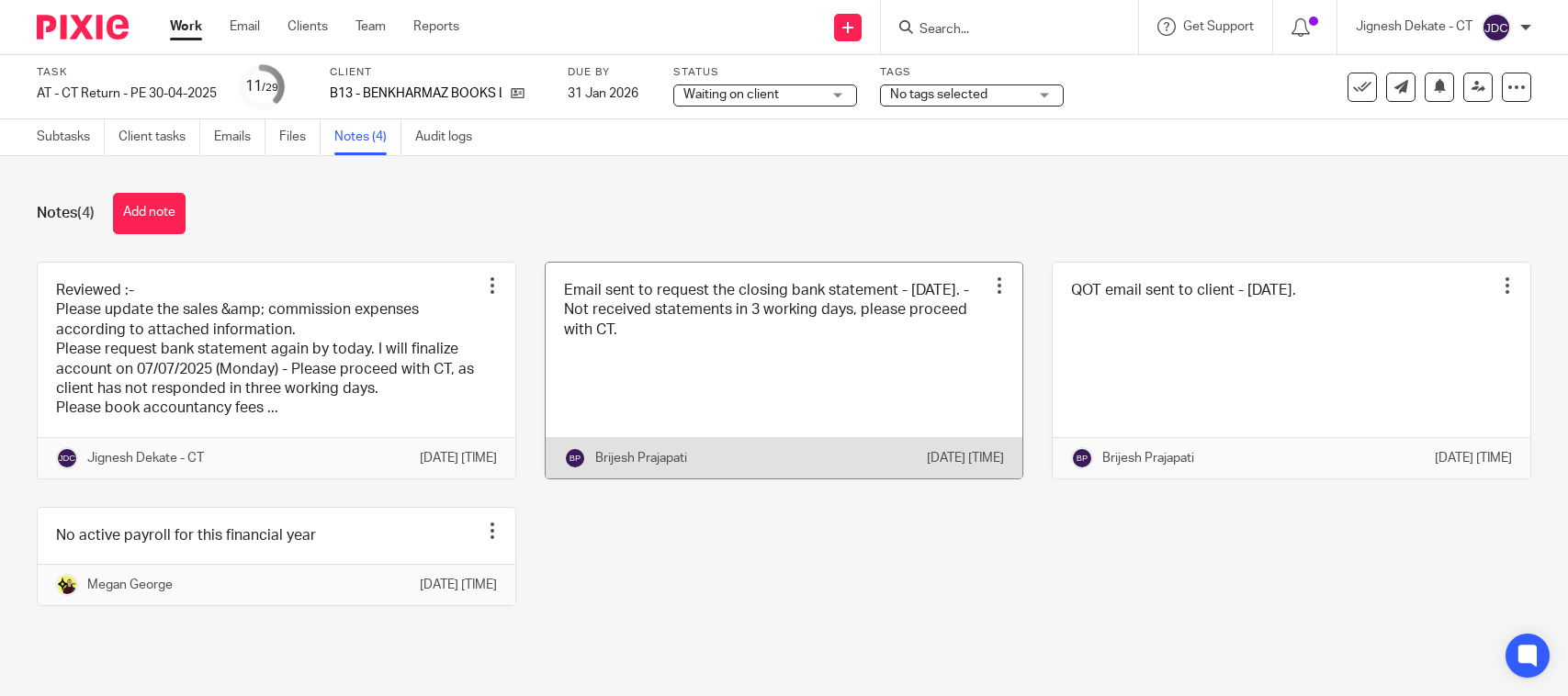 scroll, scrollTop: 0, scrollLeft: 0, axis: both 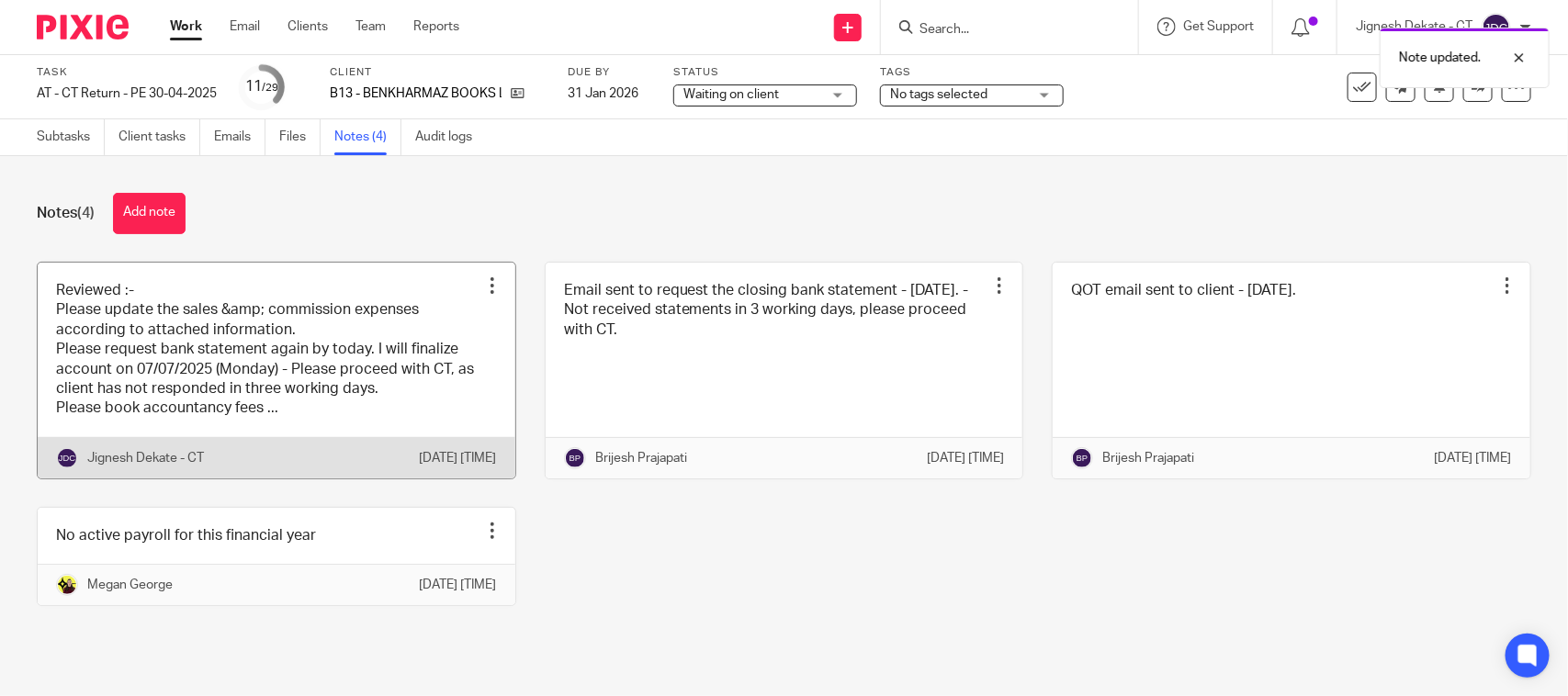 click at bounding box center [276, 370] 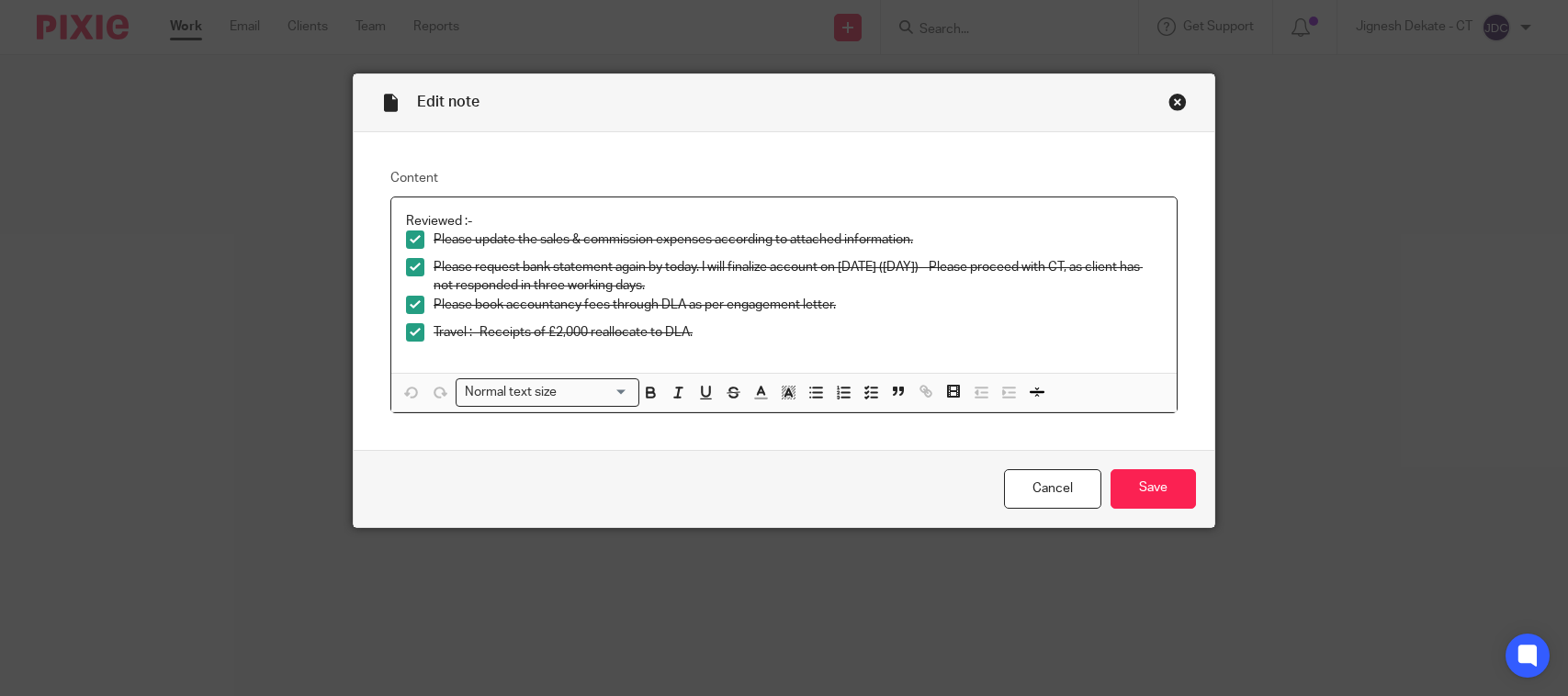 scroll, scrollTop: 0, scrollLeft: 0, axis: both 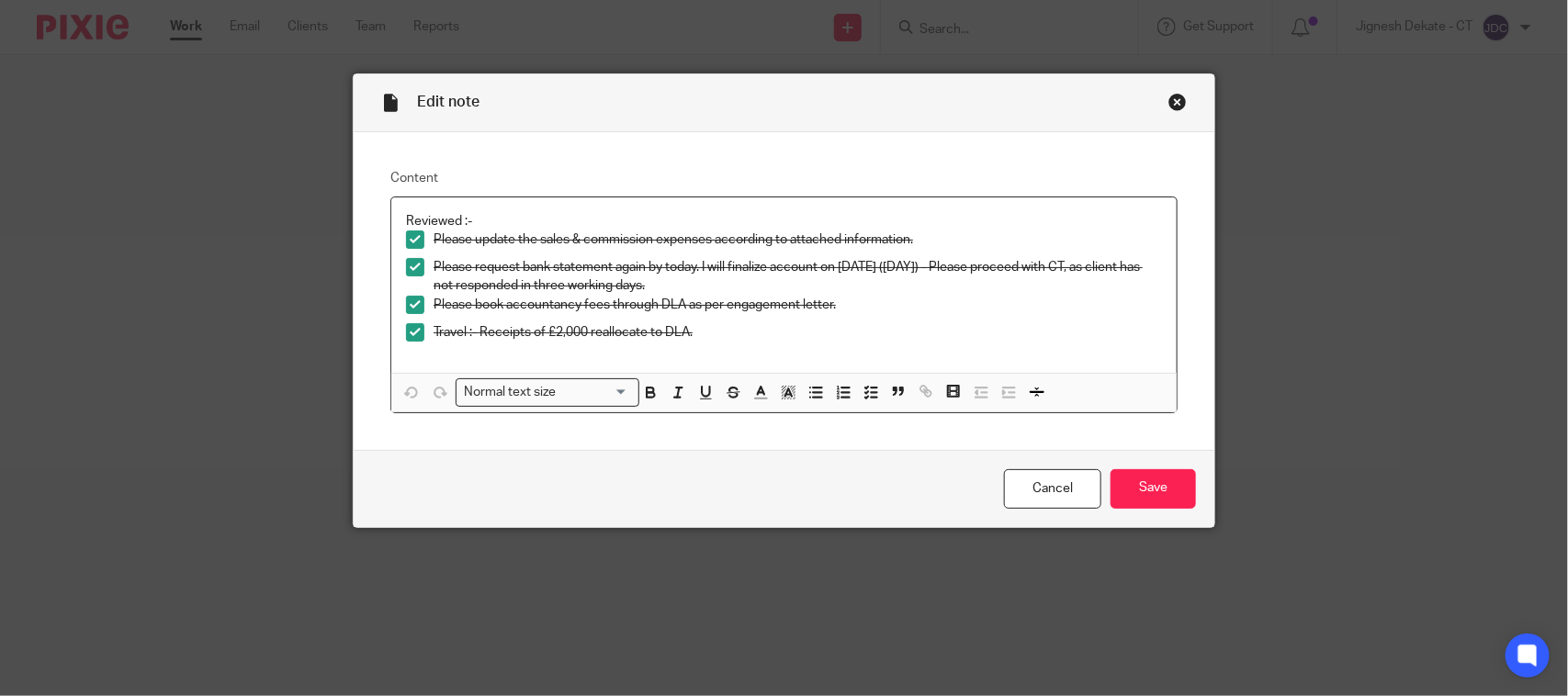 click at bounding box center (415, 267) 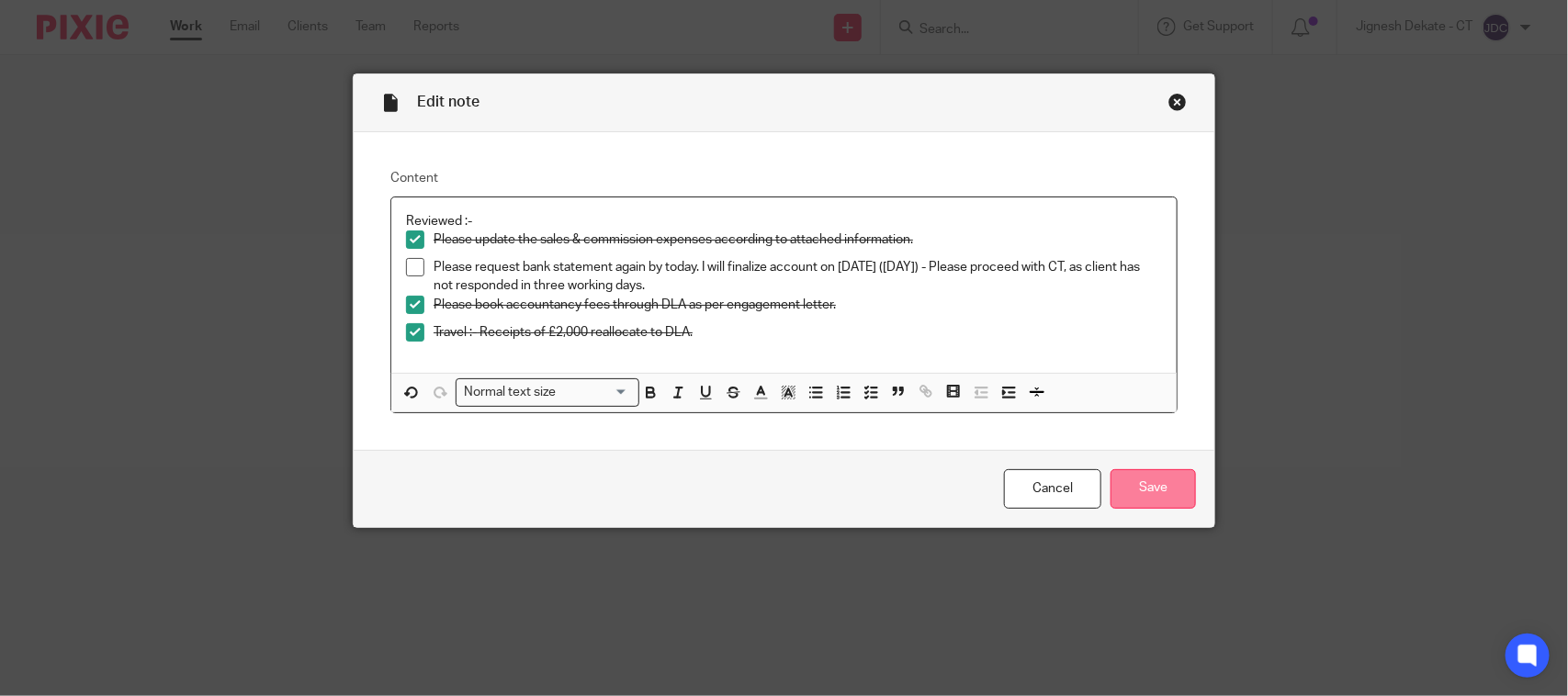 click on "Save" at bounding box center (1153, 488) 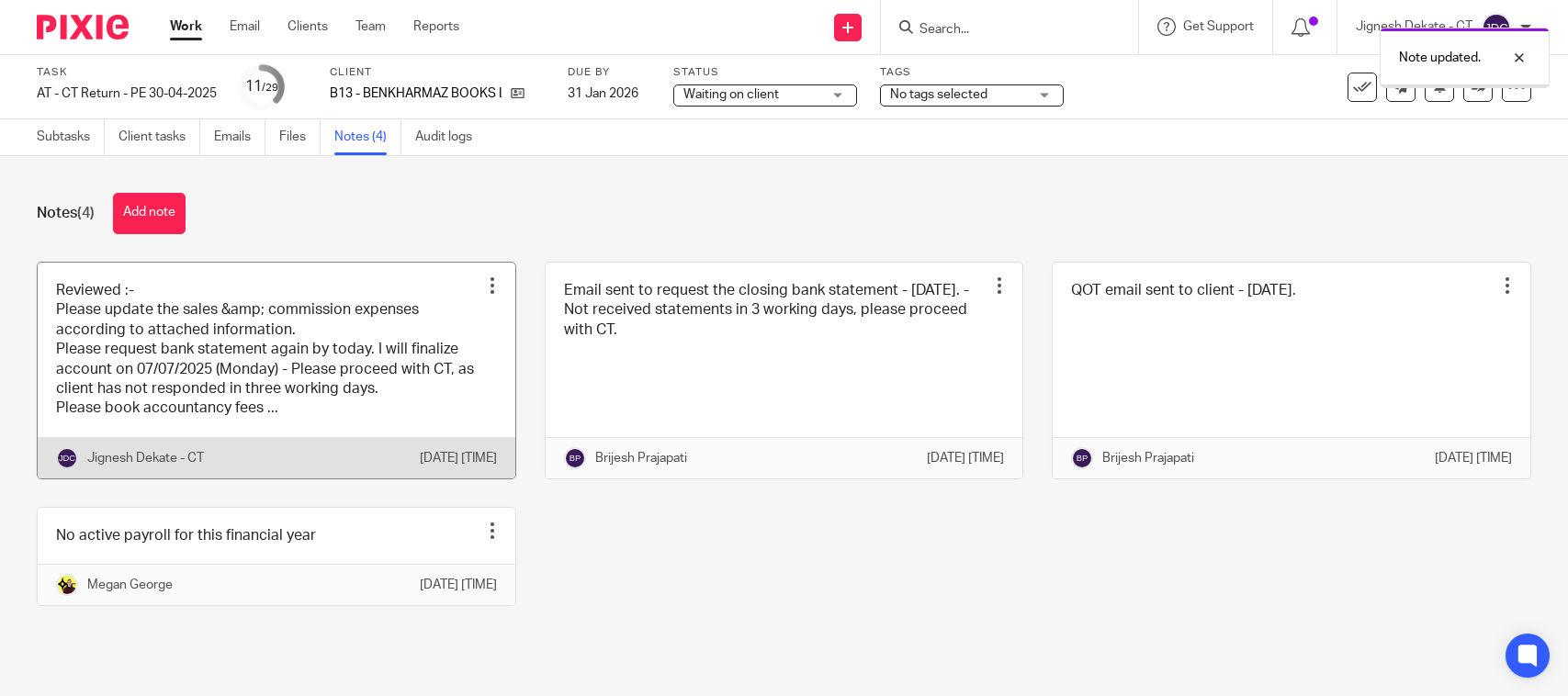 scroll, scrollTop: 0, scrollLeft: 0, axis: both 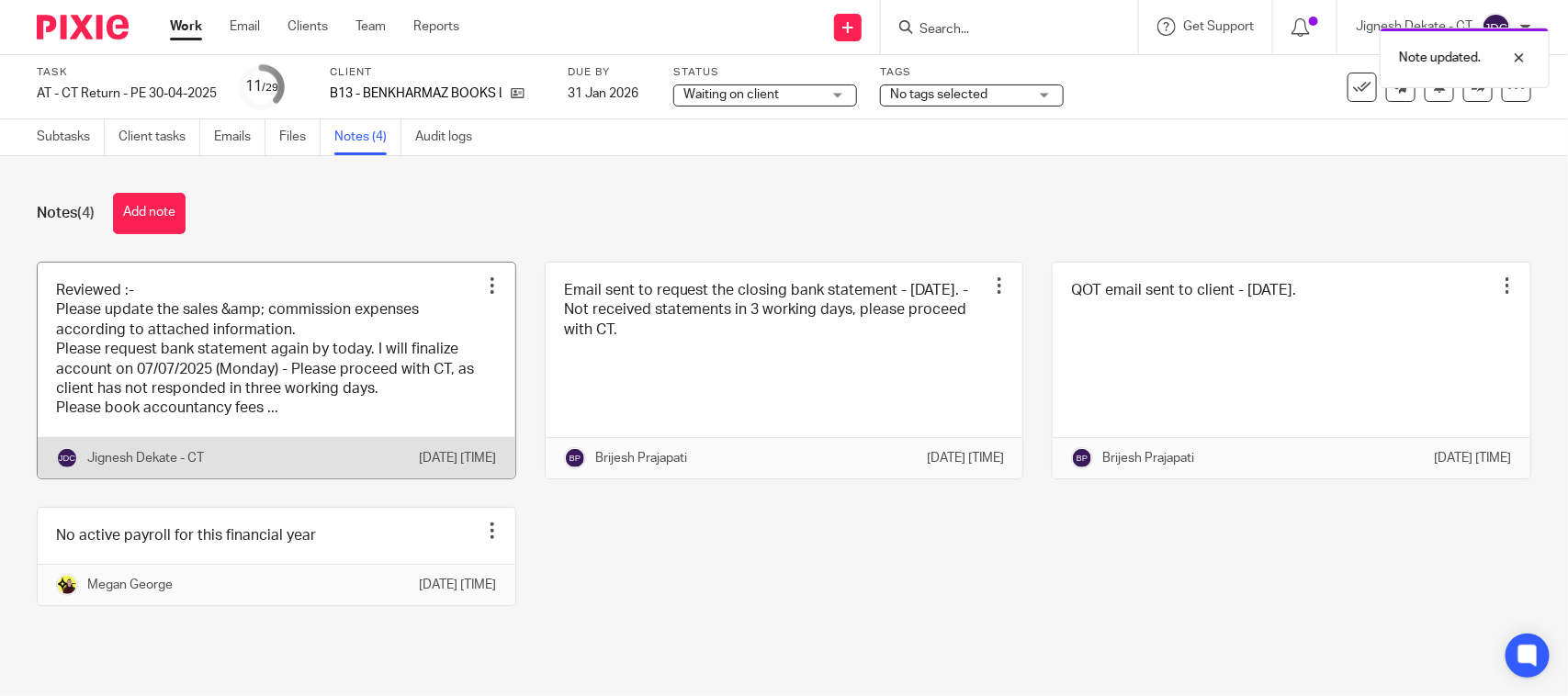 click at bounding box center (276, 370) 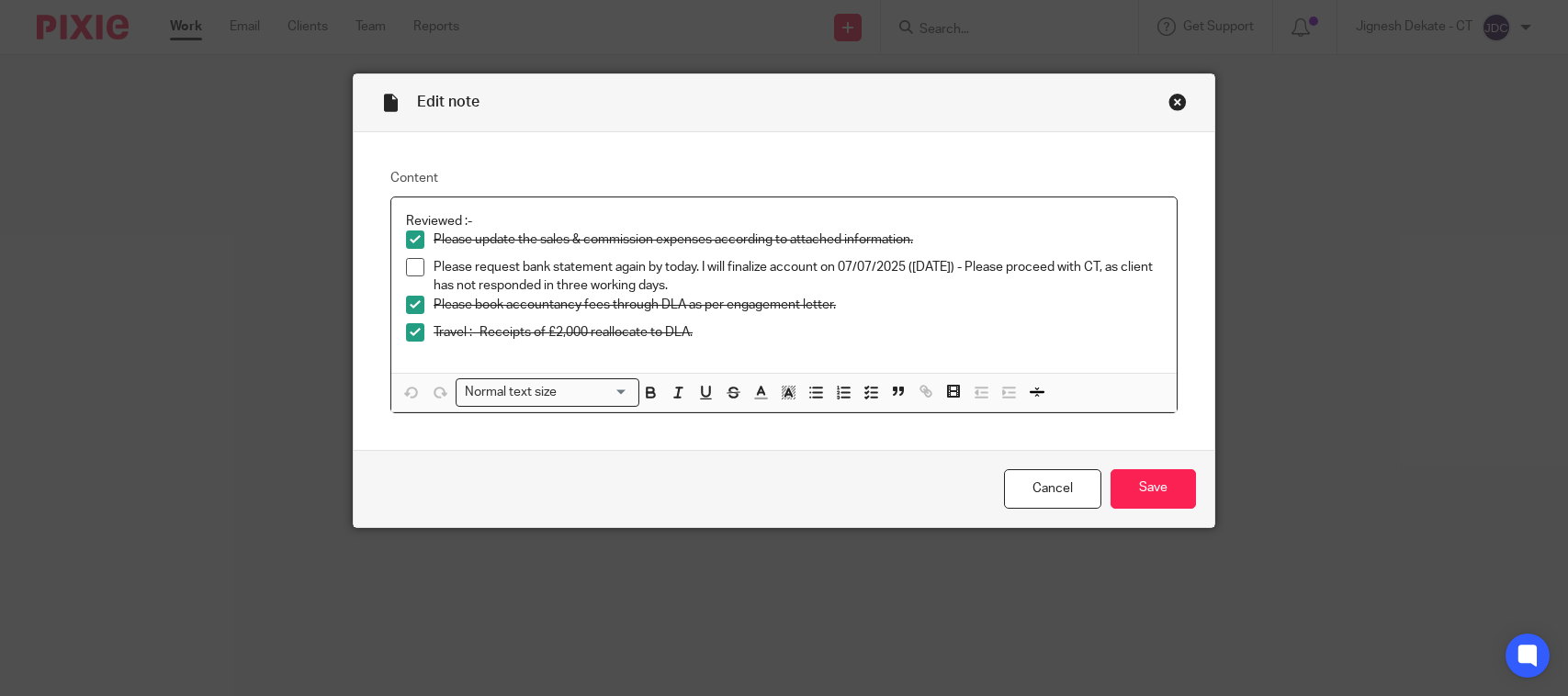 scroll, scrollTop: 0, scrollLeft: 0, axis: both 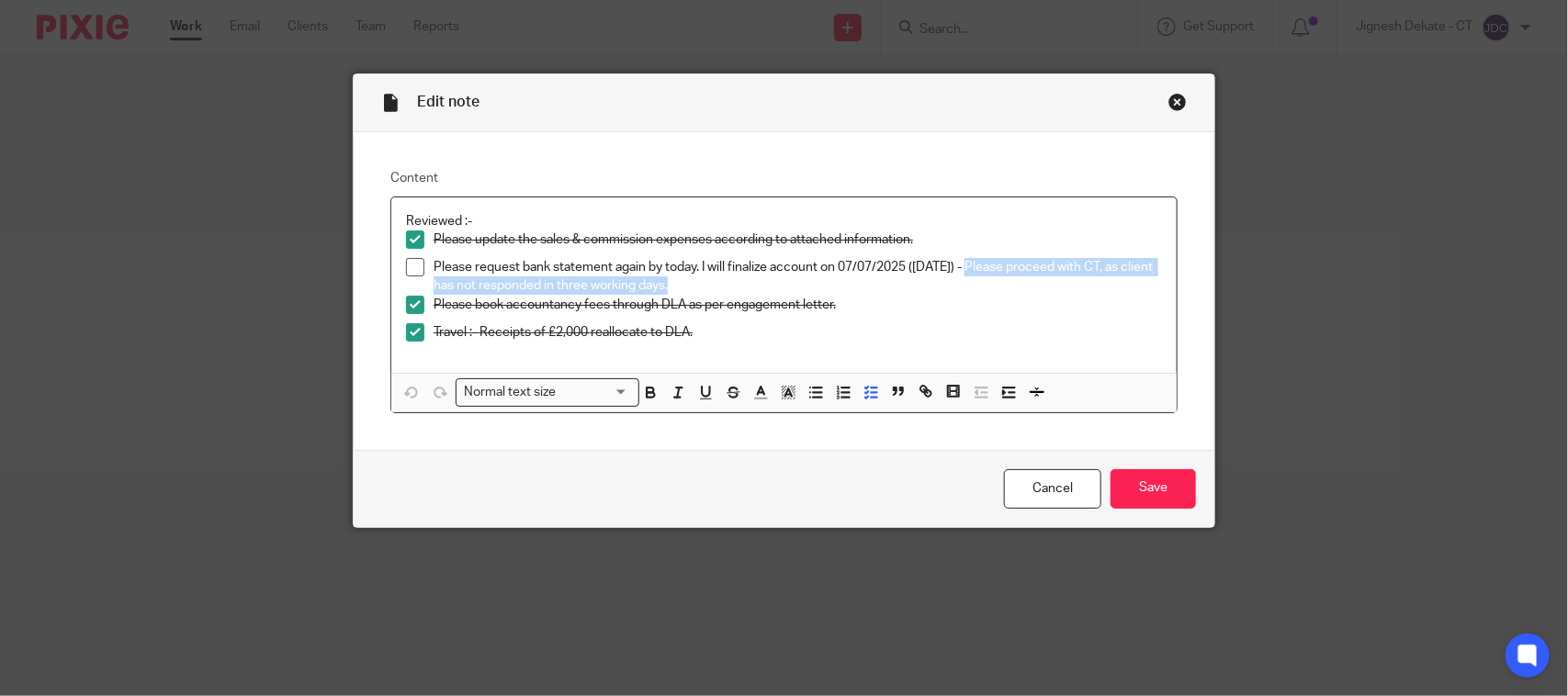 drag, startPoint x: 703, startPoint y: 286, endPoint x: 971, endPoint y: 268, distance: 268.6038 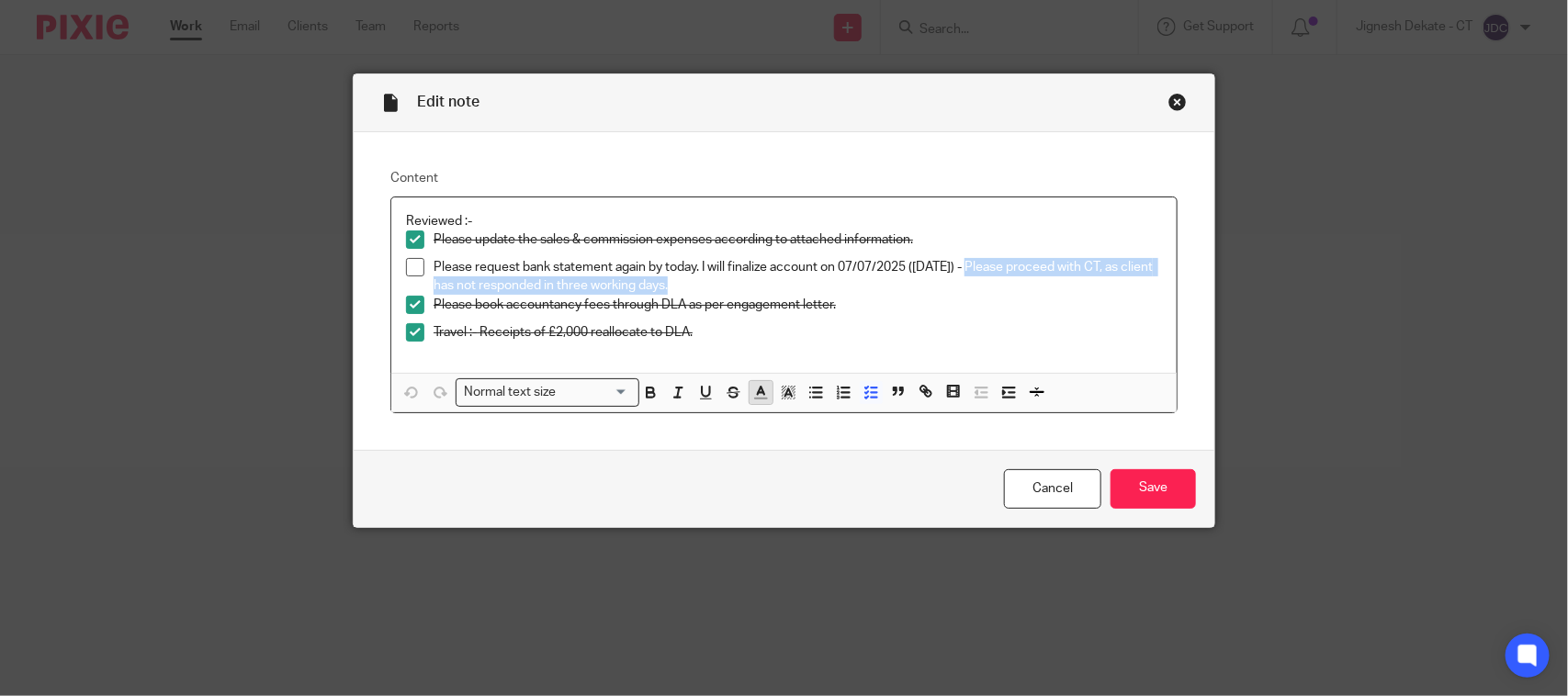 click 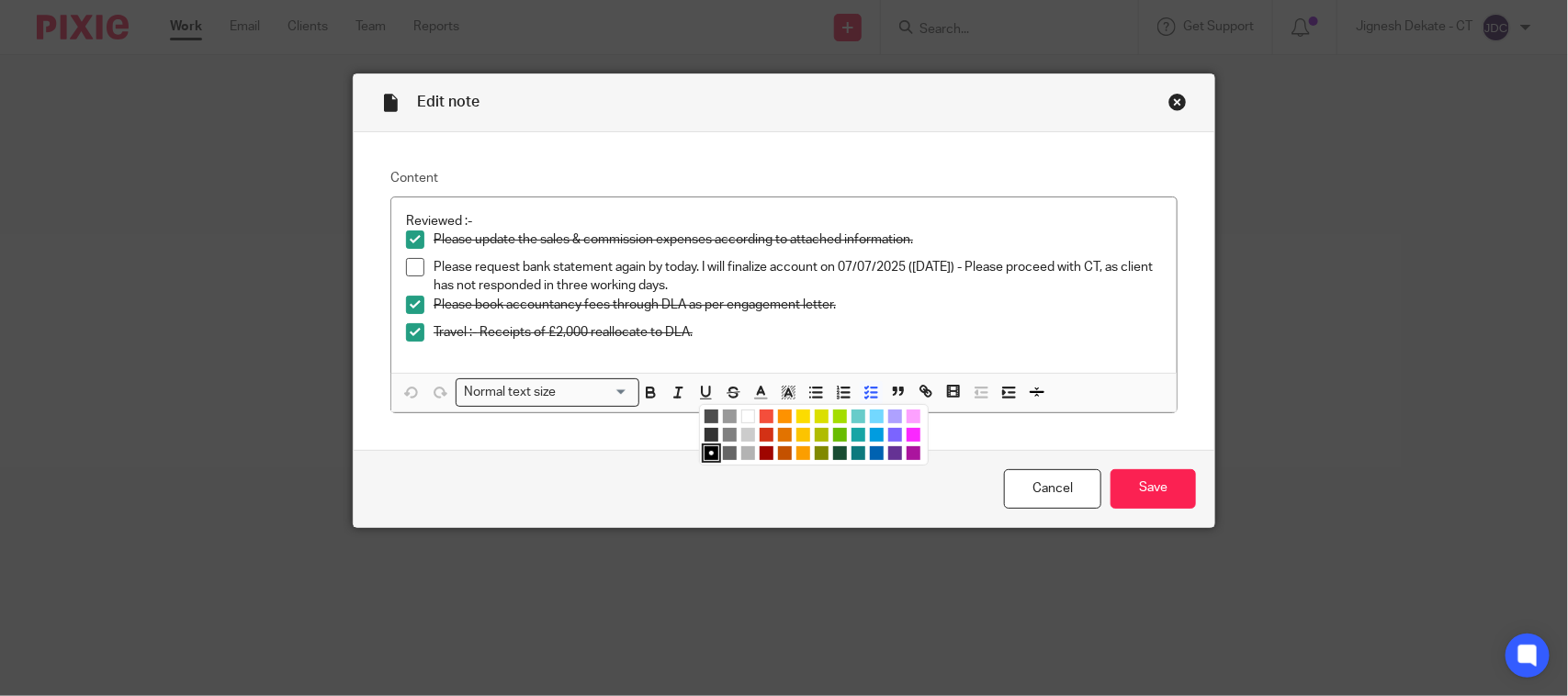 click at bounding box center [766, 453] 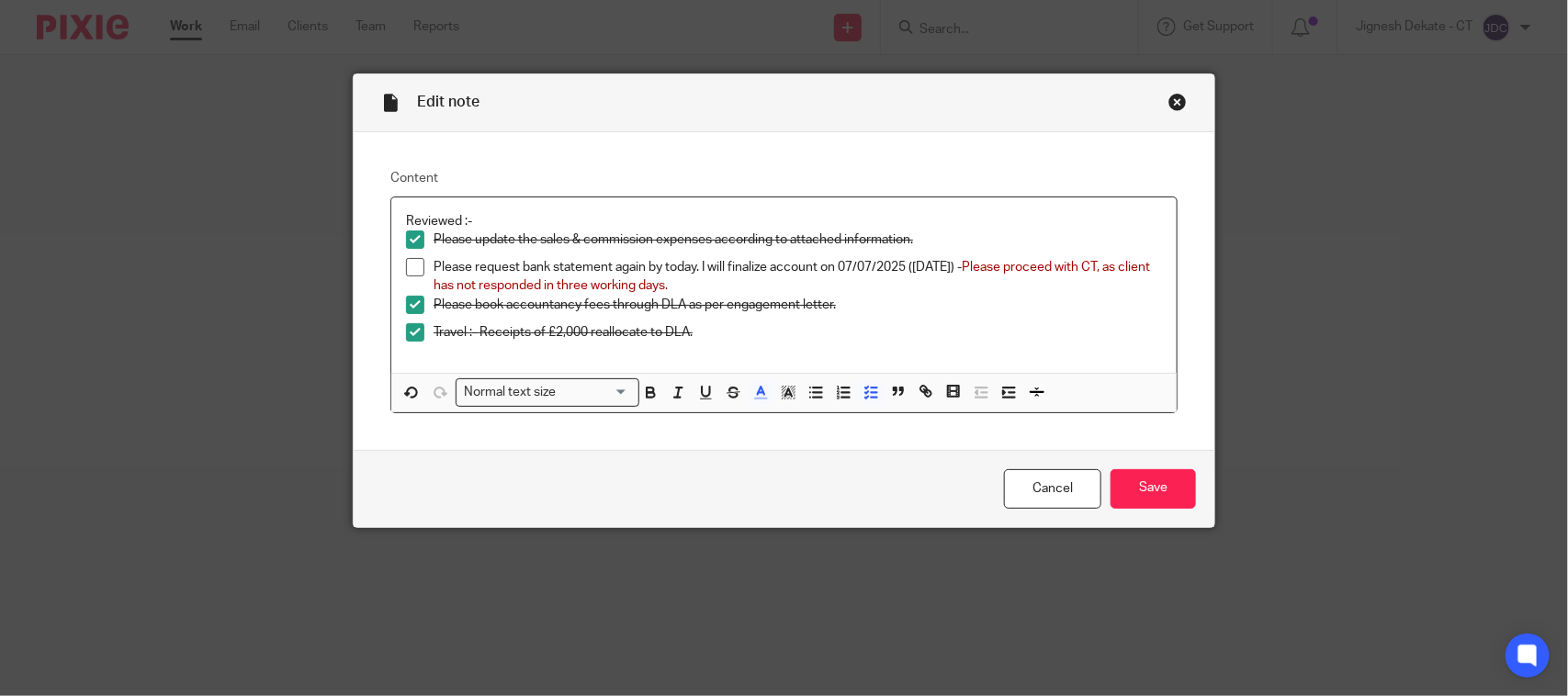 click on "Please book accountancy fees through DLA as per engagement letter." at bounding box center (797, 305) 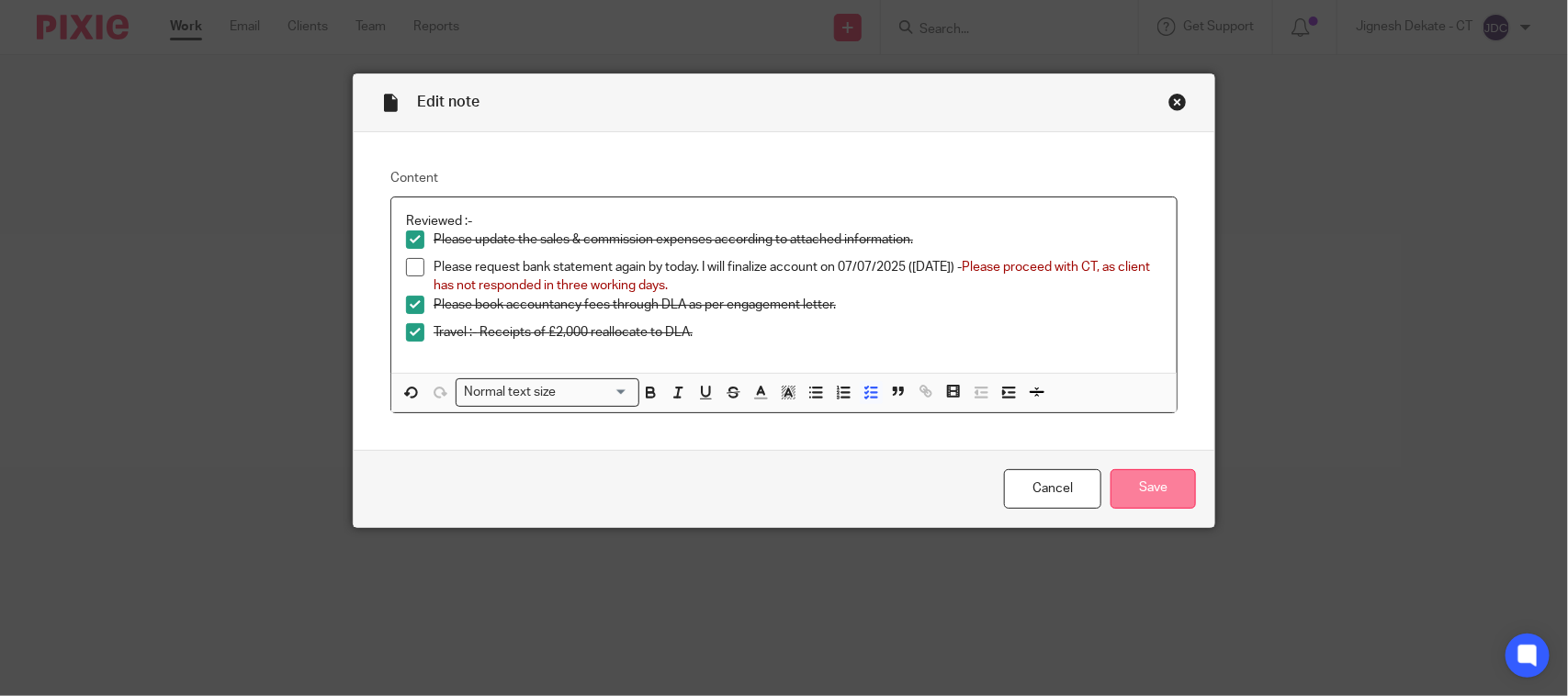 click on "Save" at bounding box center [1153, 488] 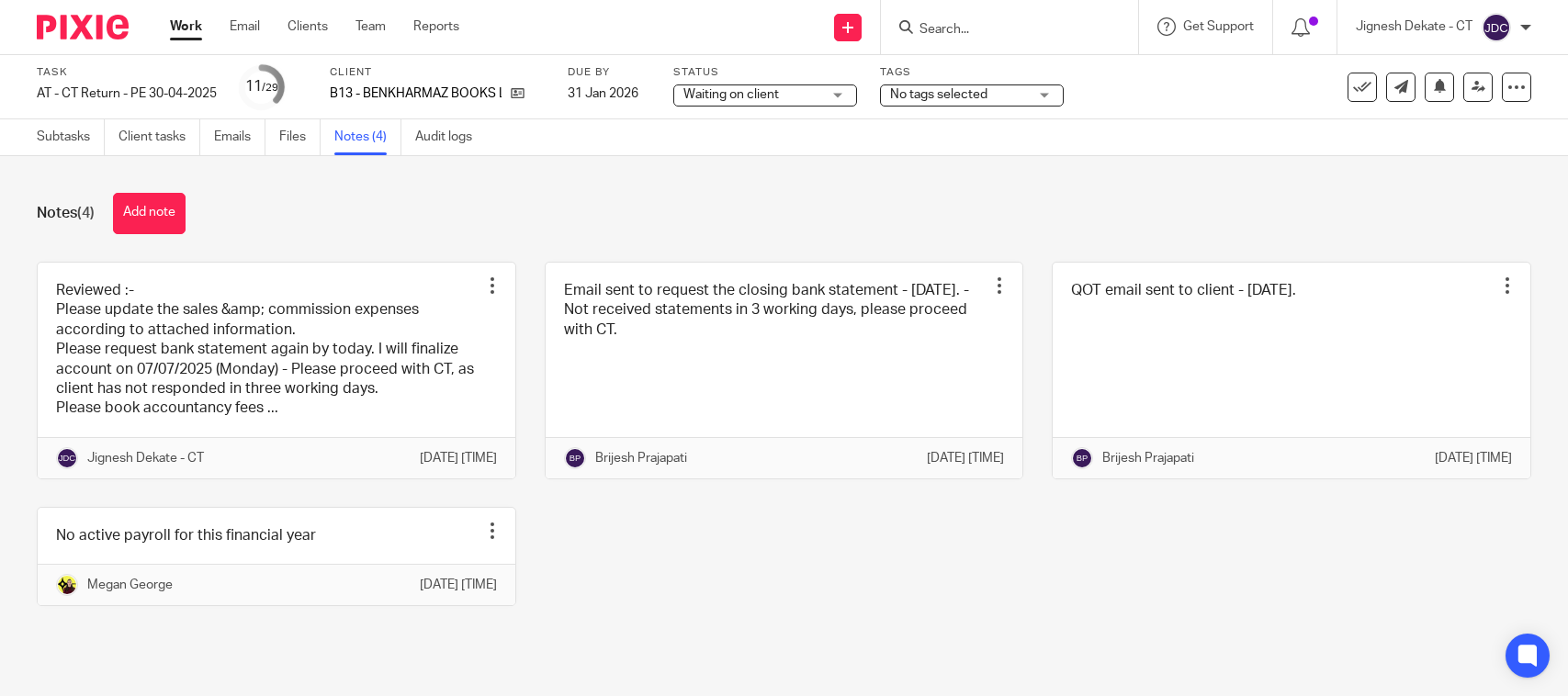 scroll, scrollTop: 0, scrollLeft: 0, axis: both 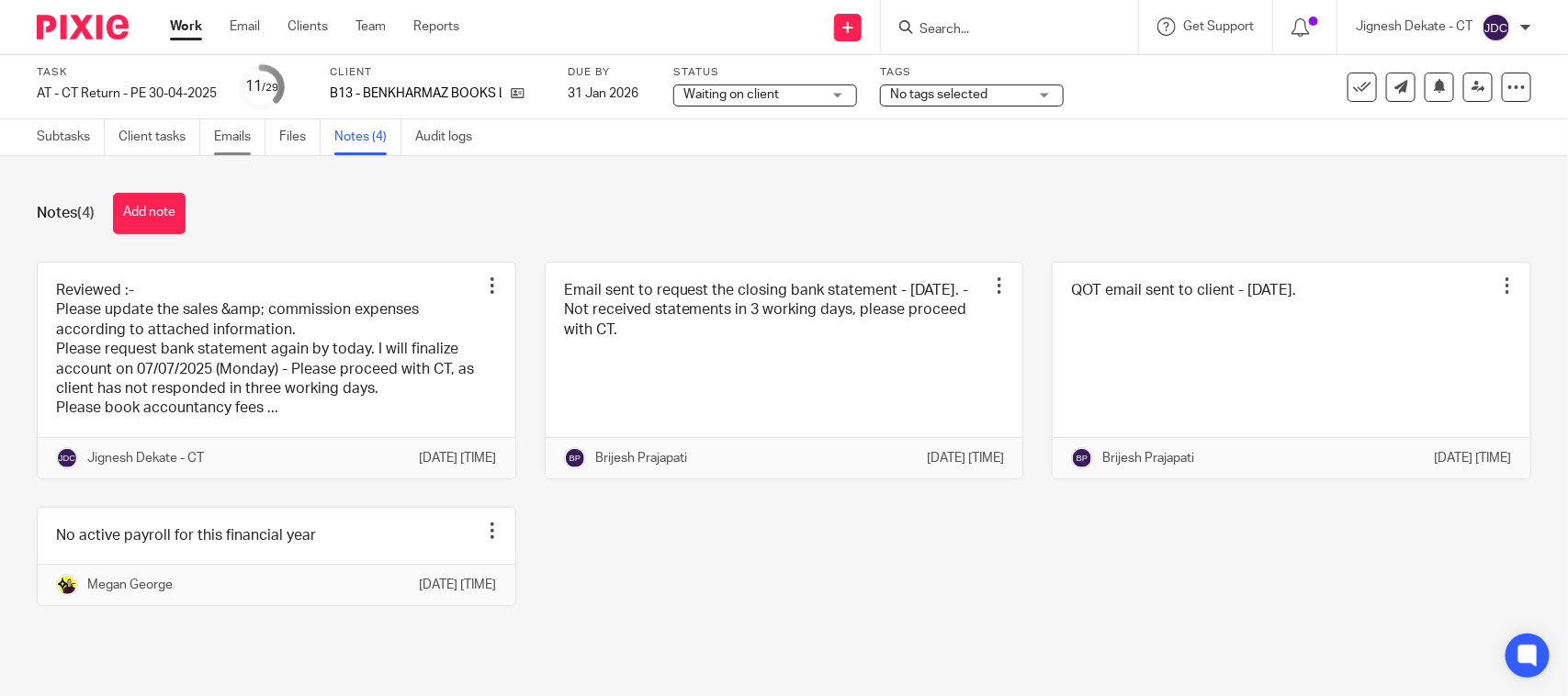 click on "Emails" at bounding box center [240, 137] 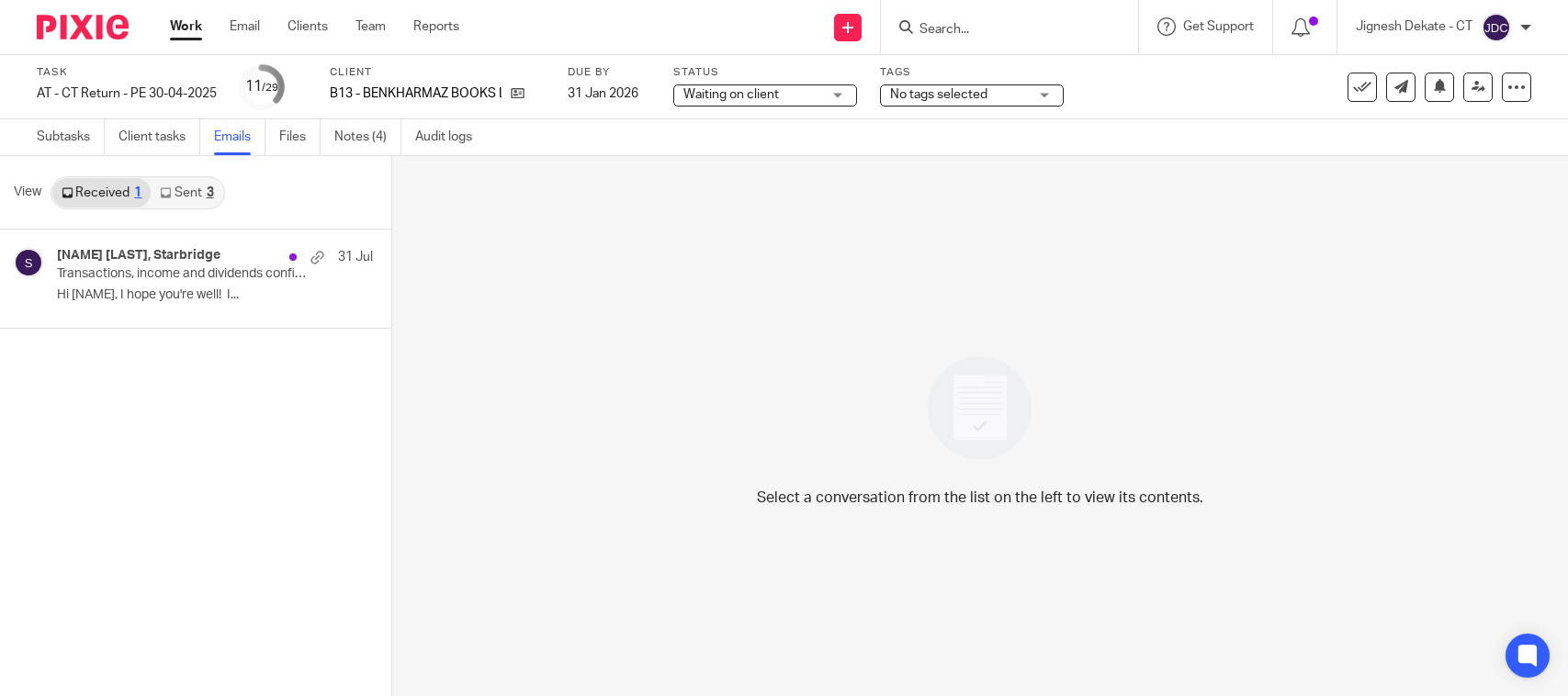 scroll, scrollTop: 0, scrollLeft: 0, axis: both 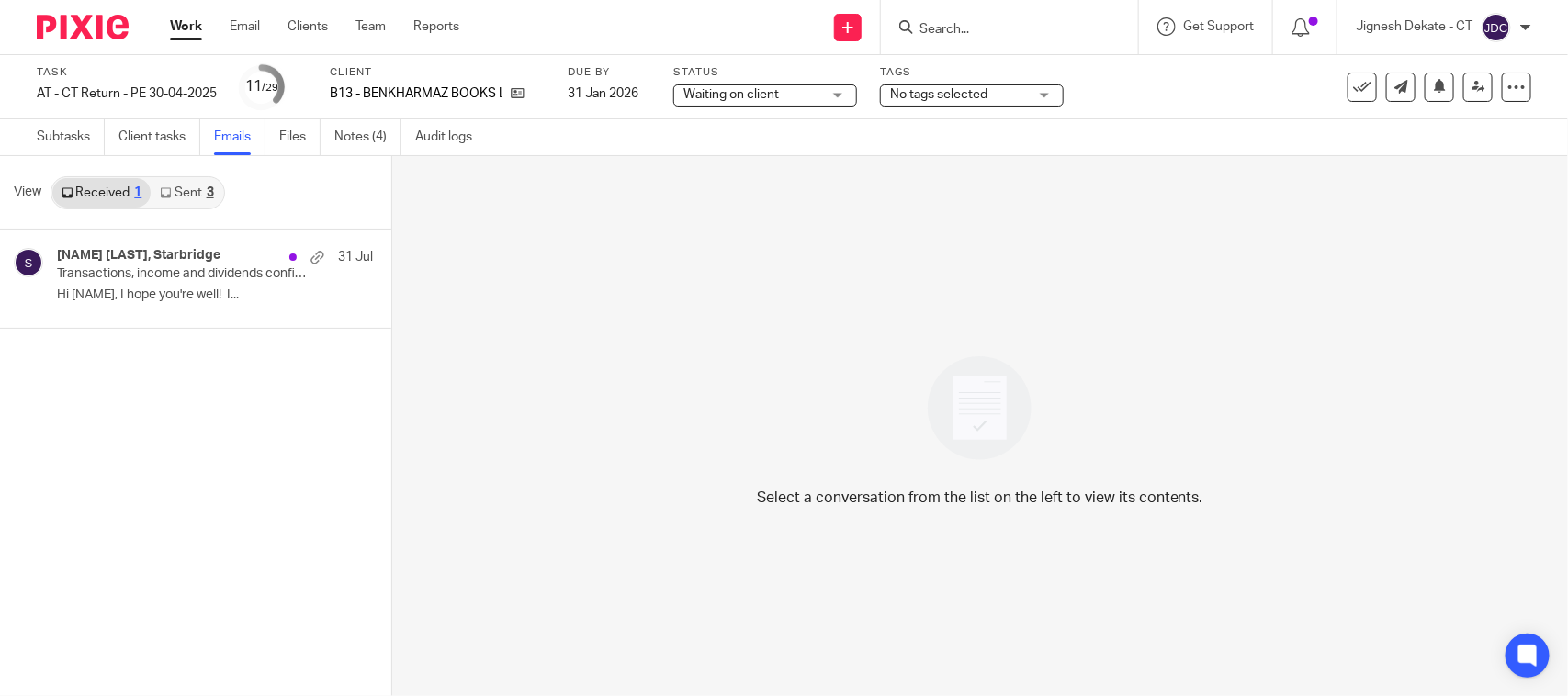 click on "Sent
3" at bounding box center [186, 193] 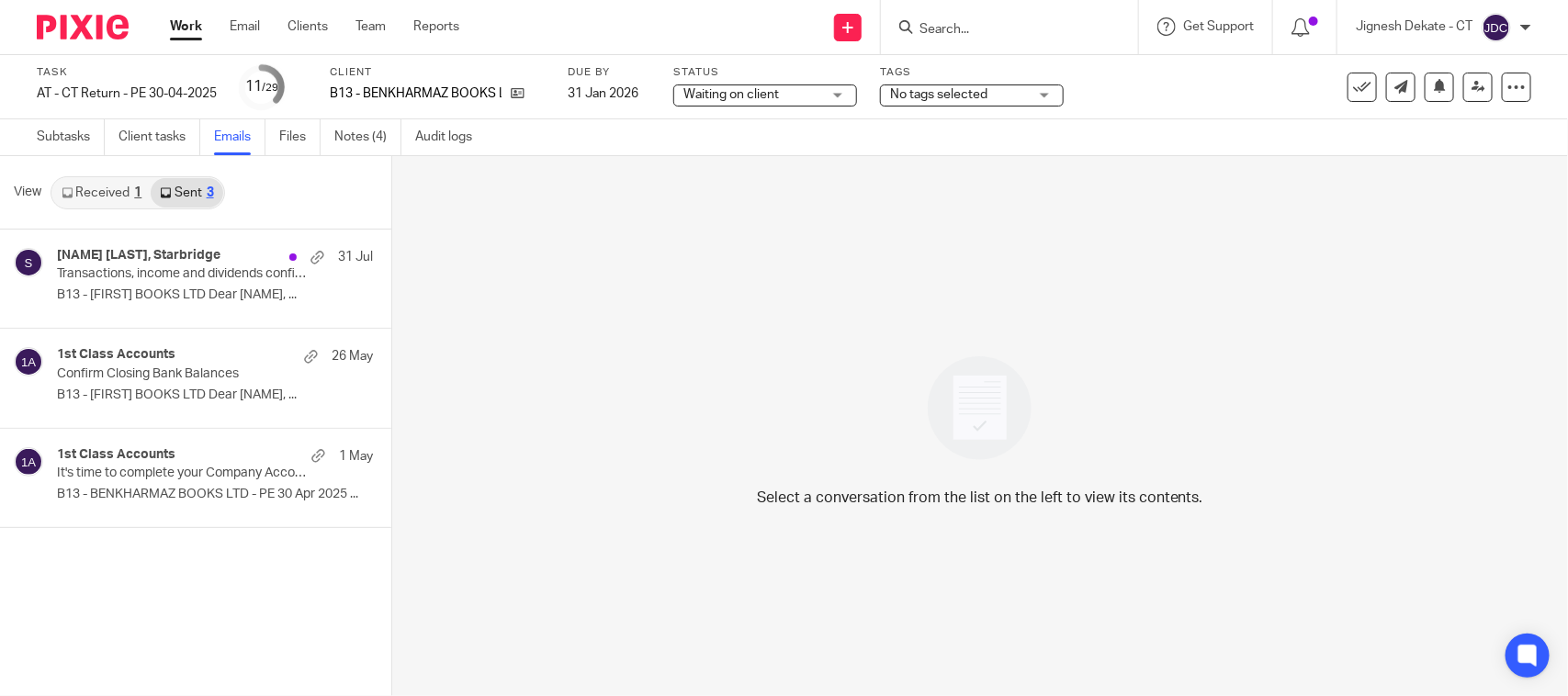 click on "Received
1" at bounding box center (101, 193) 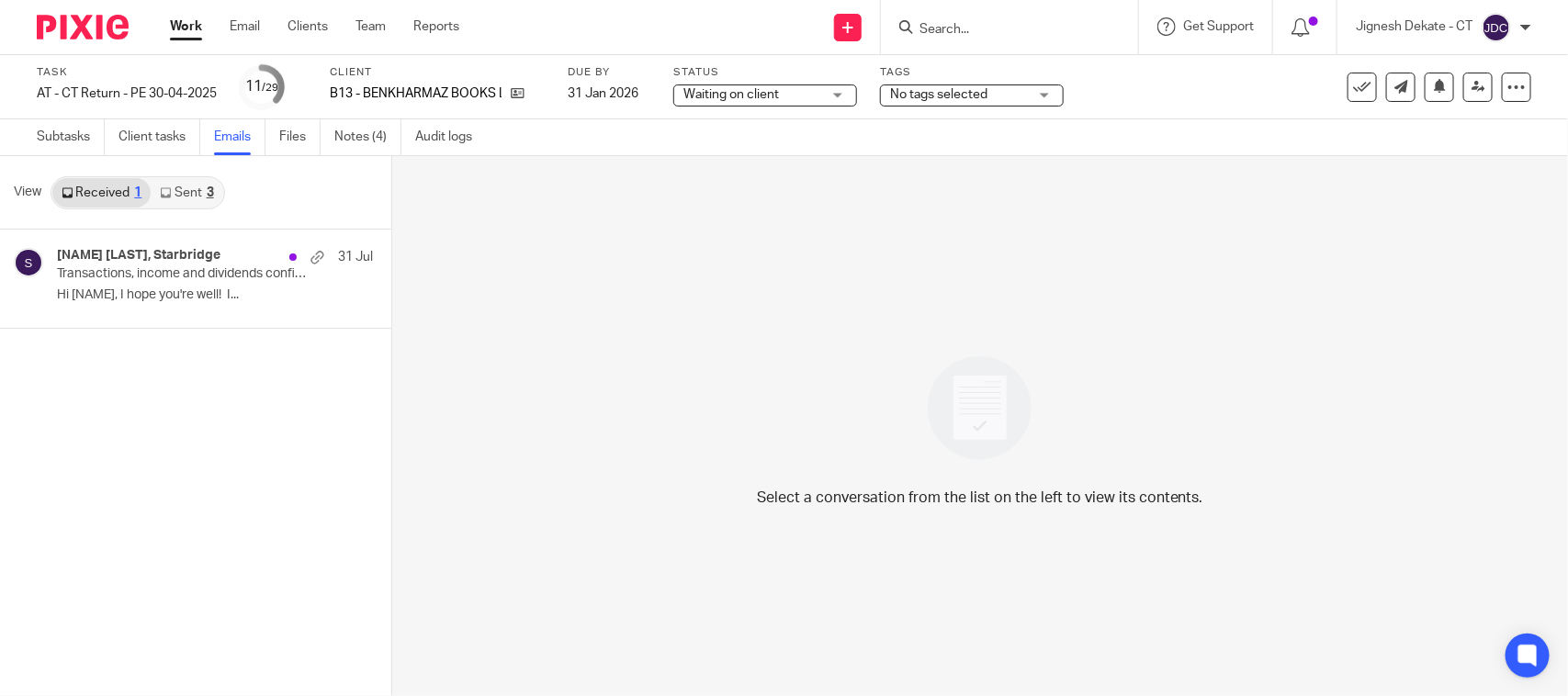 click on "Sent
3" at bounding box center (186, 193) 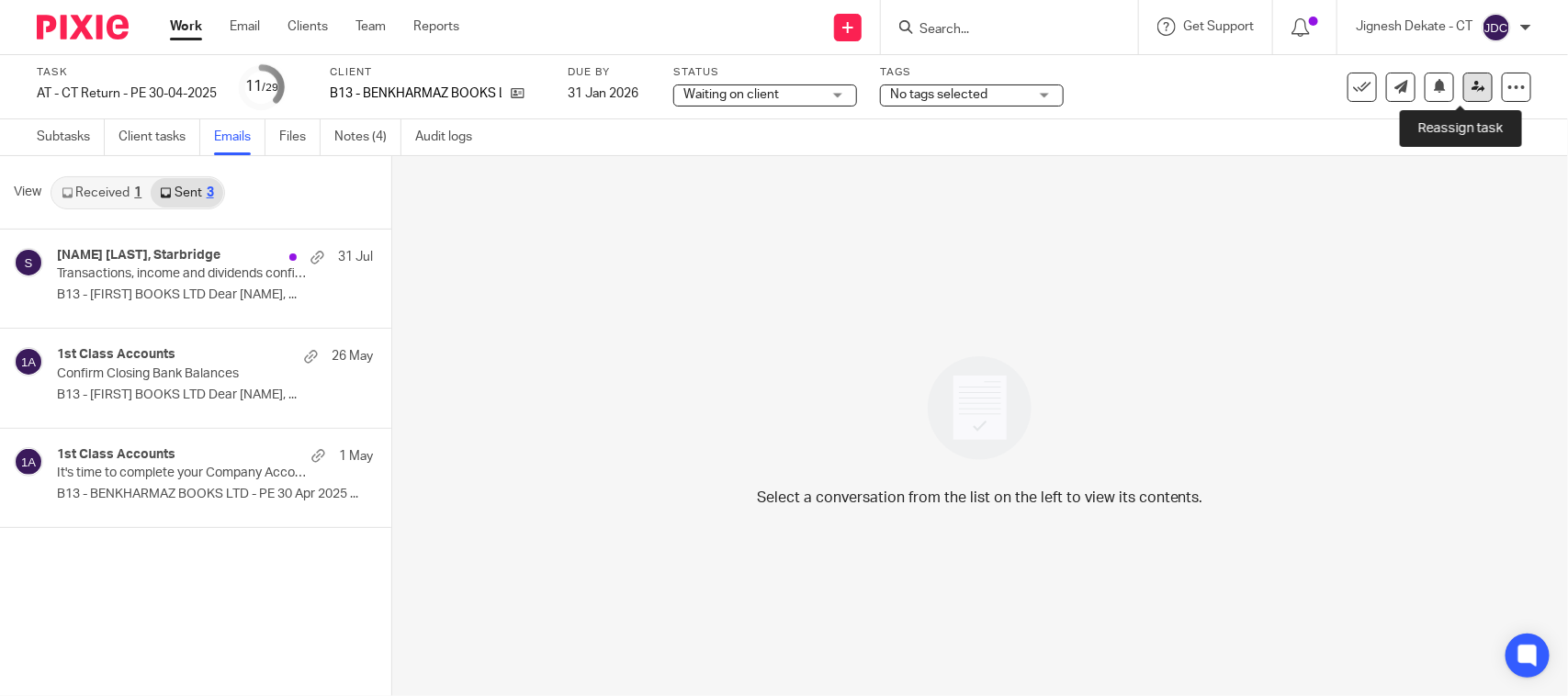 click at bounding box center (1478, 86) 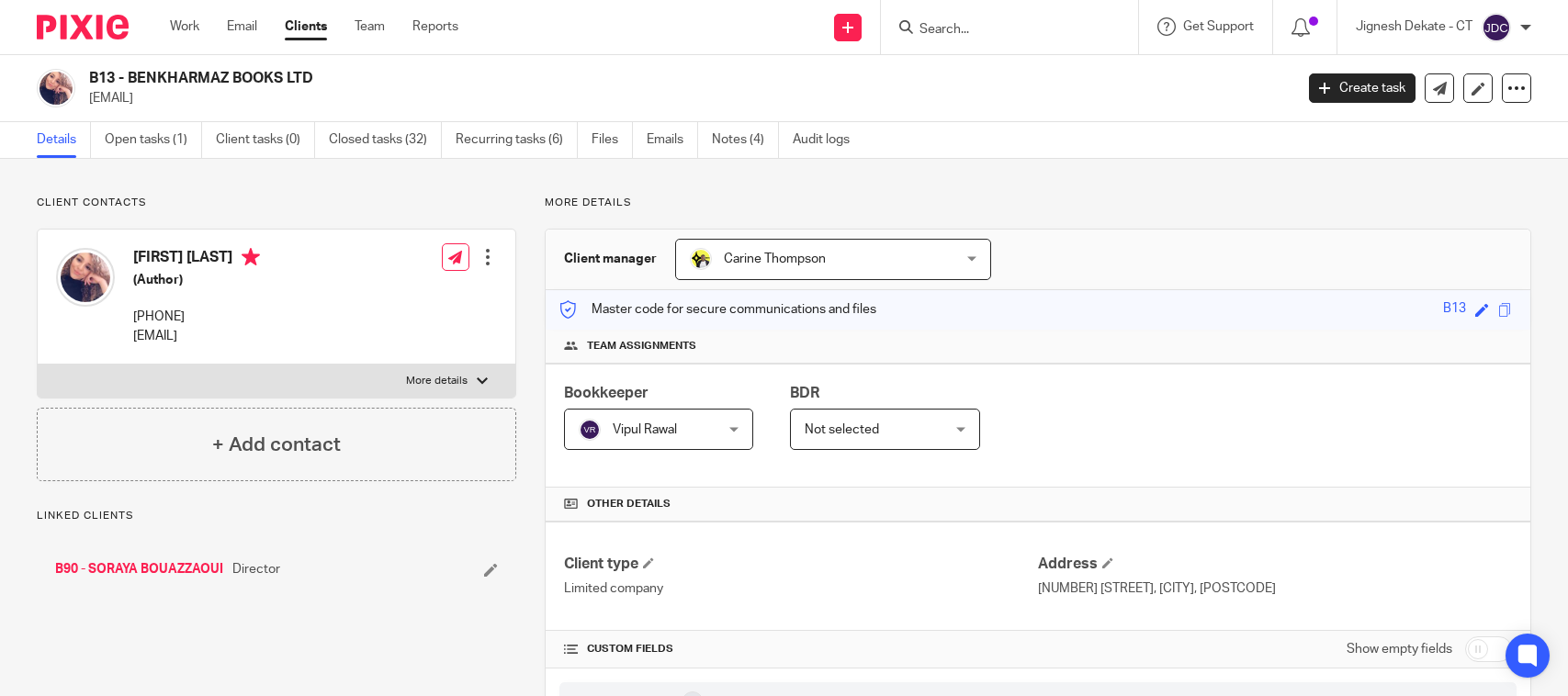 scroll, scrollTop: 0, scrollLeft: 0, axis: both 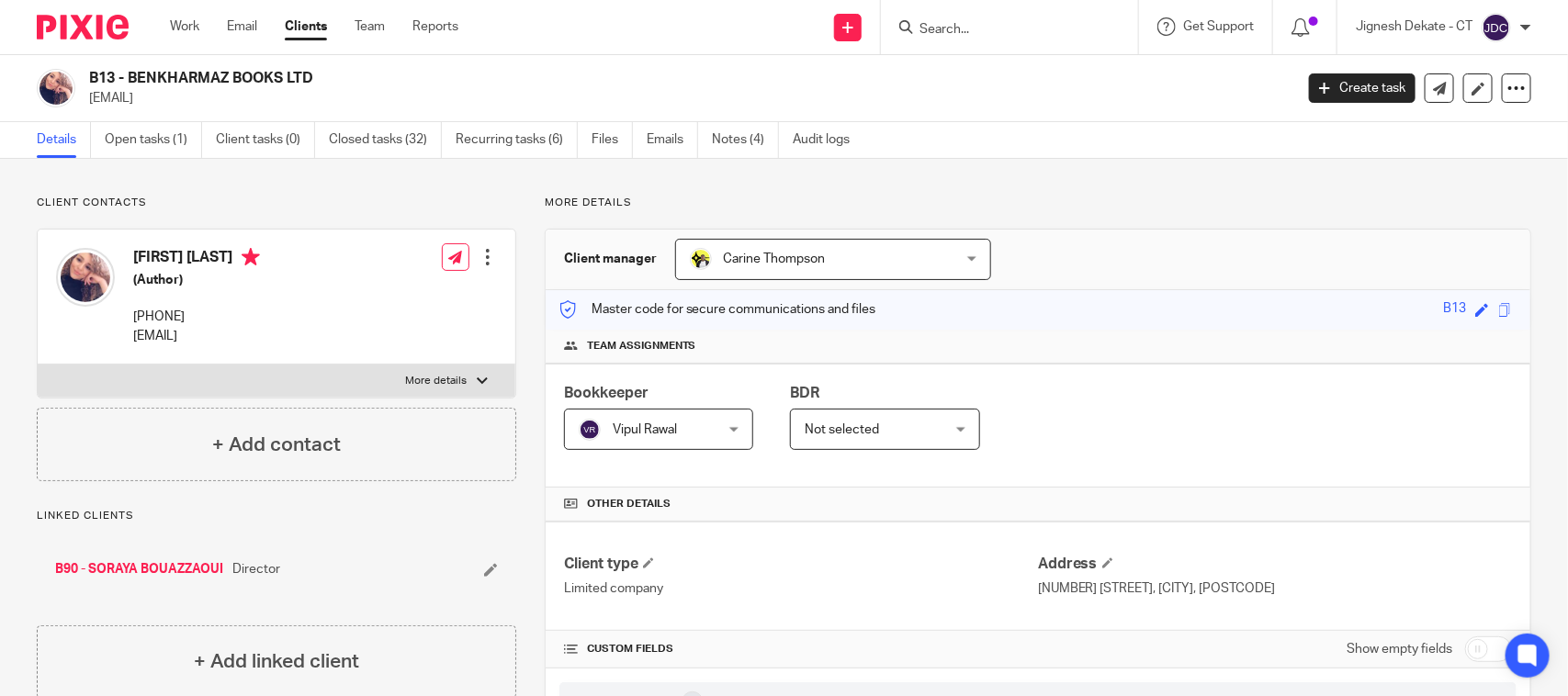 drag, startPoint x: 328, startPoint y: 73, endPoint x: 89, endPoint y: 74, distance: 239.00209 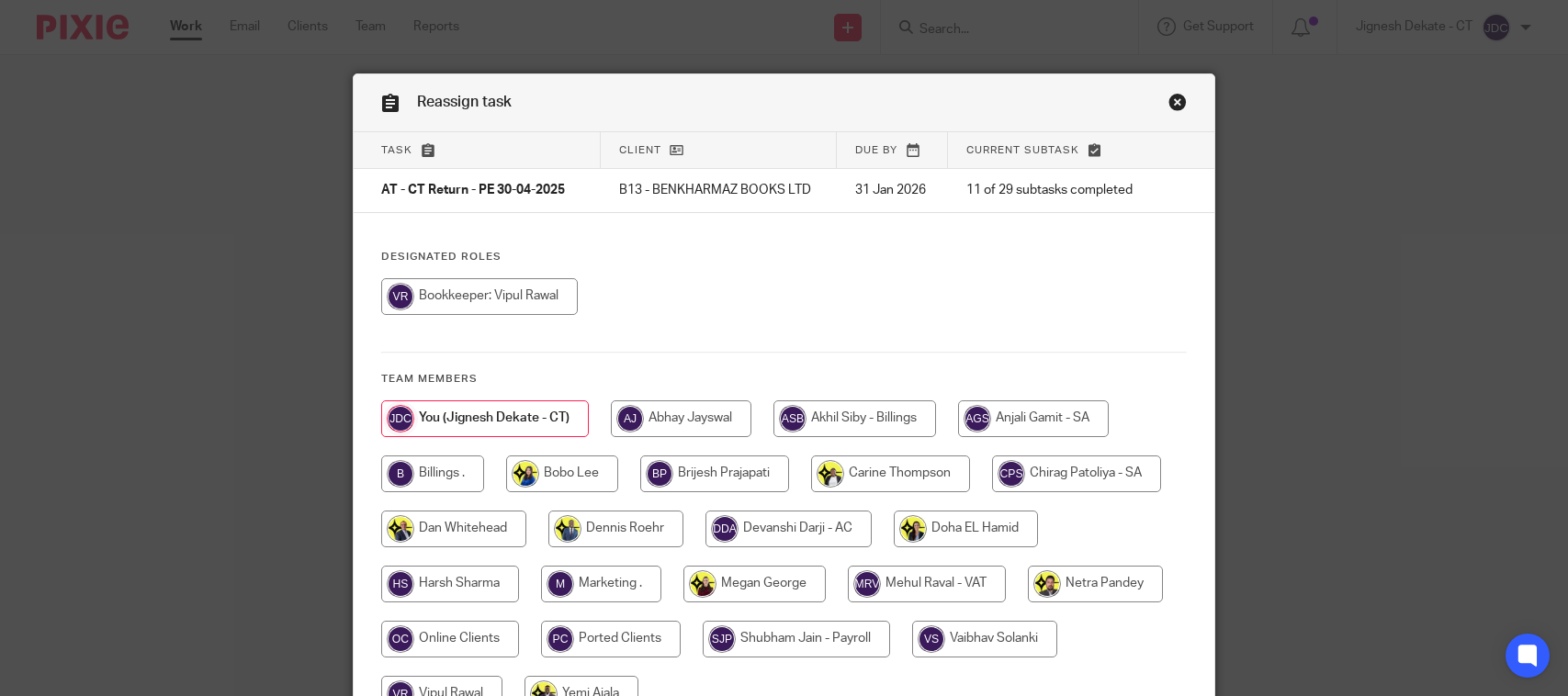 scroll, scrollTop: 0, scrollLeft: 0, axis: both 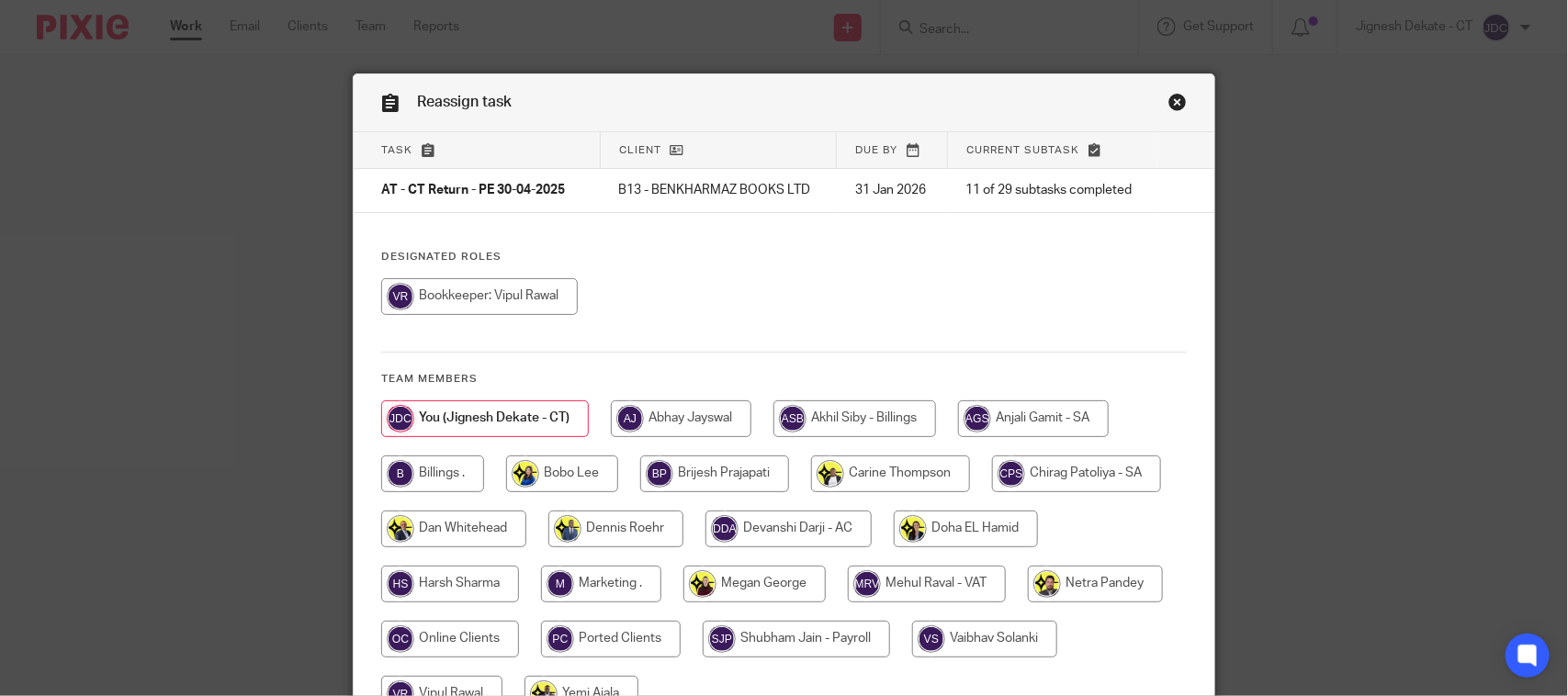 click at bounding box center (479, 297) 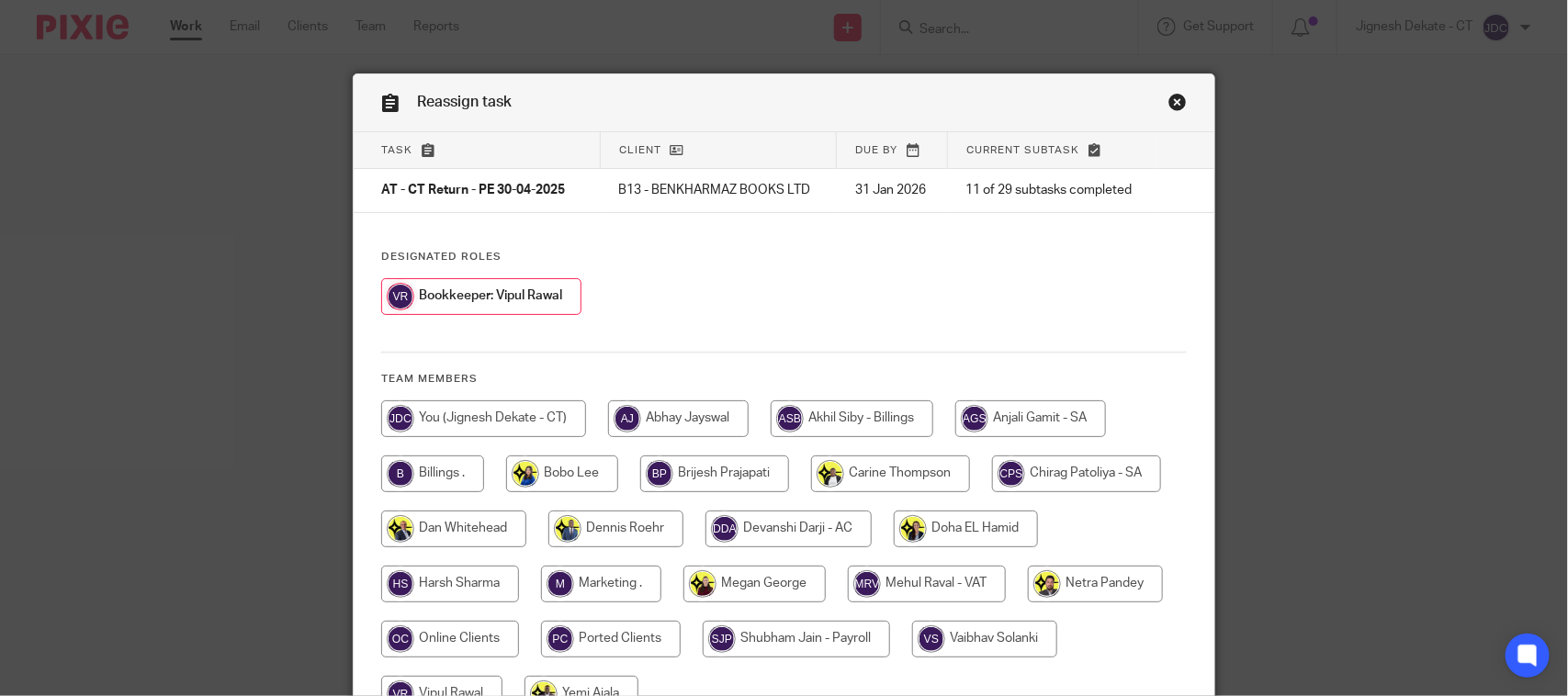 scroll, scrollTop: 186, scrollLeft: 0, axis: vertical 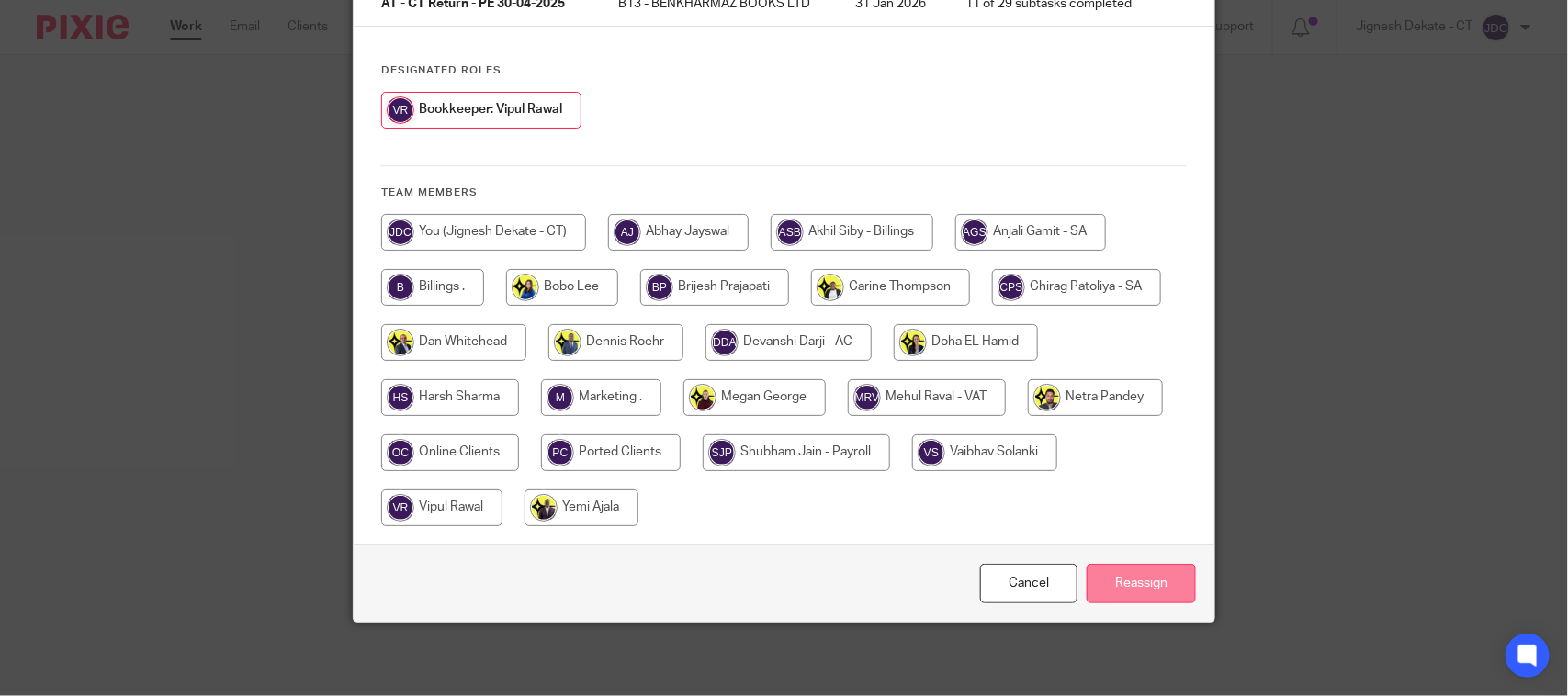 click on "Reassign" at bounding box center [1141, 583] 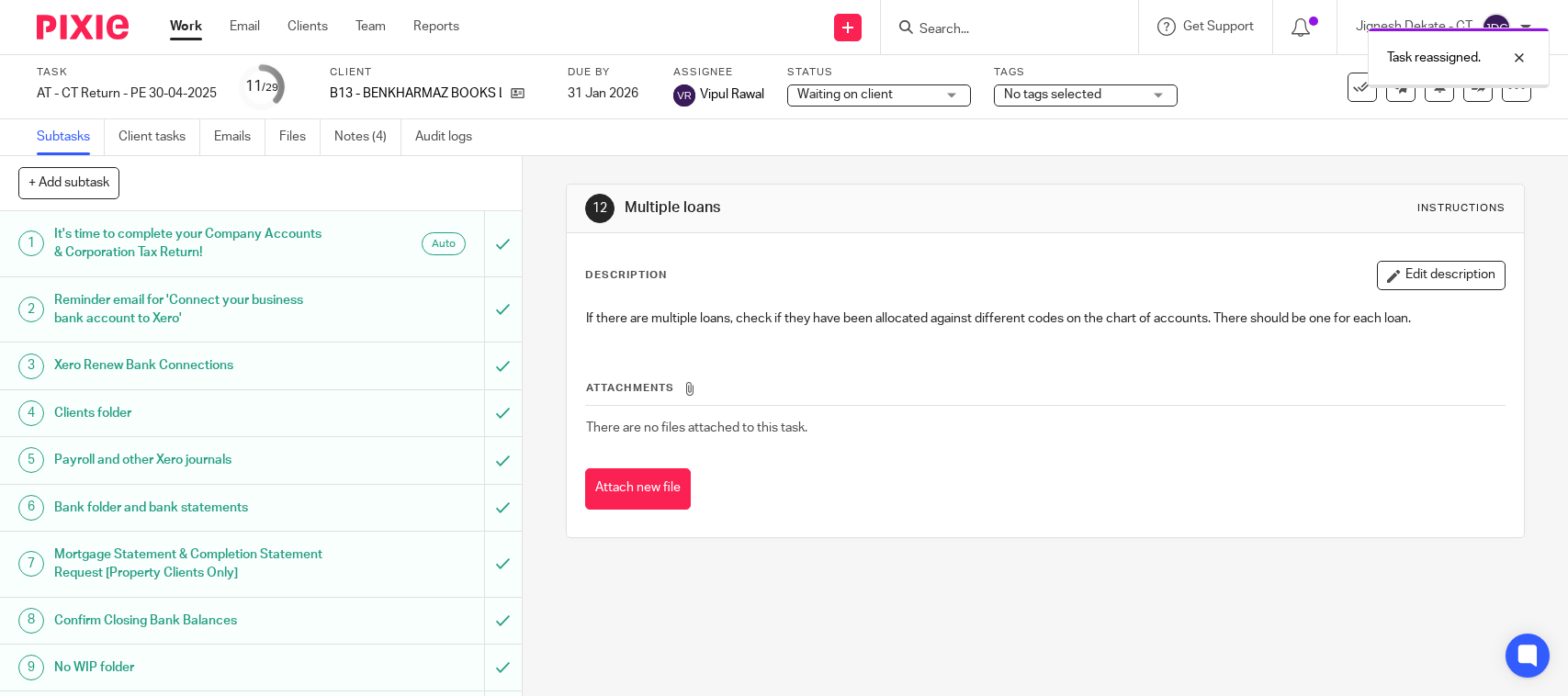 scroll, scrollTop: 0, scrollLeft: 0, axis: both 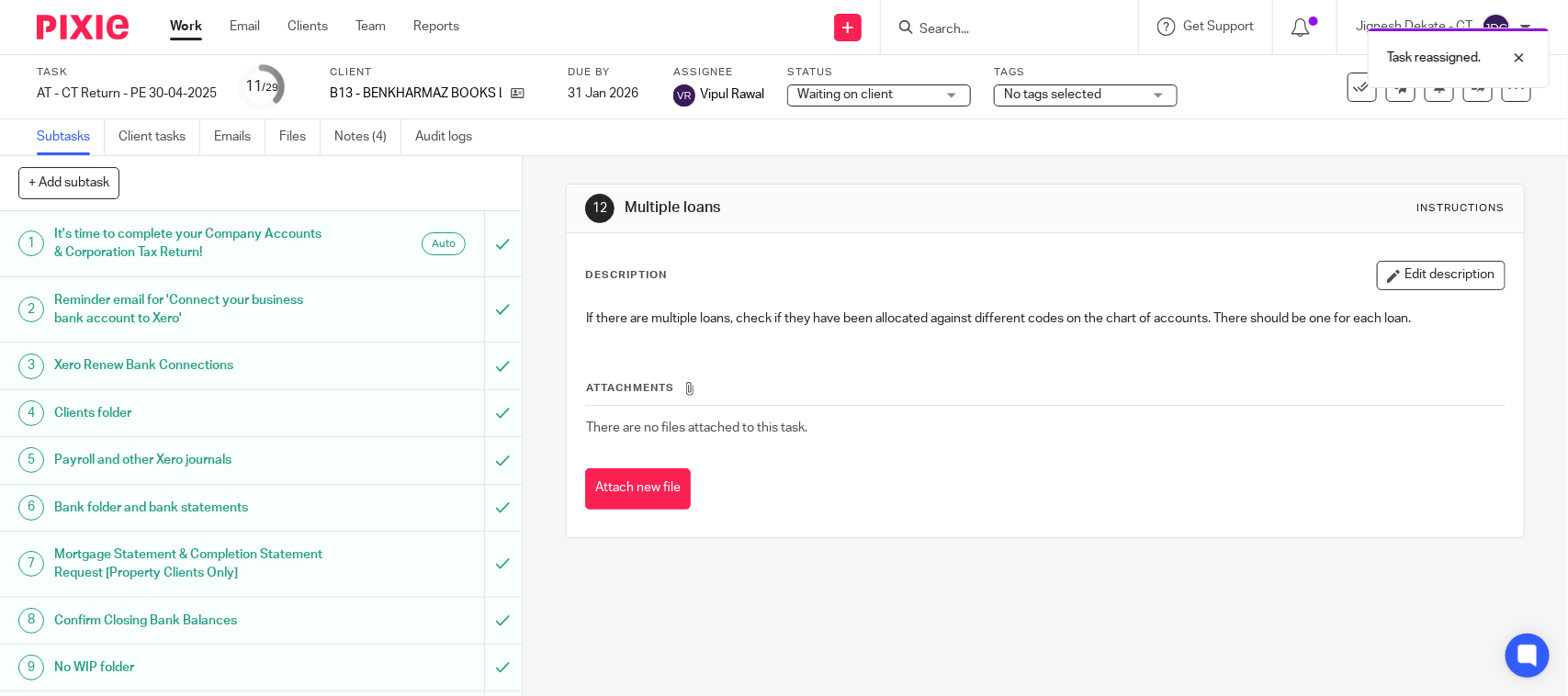 click on "Task reassigned." at bounding box center (1168, 53) 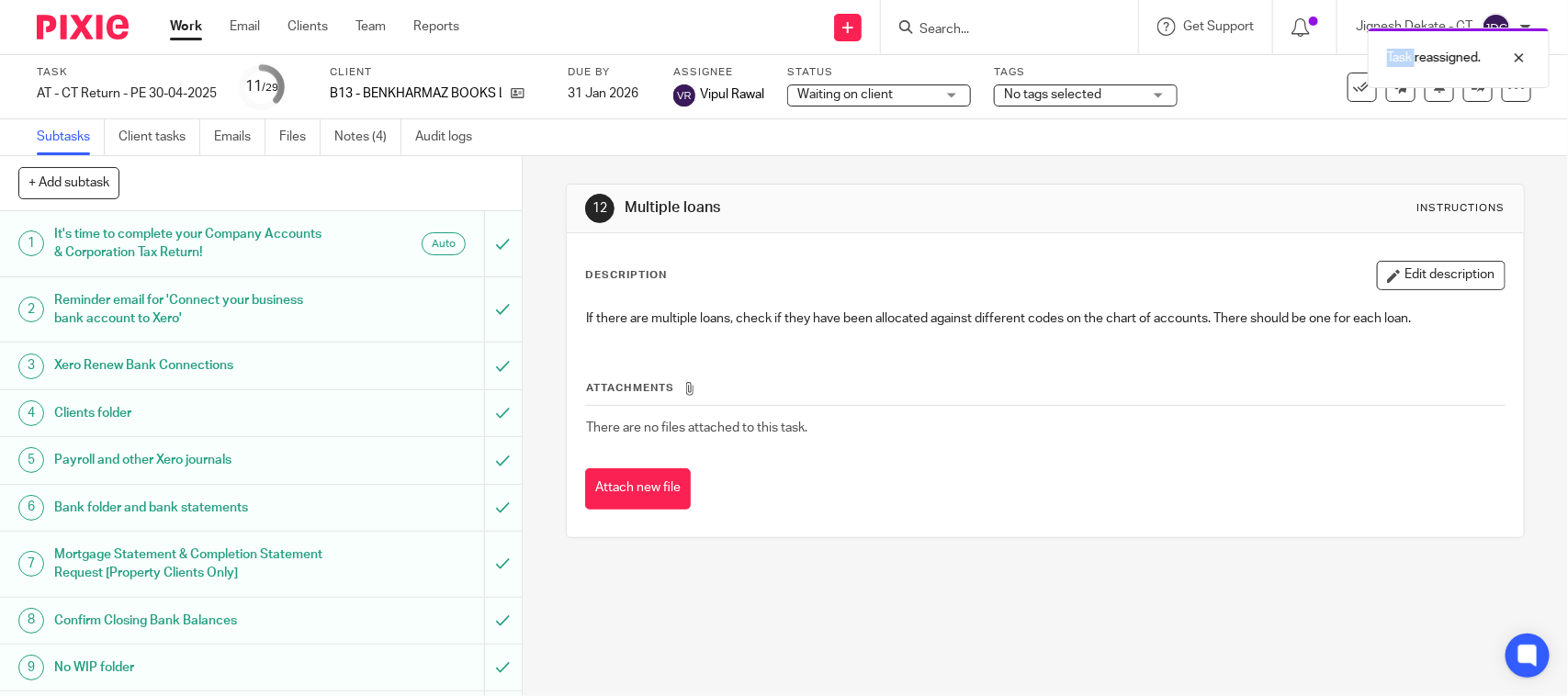 click on "Task reassigned." at bounding box center [1168, 53] 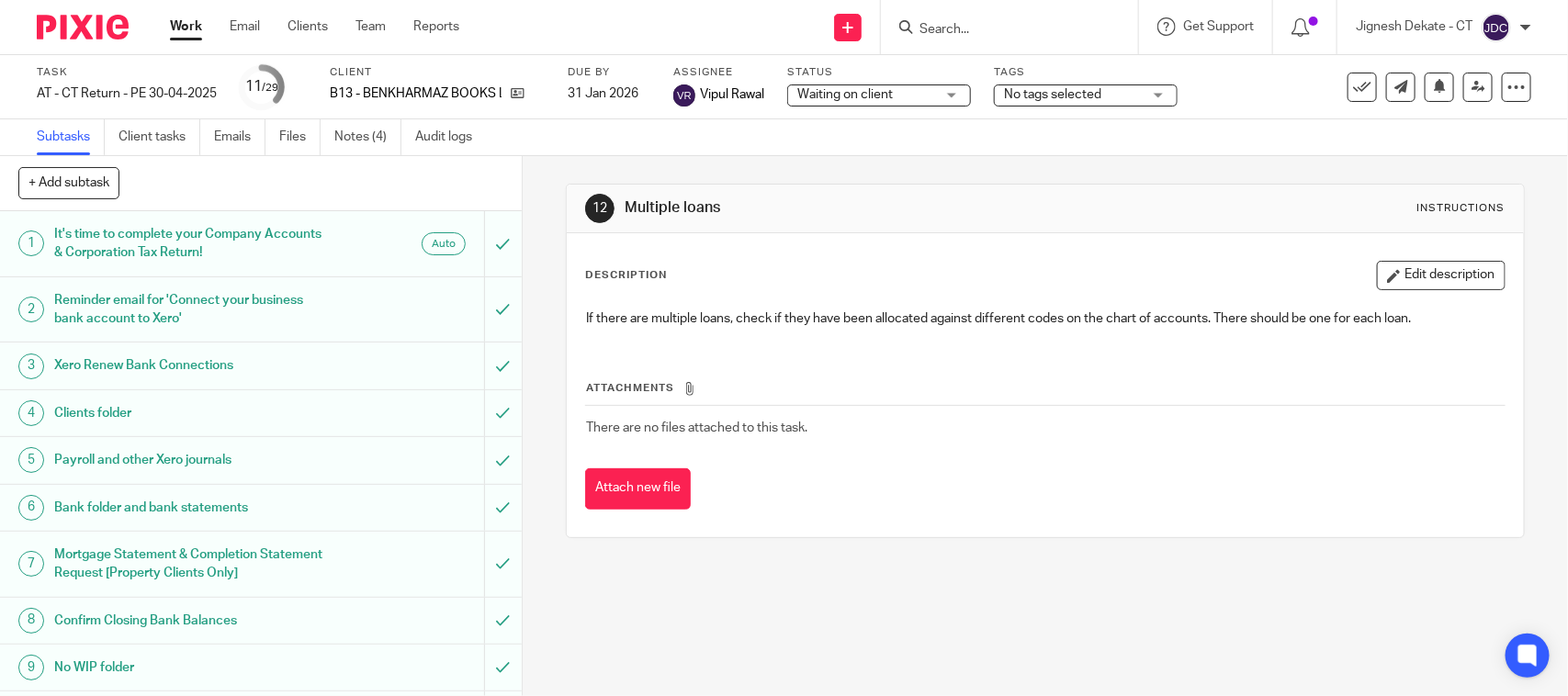 click at bounding box center (1010, 27) 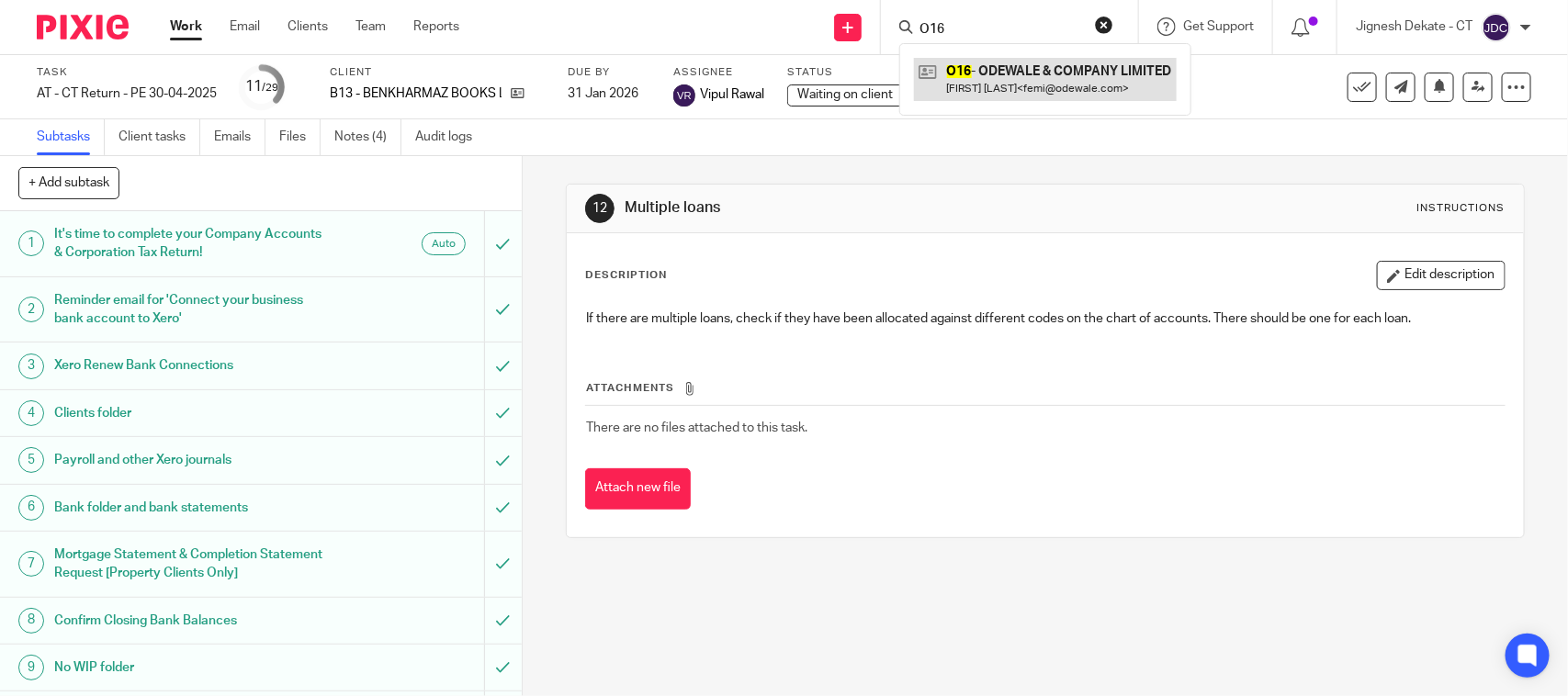 type on "O16" 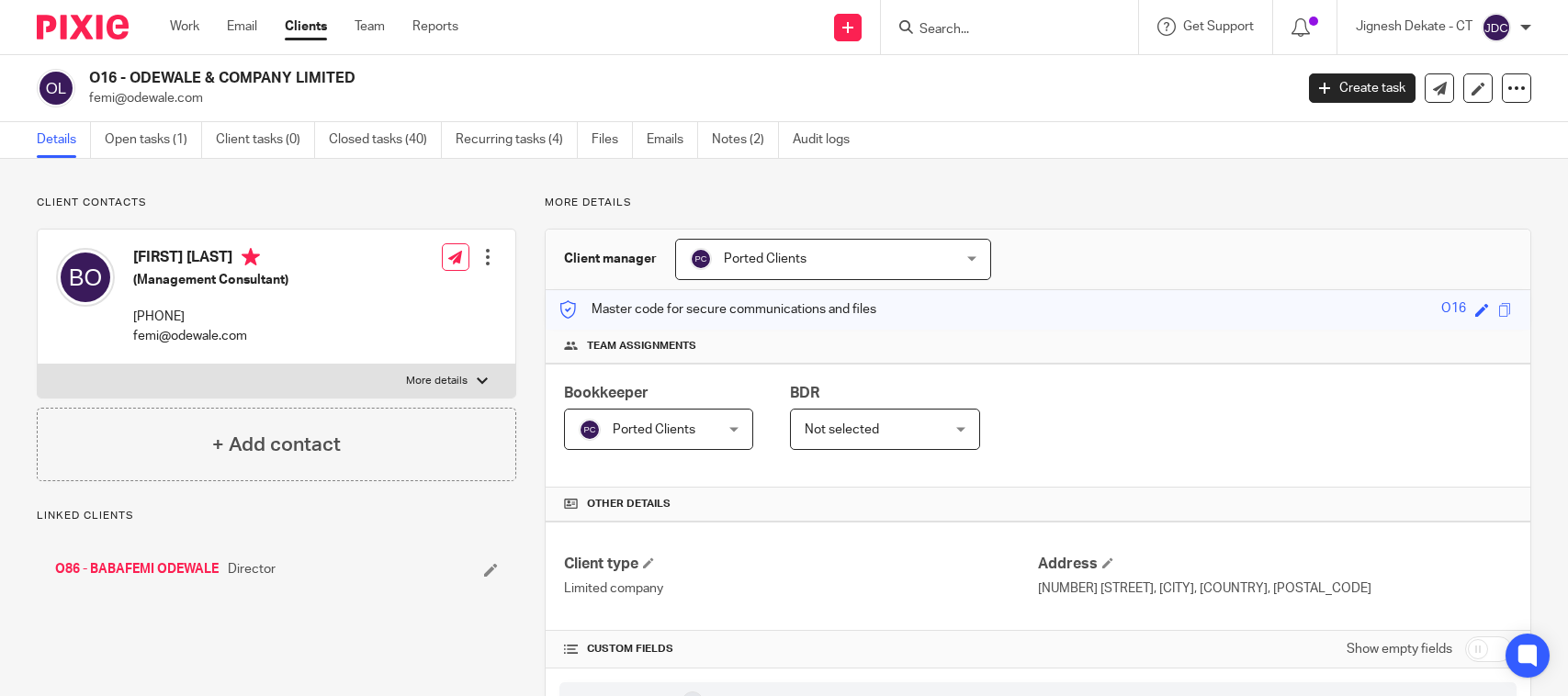 scroll, scrollTop: 0, scrollLeft: 0, axis: both 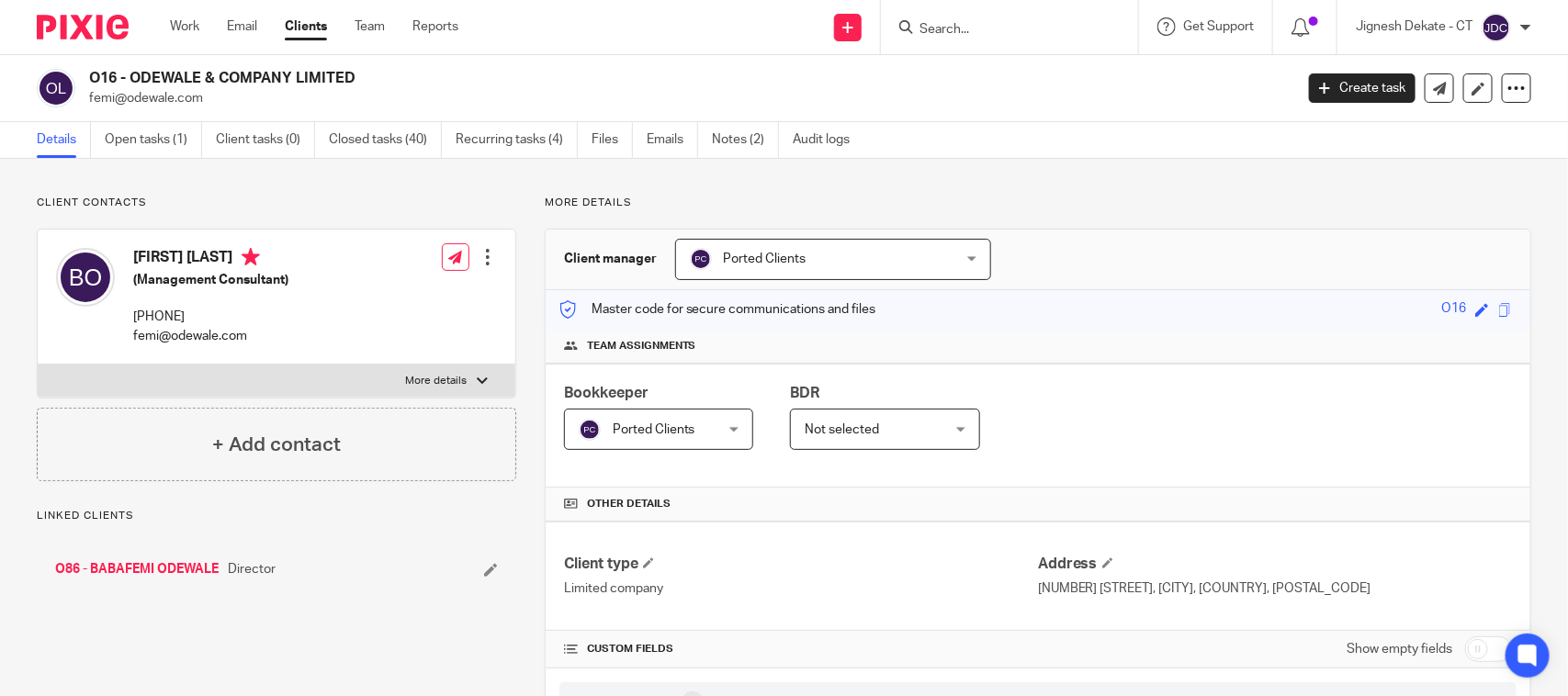 drag, startPoint x: 364, startPoint y: 80, endPoint x: 131, endPoint y: 70, distance: 233.21449 